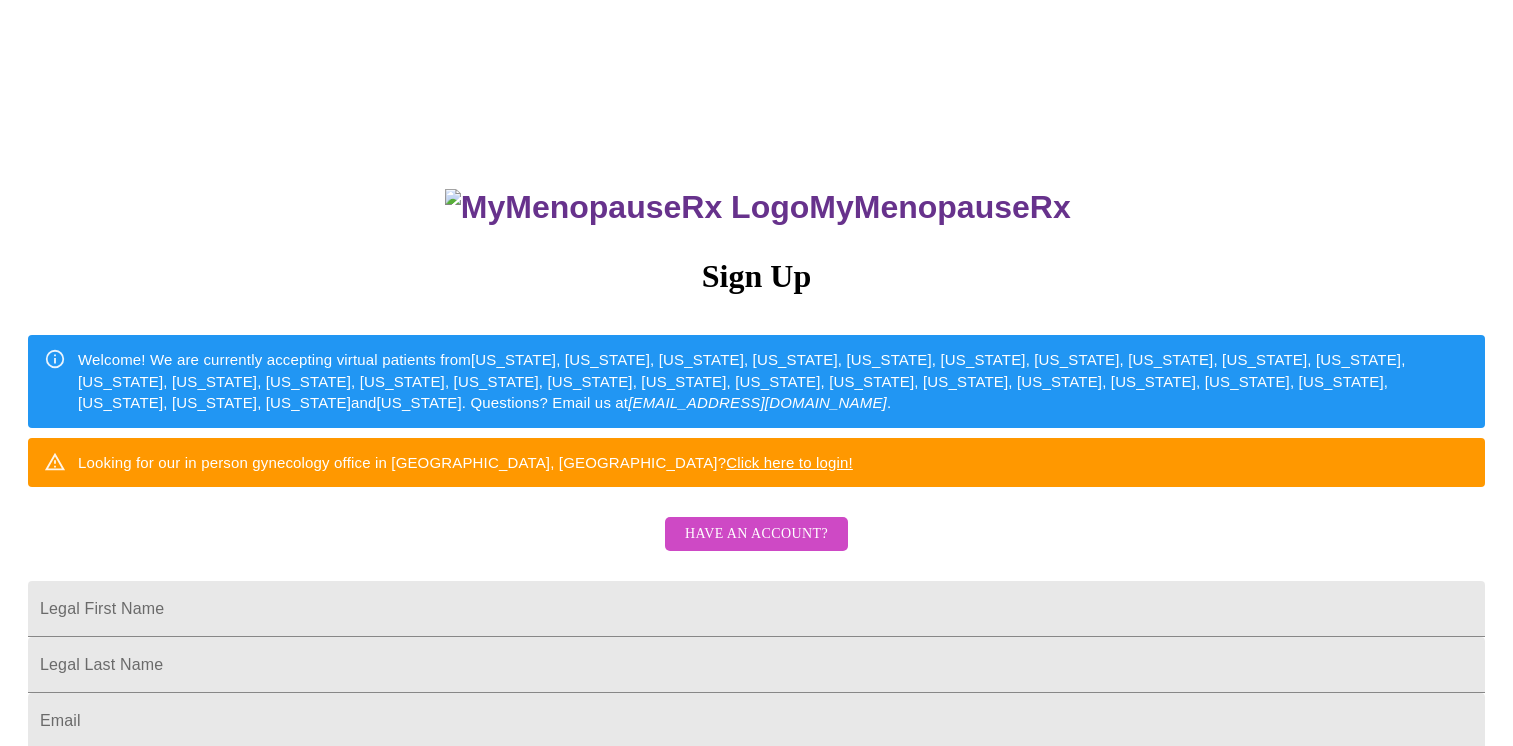 scroll, scrollTop: 0, scrollLeft: 0, axis: both 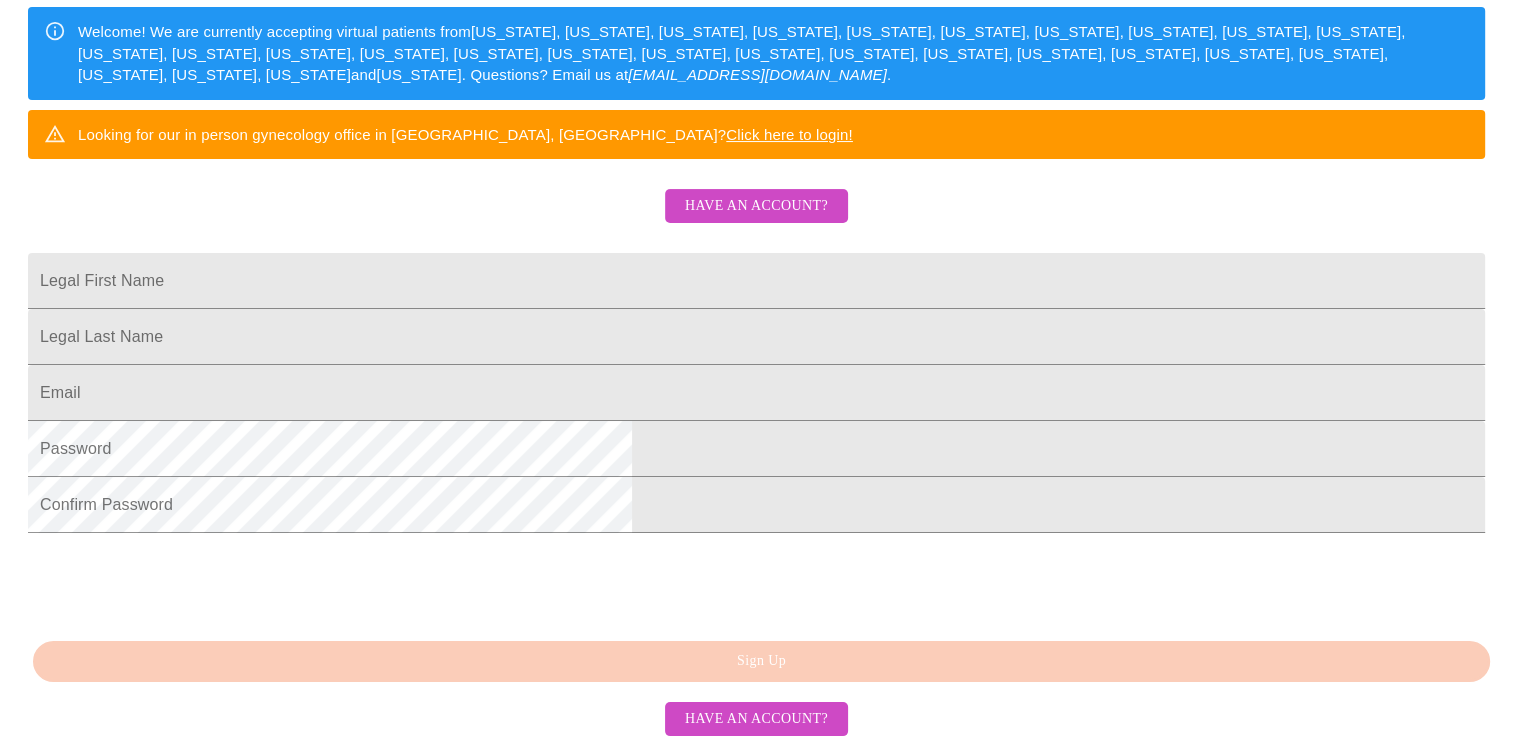 click on "Have an account?" at bounding box center [756, 206] 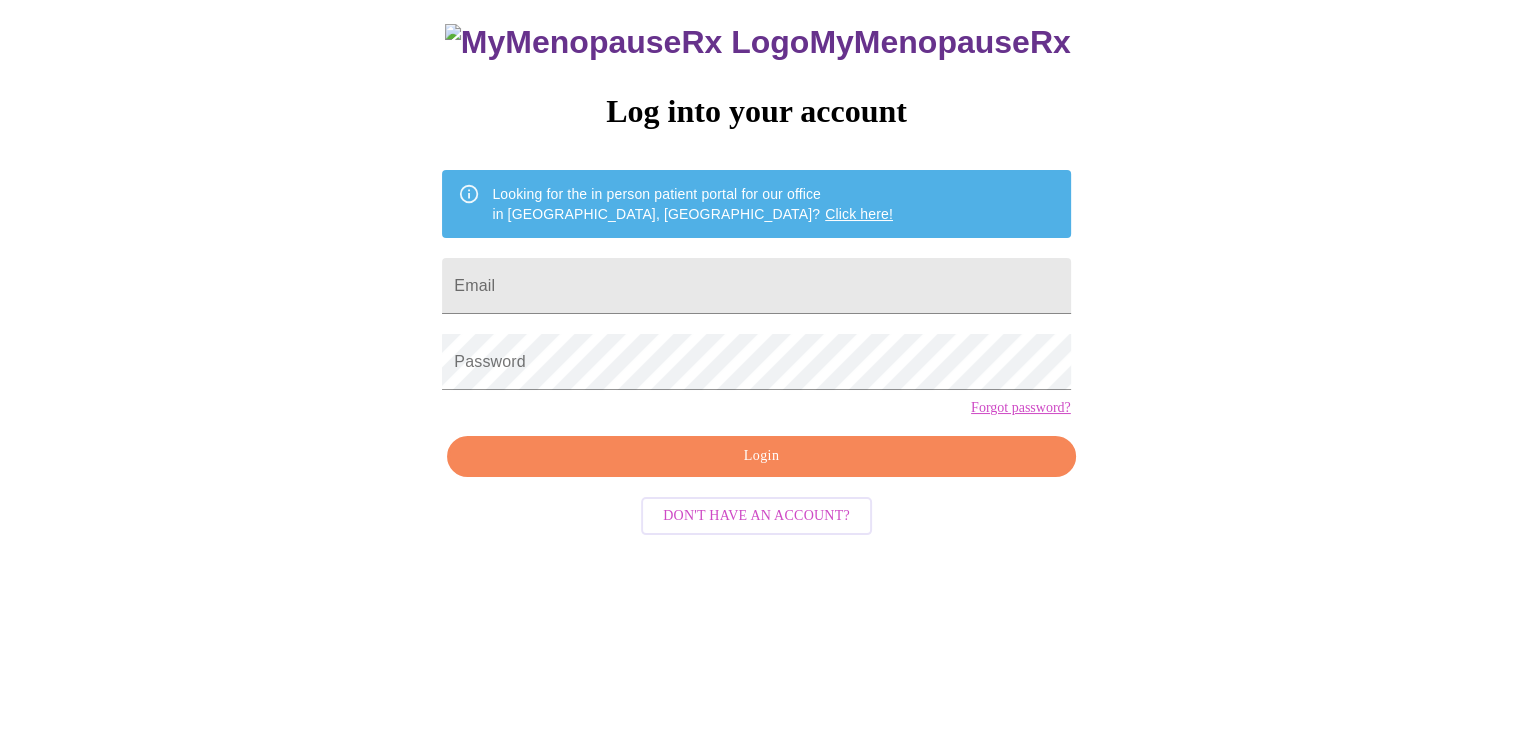 scroll, scrollTop: 20, scrollLeft: 0, axis: vertical 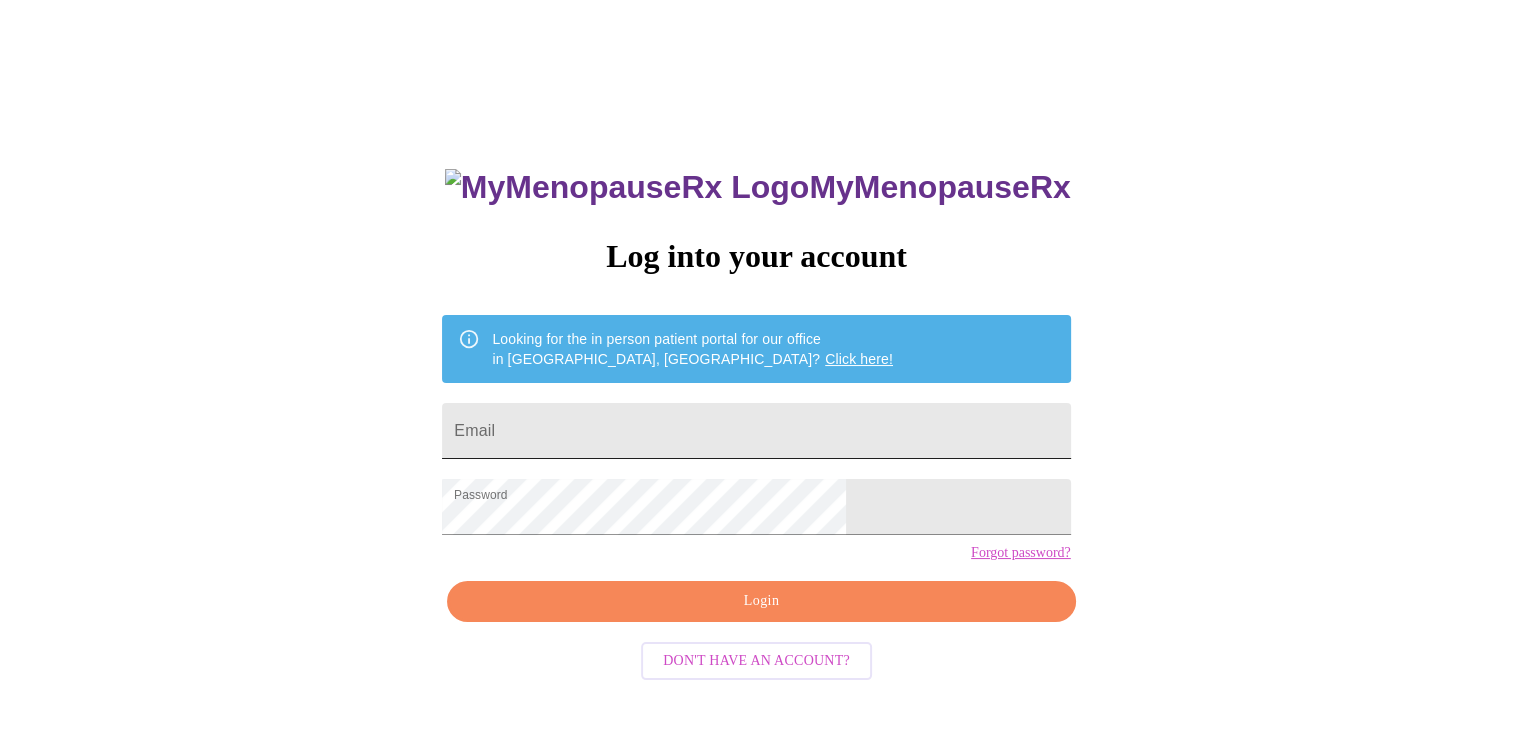 click on "Email" at bounding box center [756, 431] 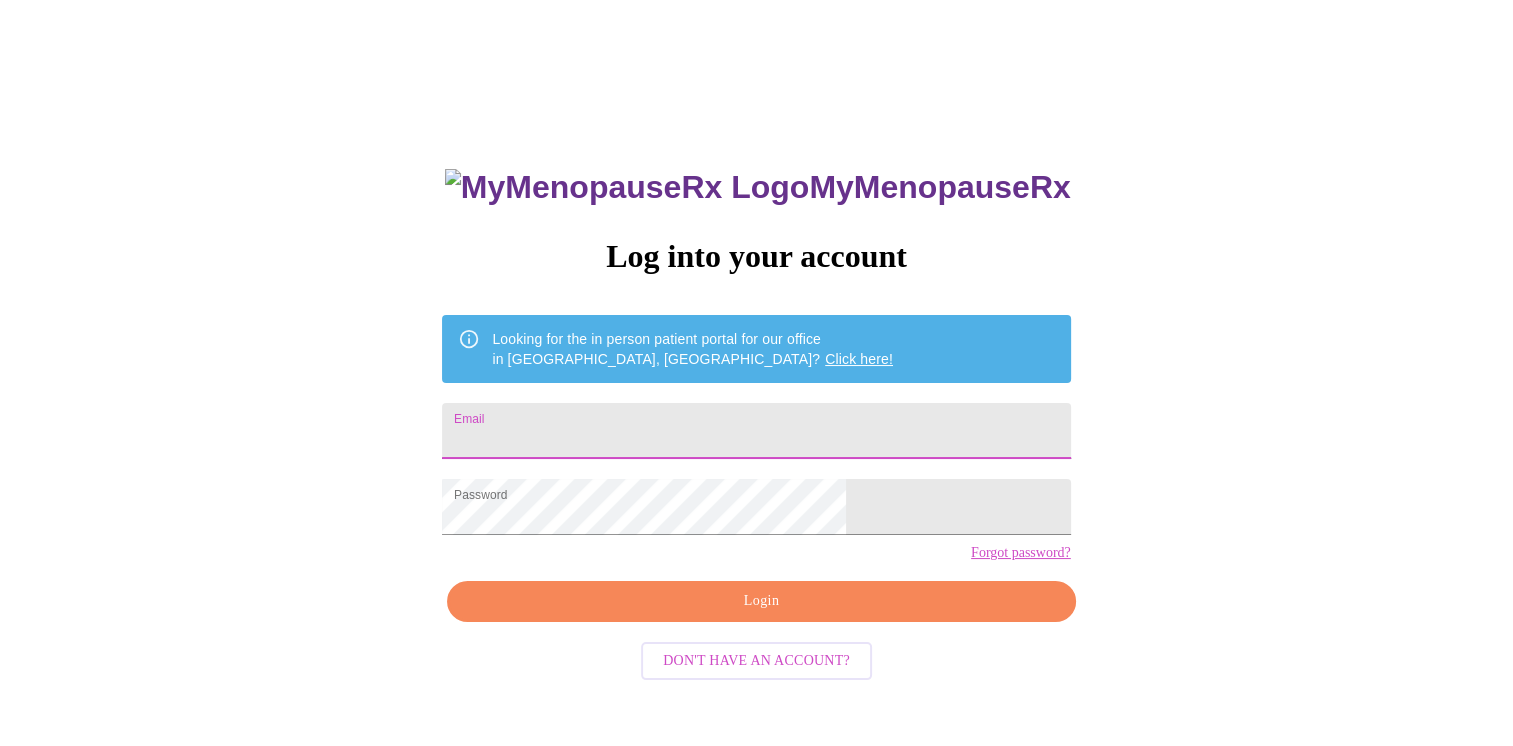 click on "Email" at bounding box center (756, 431) 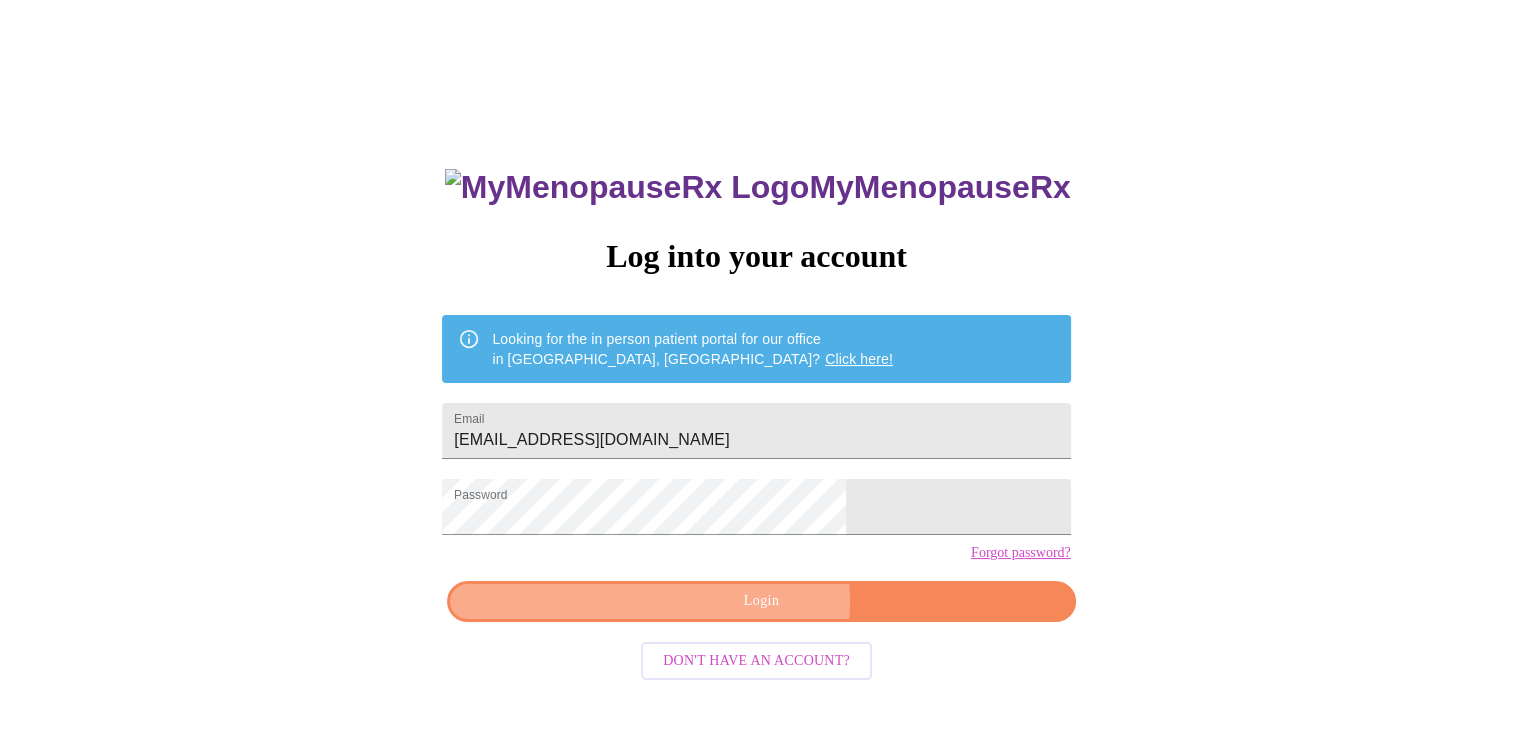 click on "Login" at bounding box center [761, 601] 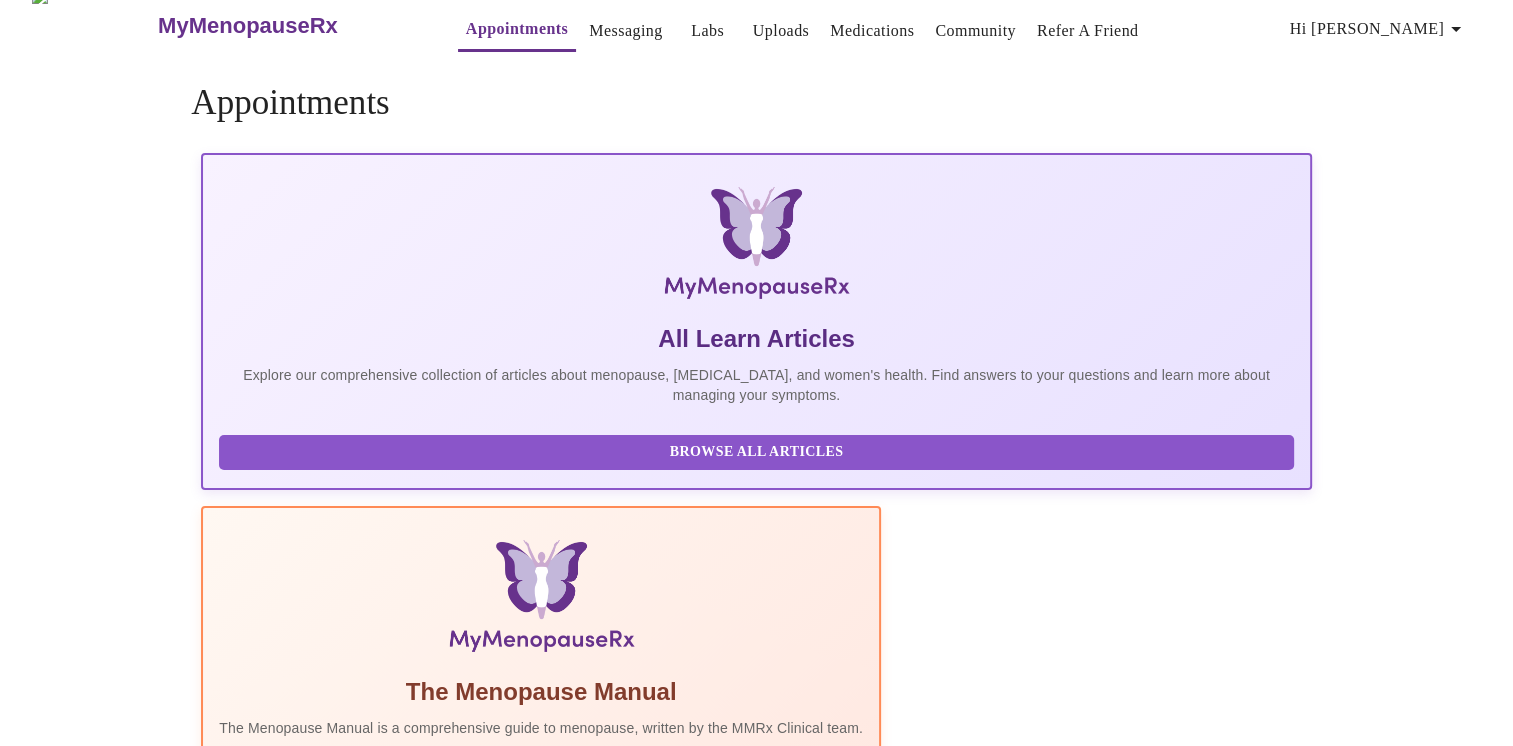 scroll, scrollTop: 0, scrollLeft: 0, axis: both 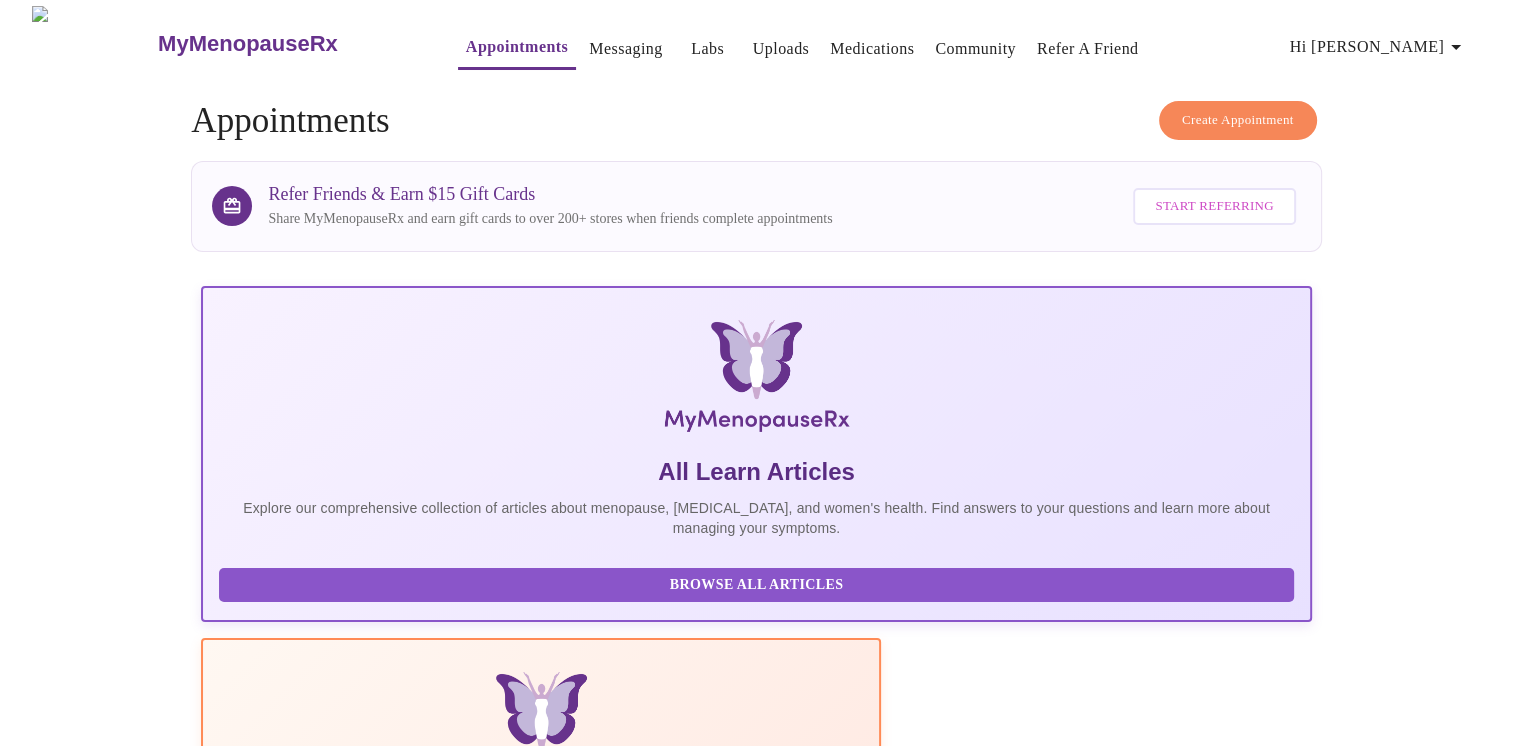 click on "Medications" at bounding box center [872, 49] 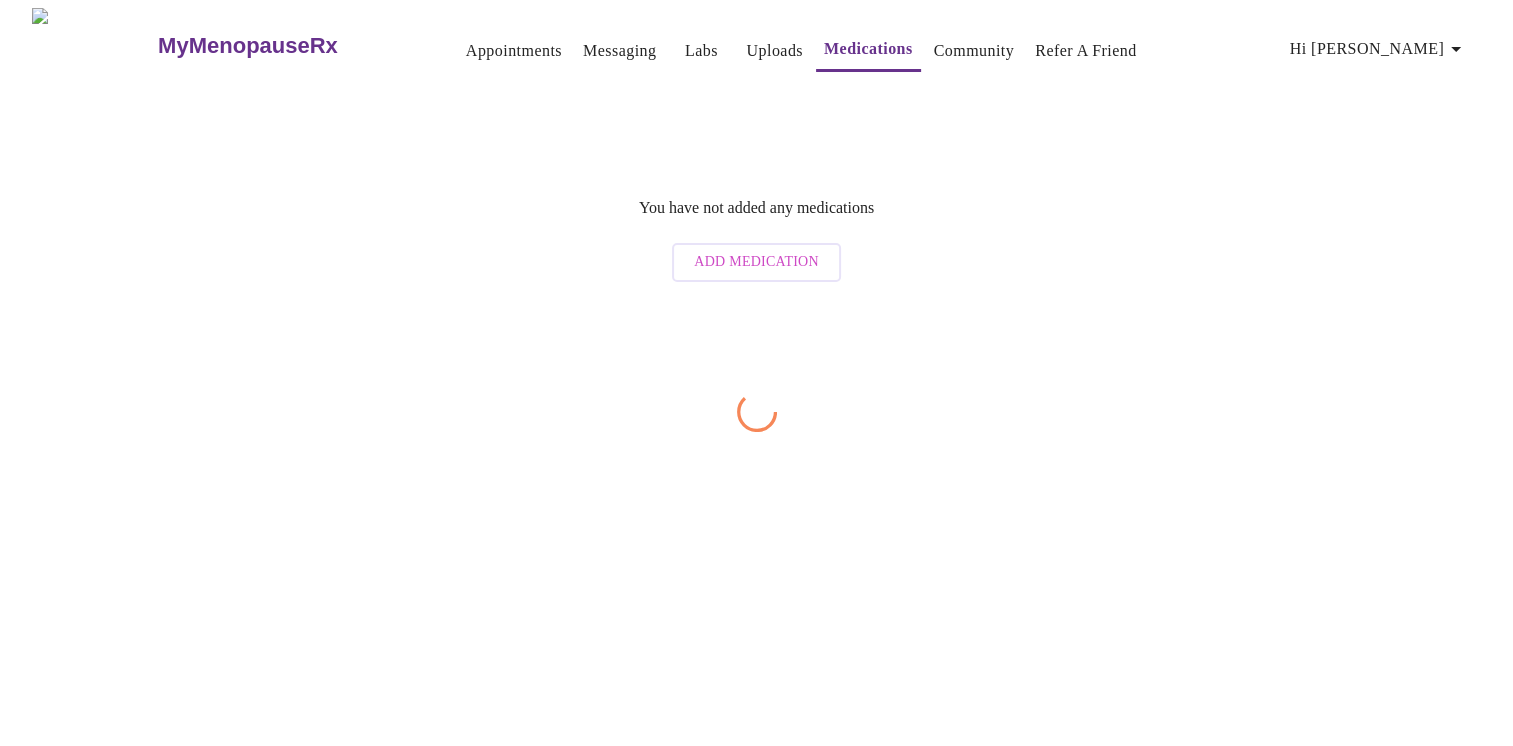 scroll, scrollTop: 0, scrollLeft: 0, axis: both 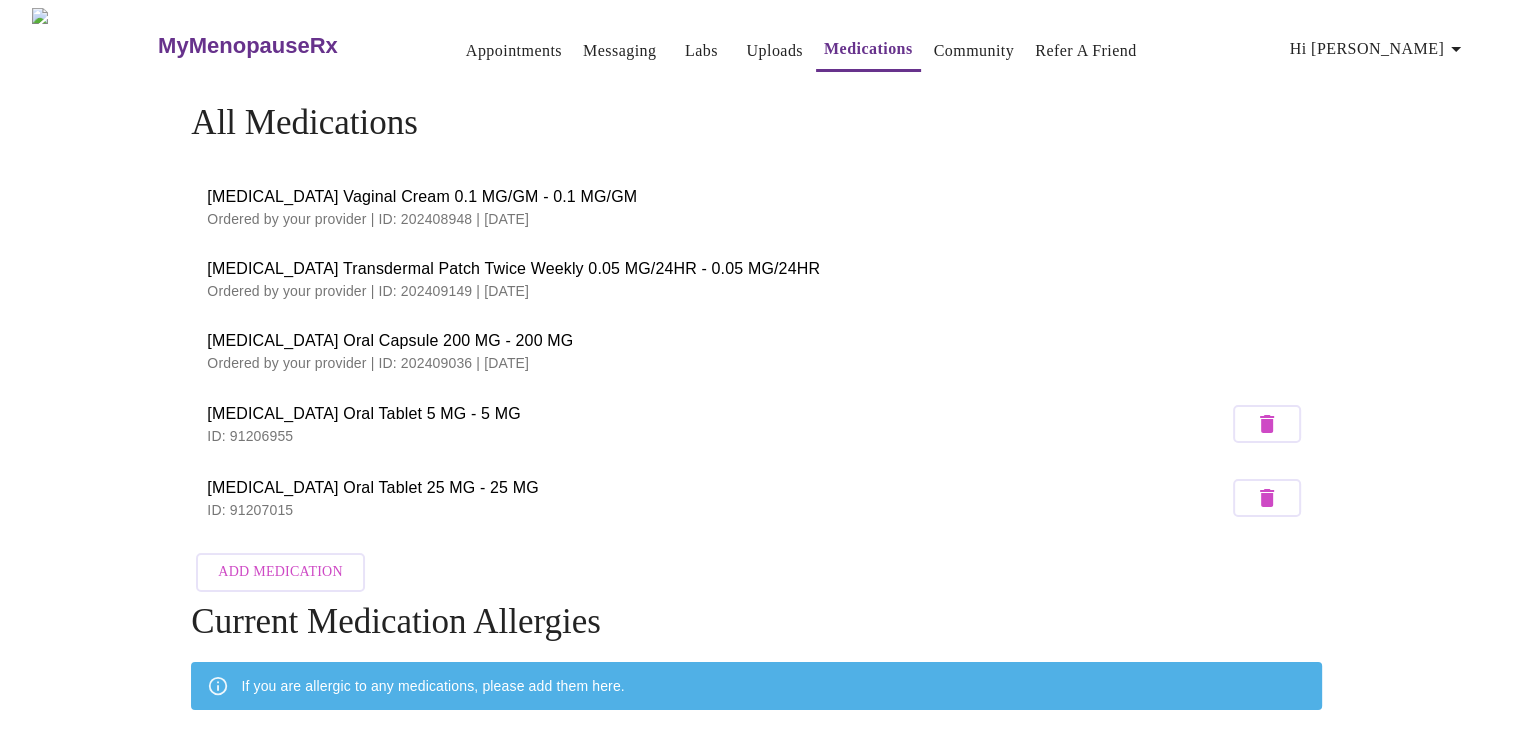 click on "Messaging" at bounding box center (619, 51) 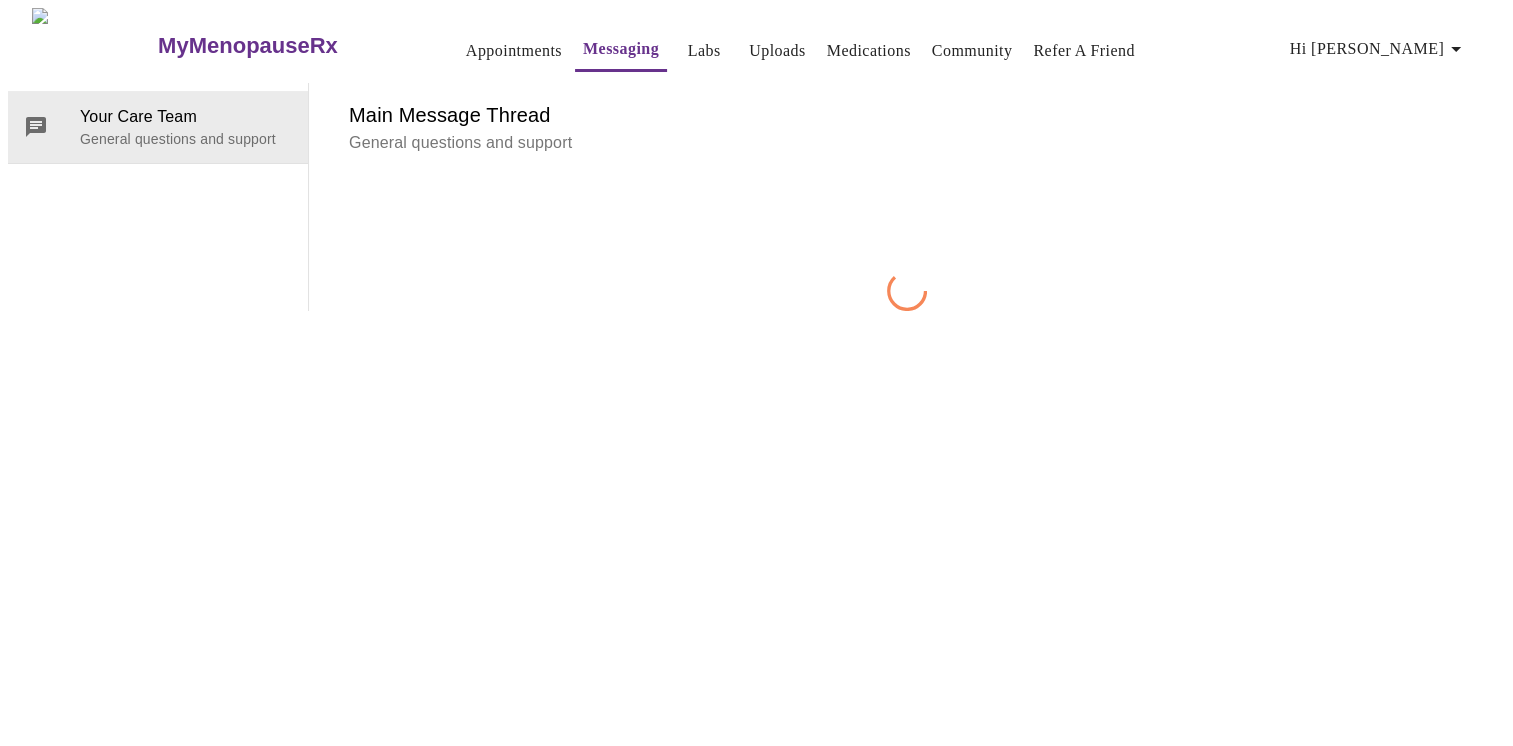 scroll, scrollTop: 75, scrollLeft: 0, axis: vertical 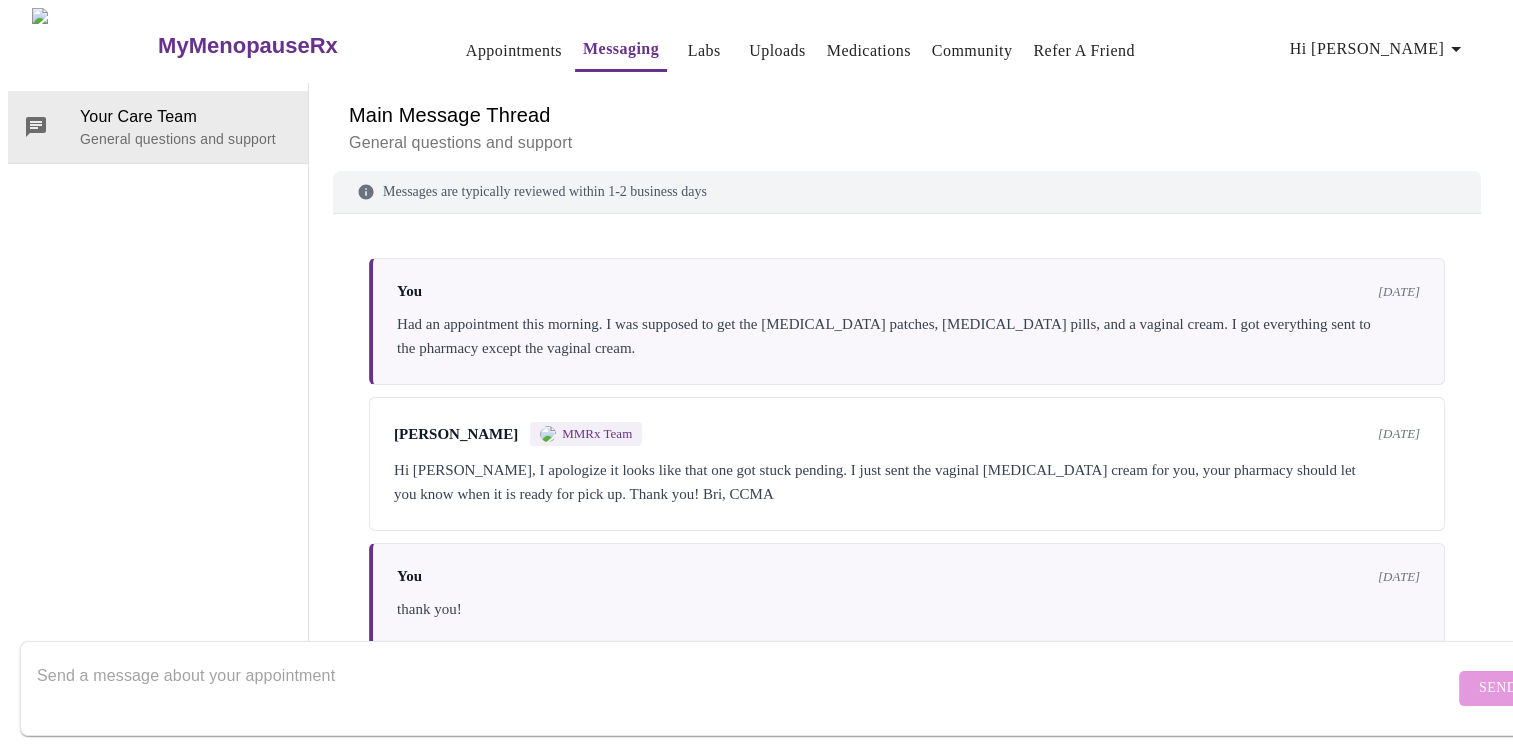 click at bounding box center (745, 688) 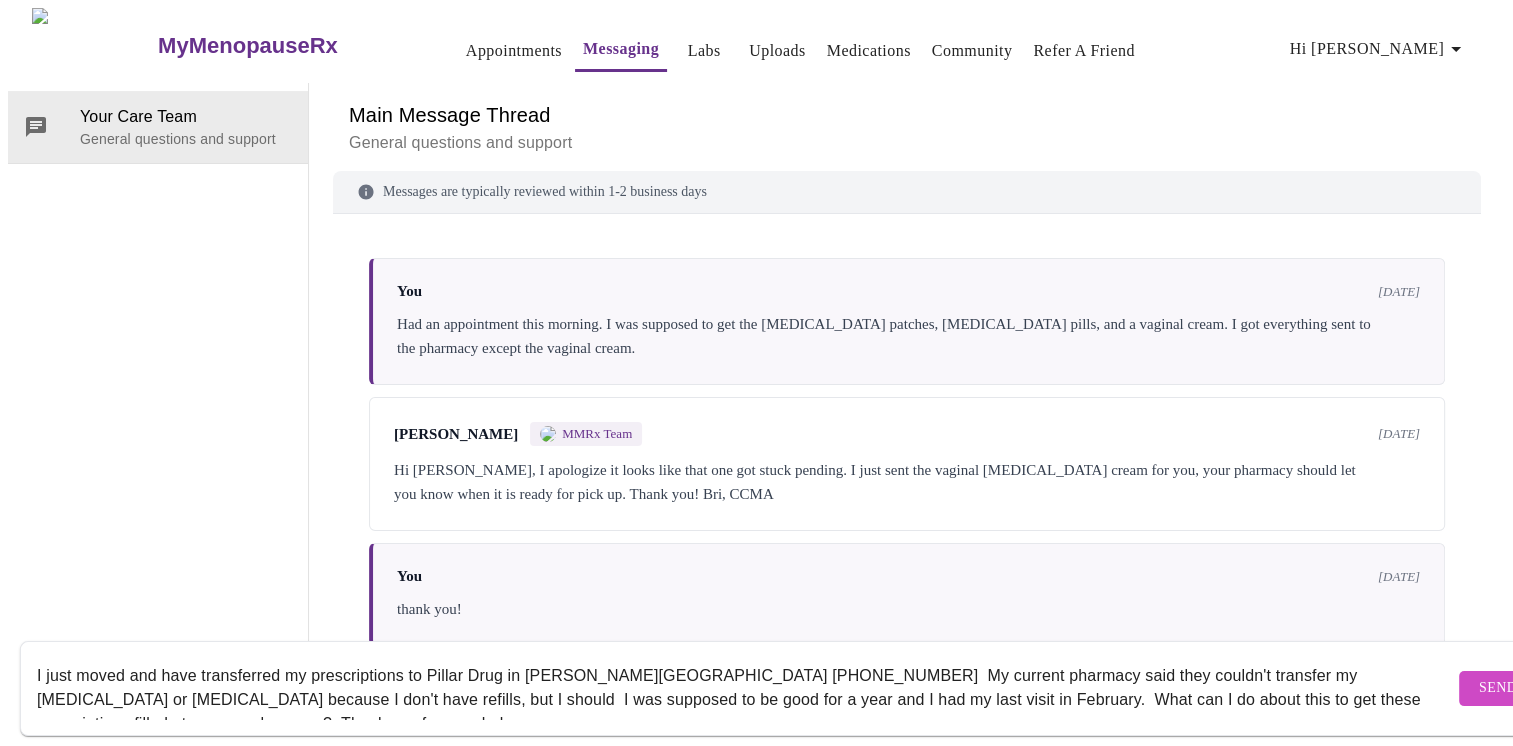 type on "I just moved and have transferred my prescriptions to Pillar Drug in [PERSON_NAME][GEOGRAPHIC_DATA] [PHONE_NUMBER]  My current pharmacy said they couldn't transfer my [MEDICAL_DATA] or [MEDICAL_DATA] because I don't have refills, but I should  I was supposed to be good for a year and I had my last visit in February.  What can I do about this to get these prescriptions filled at my new pharmacy?  Thank you for your help." 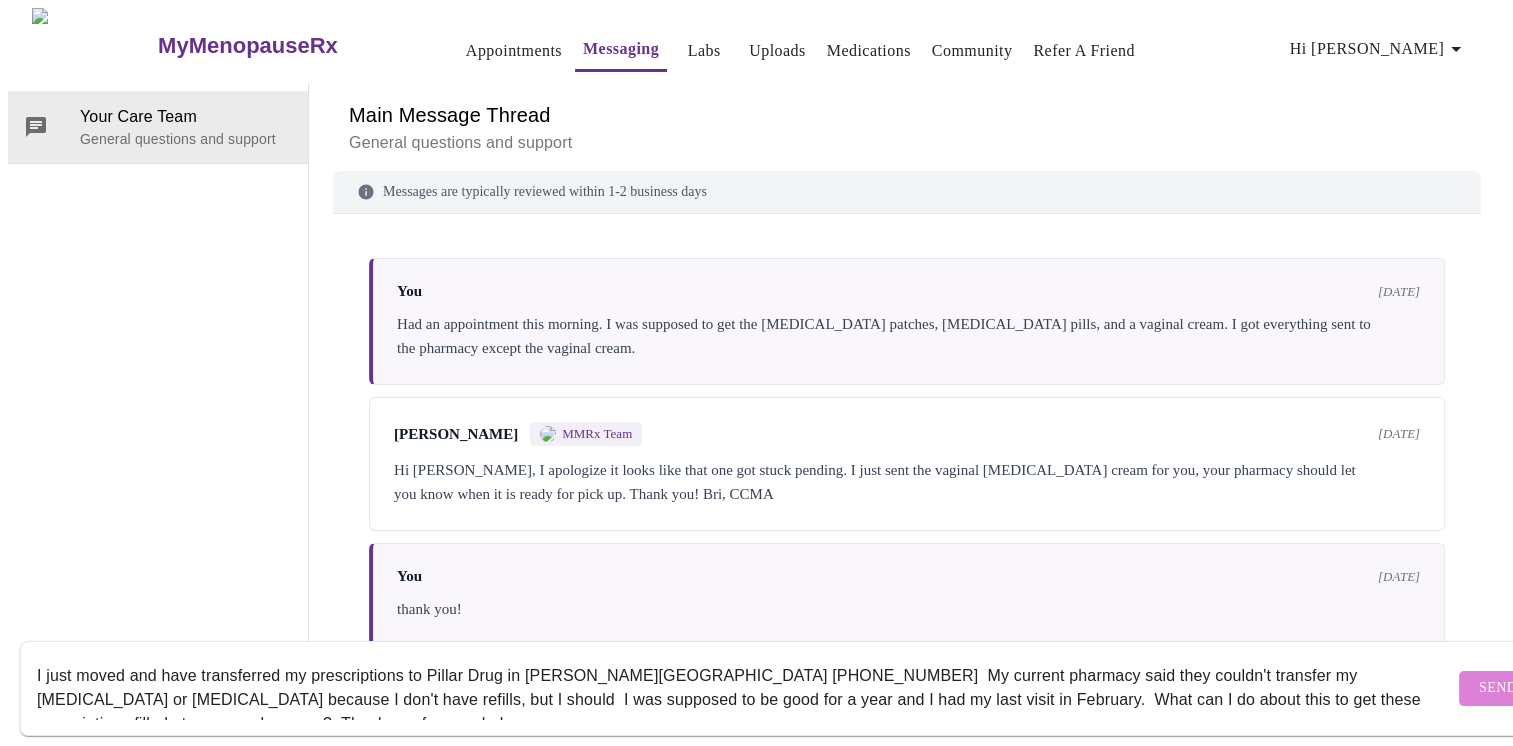 click on "Send" at bounding box center [1498, 688] 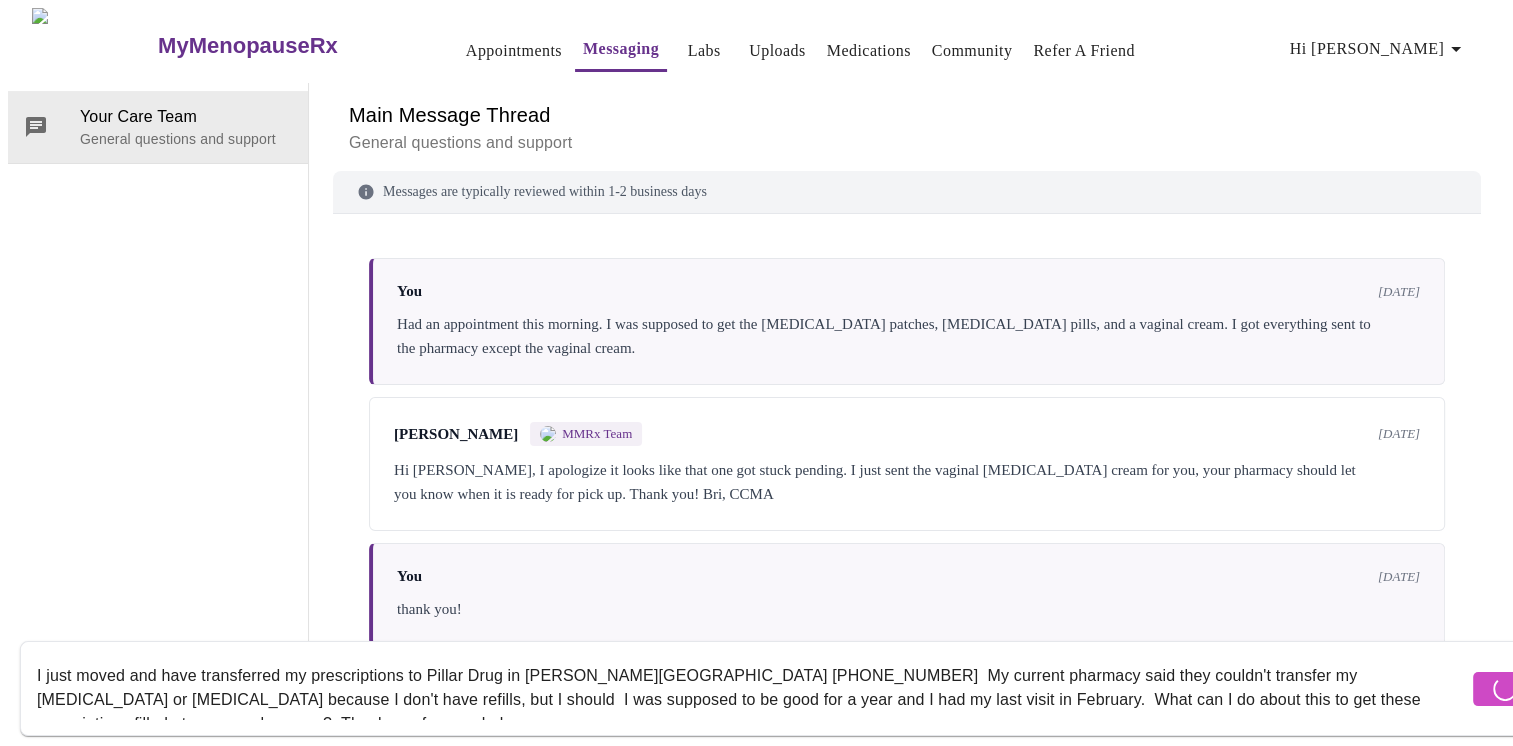 type 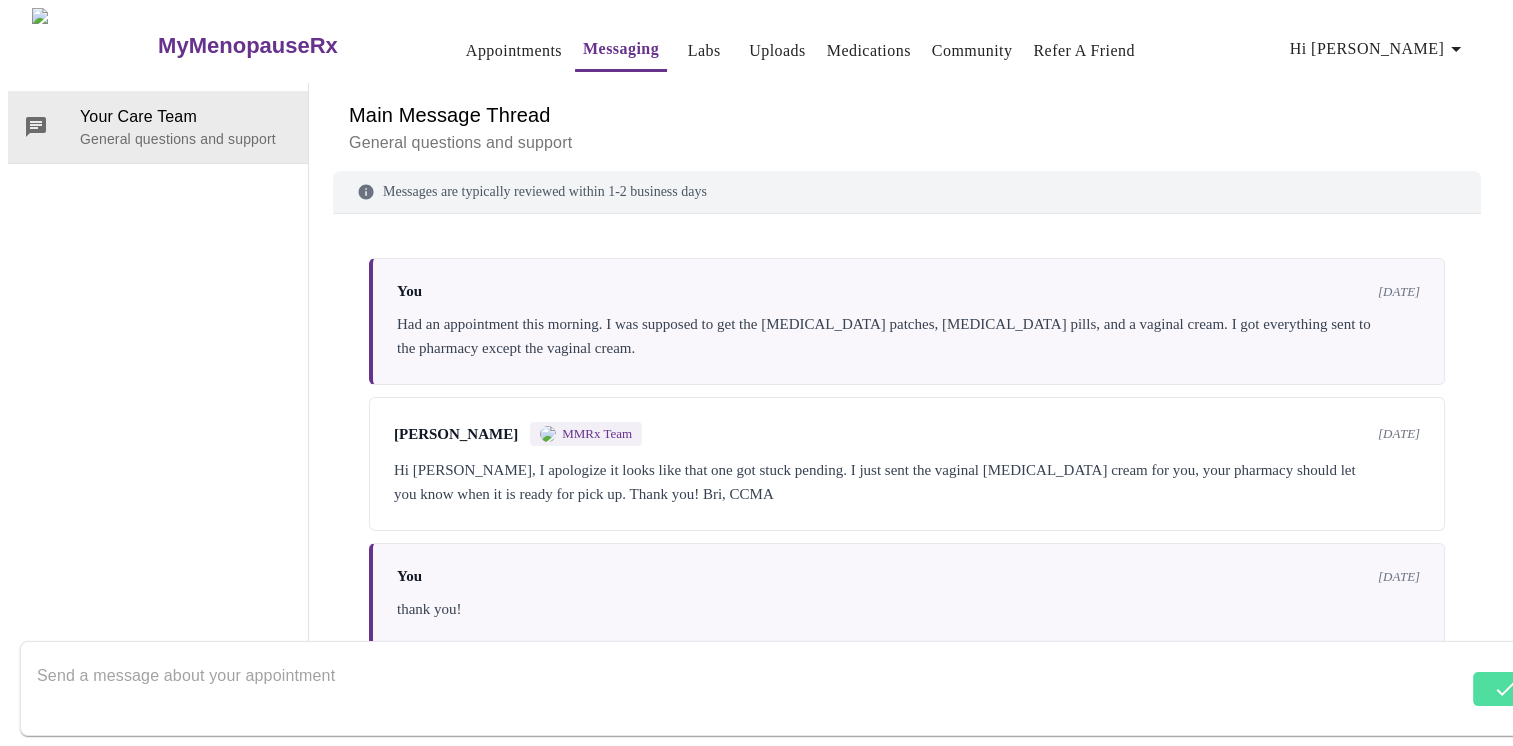 scroll, scrollTop: 162, scrollLeft: 0, axis: vertical 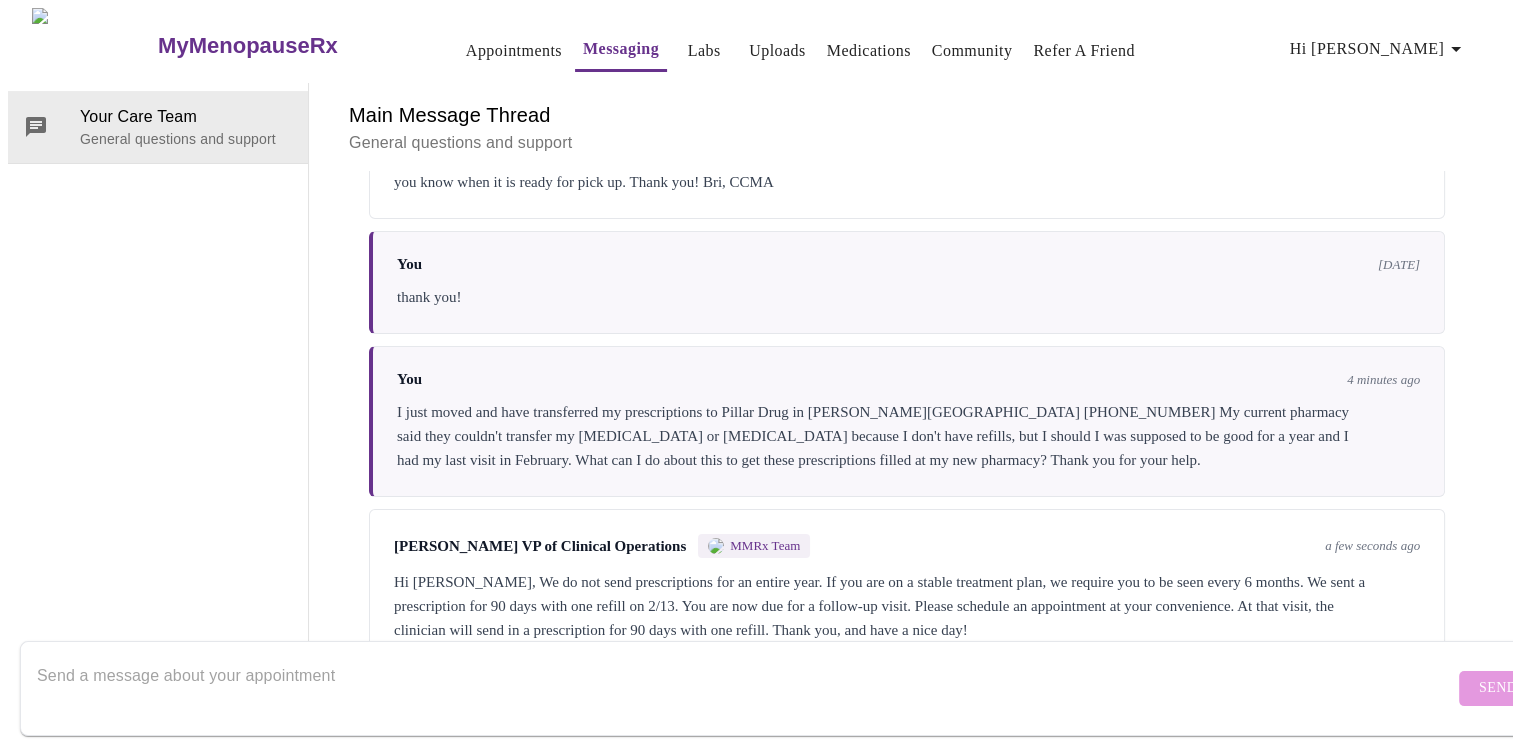 click on "Main Message Thread General questions and support Messages are typically reviewed within 1-2 business days You 8 months ago Had an appointment this morning.  I was supposed to get the estrogen patches, progesterone pills, and a vaginal cream.  I got everything sent to the pharmacy except the vaginal cream.   Brianna Cawthon MMRx Team 8 months ago Hi Shanna, I apologize it looks like that one got stuck pending. I just sent the vaginal estradiol cream for you, your pharmacy should let you know when it is ready for pick up. Thank you! Bri, CCMA  You 8 months ago thank you!
You 4 minutes ago I just moved and have transferred my prescriptions to Pillar Drug in Guyton GA 912-772-9100  My current pharmacy said they couldn't transfer my estrogen patch or progesterone because I don't have refills, but I should  I was supposed to be good for a year and I had my last visit in February.  What can I do about this to get these prescriptions filled at my new pharmacy?  Thank you for your help. MMRx Team a few seconds ago" at bounding box center [907, 375] 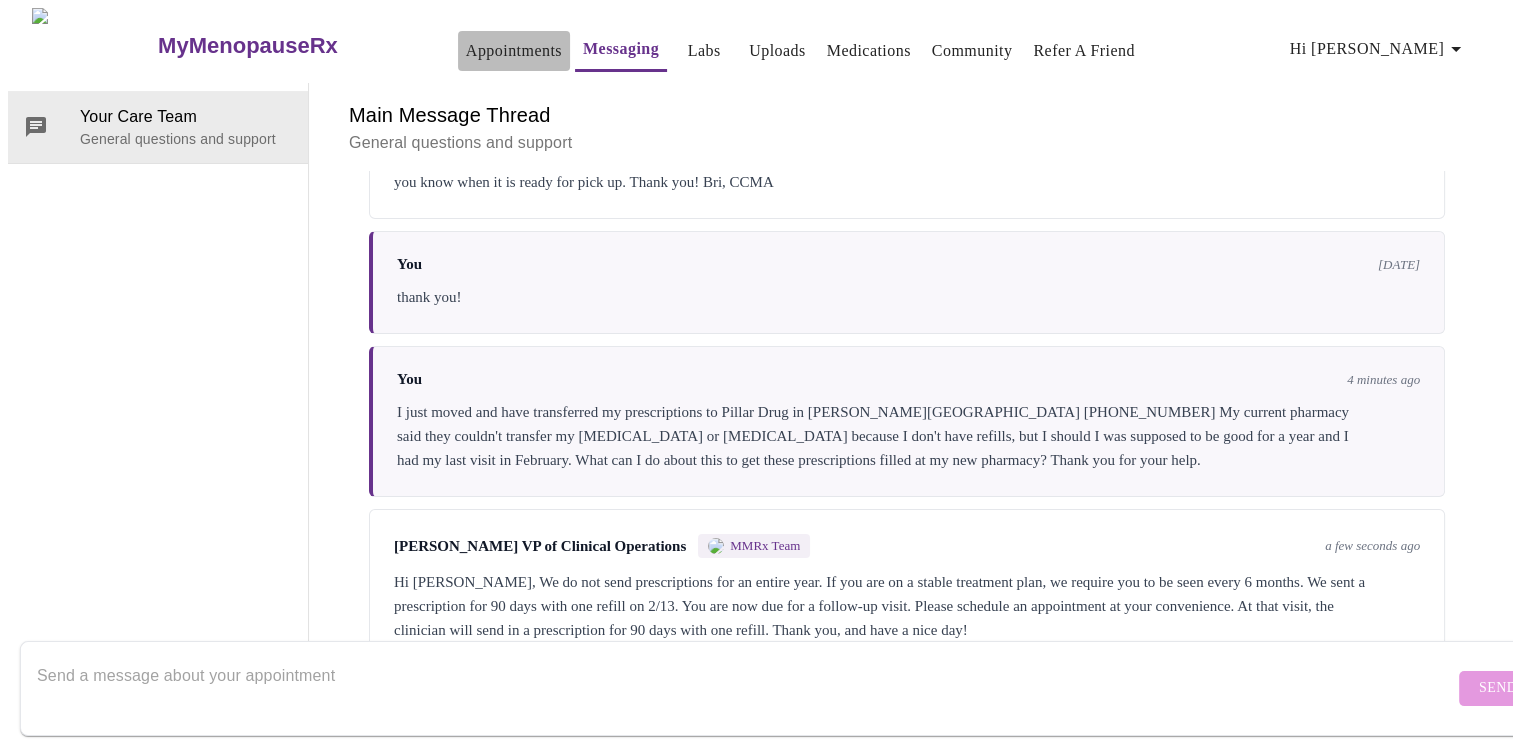 click on "Appointments" at bounding box center (514, 51) 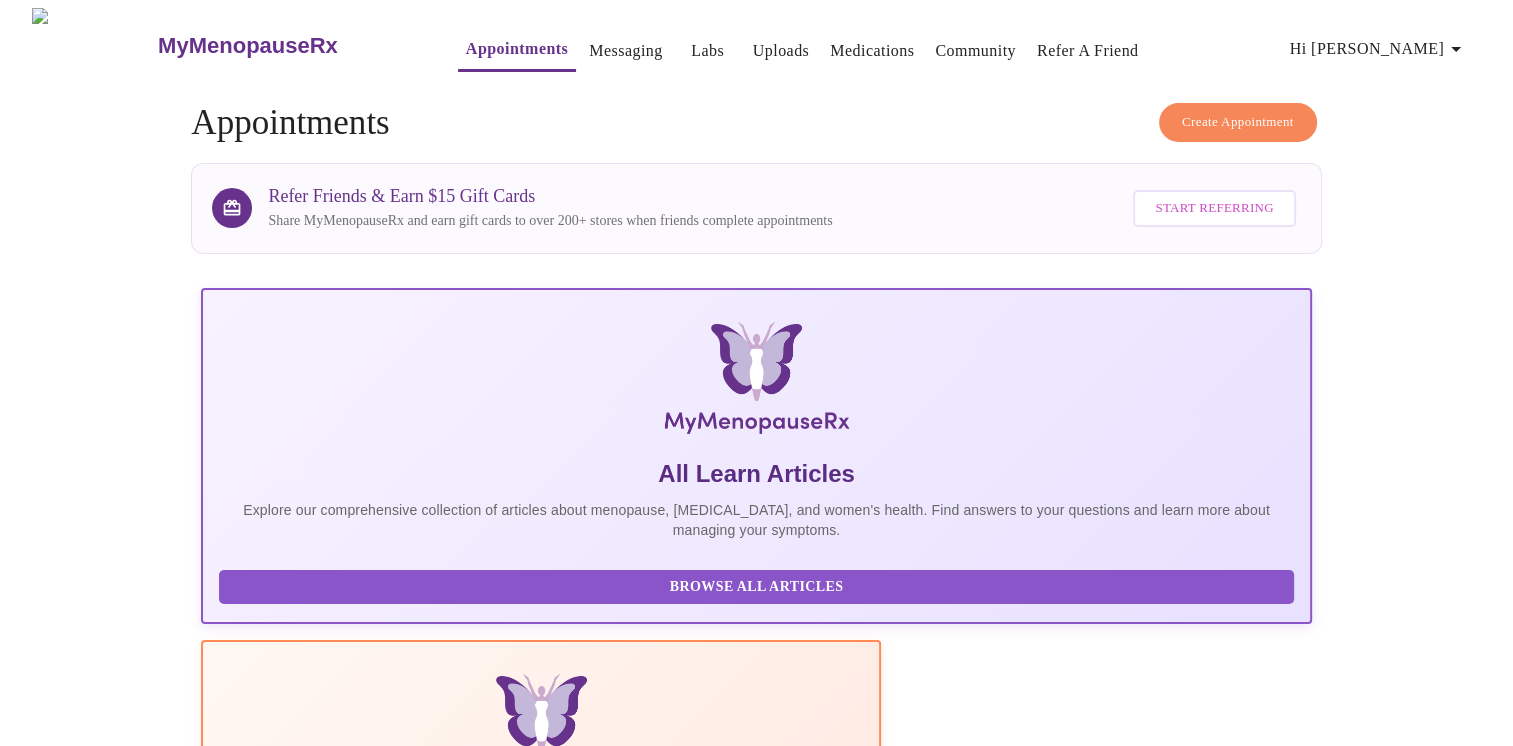 click on "Create Appointment" at bounding box center (1238, 122) 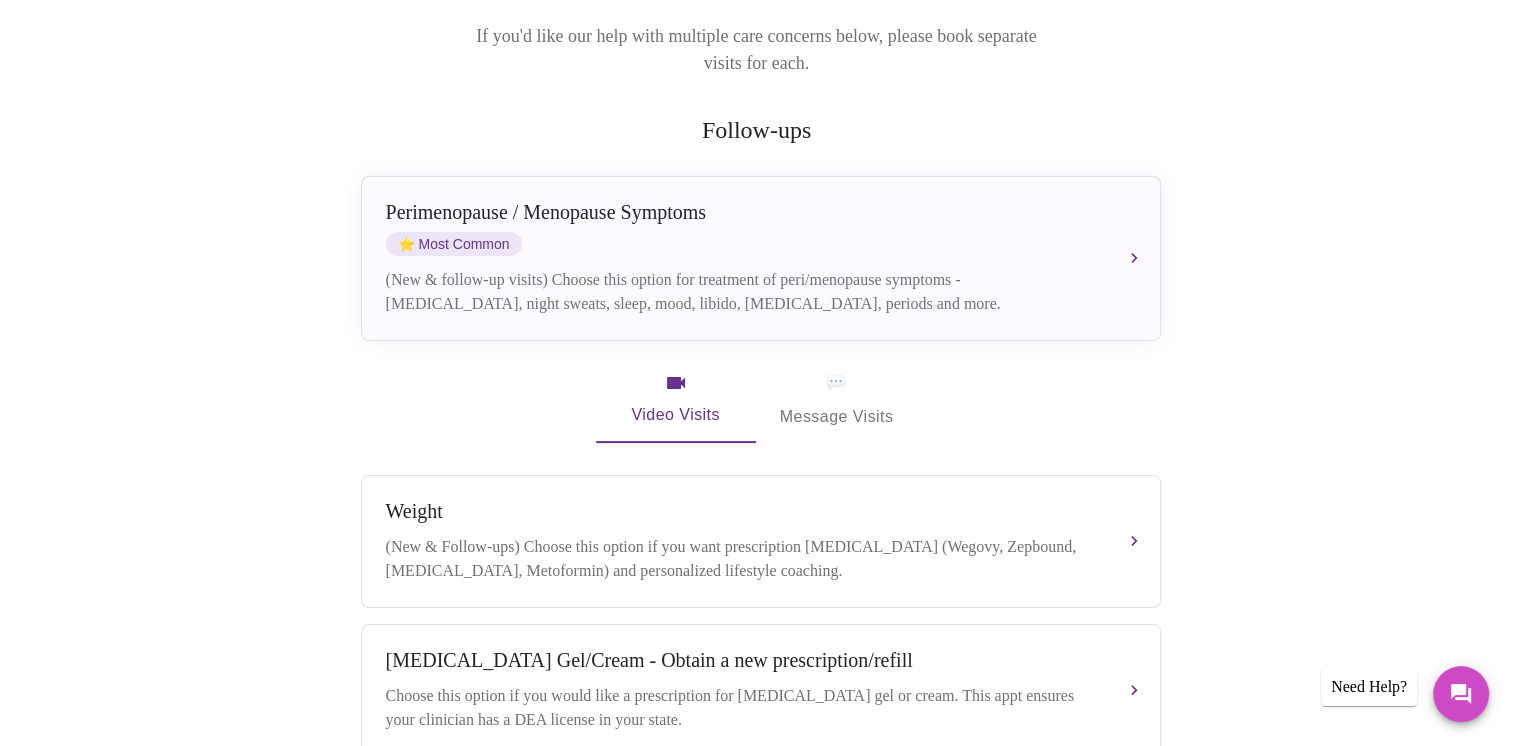 scroll, scrollTop: 304, scrollLeft: 0, axis: vertical 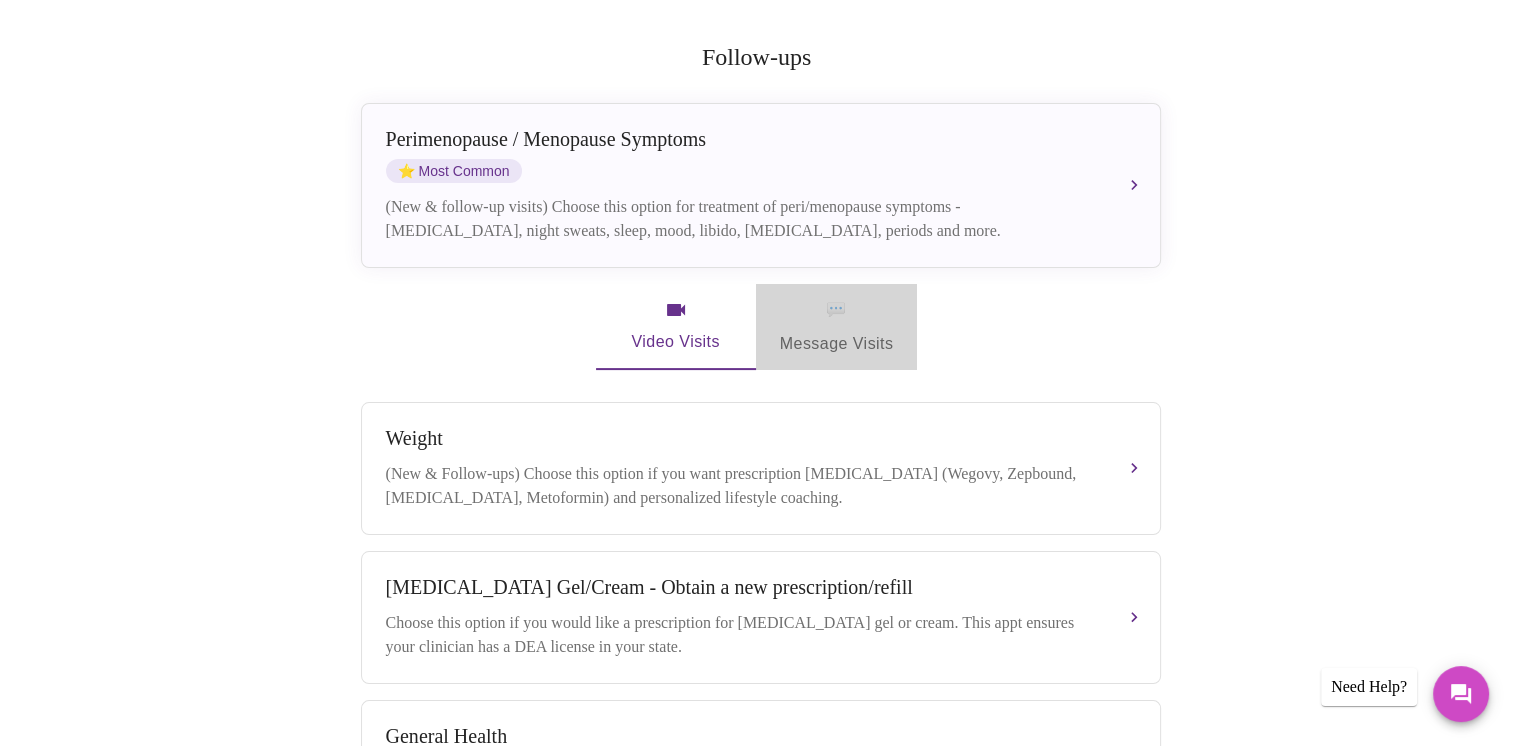 click on "💬 Message Visits" at bounding box center [837, 327] 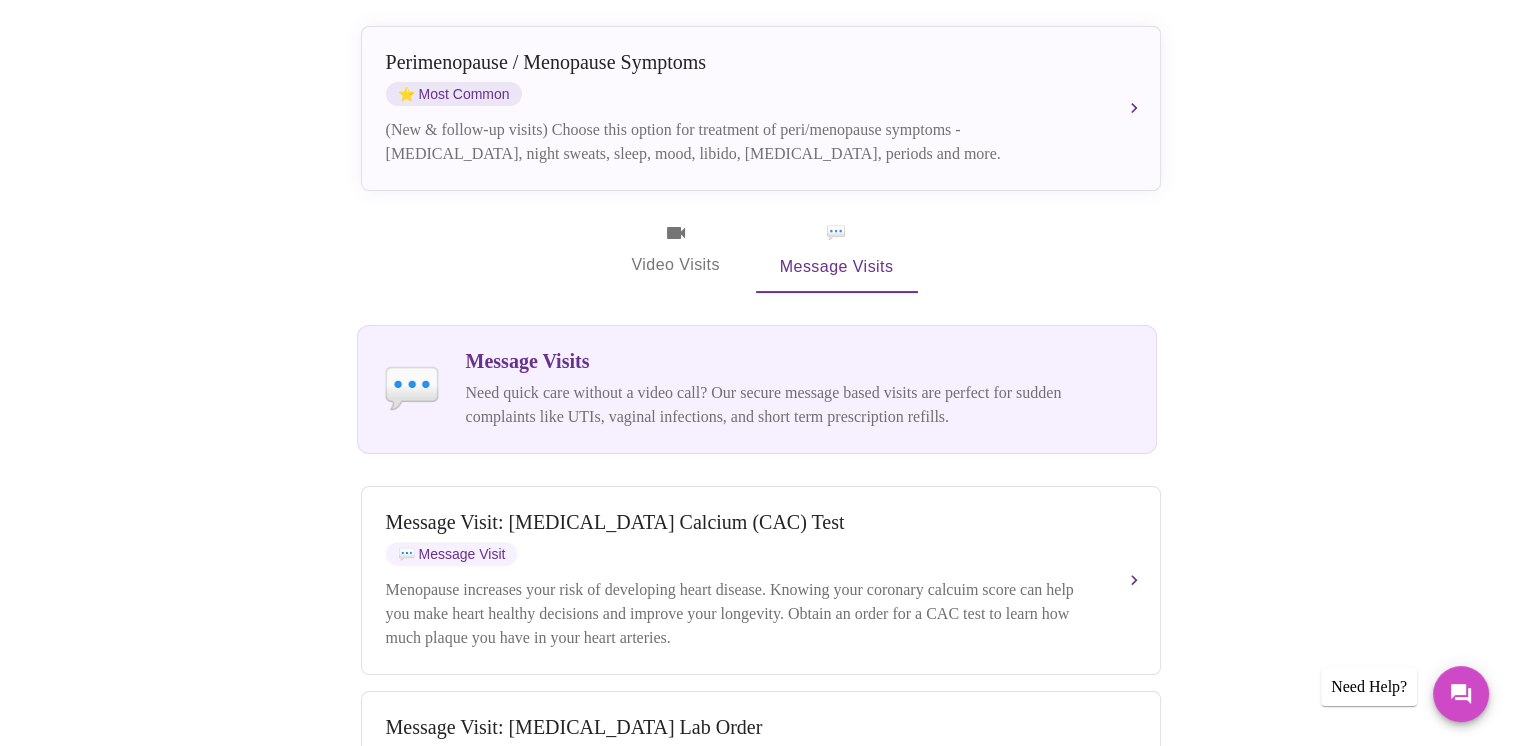 scroll, scrollTop: 463, scrollLeft: 0, axis: vertical 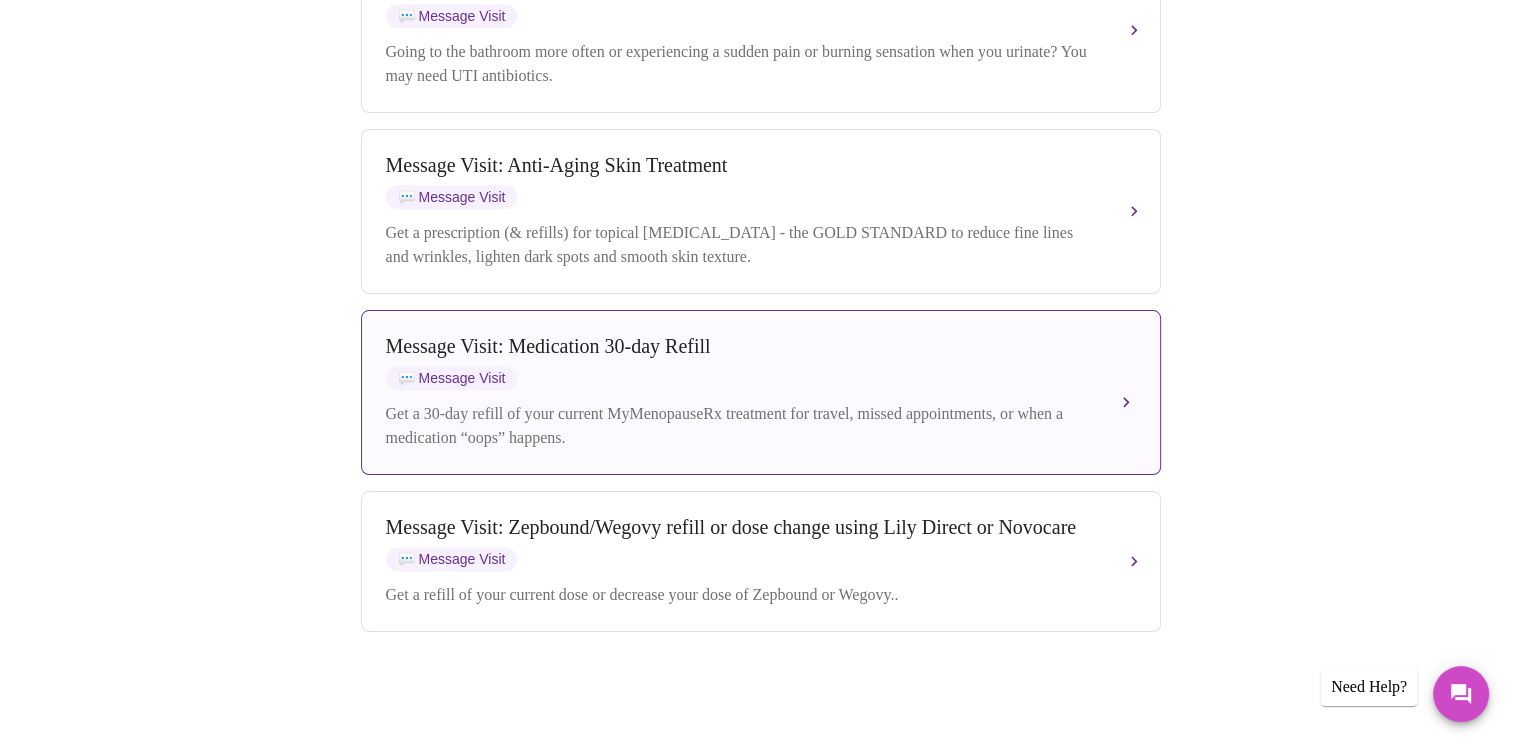 click on "Message Visit: Medication 30-day Refill 💬  Message Visit Get a 30-day refill of your current MyMenopauseRx treatment for travel, missed appointments, or when a medication “oops” happens." at bounding box center (761, 392) 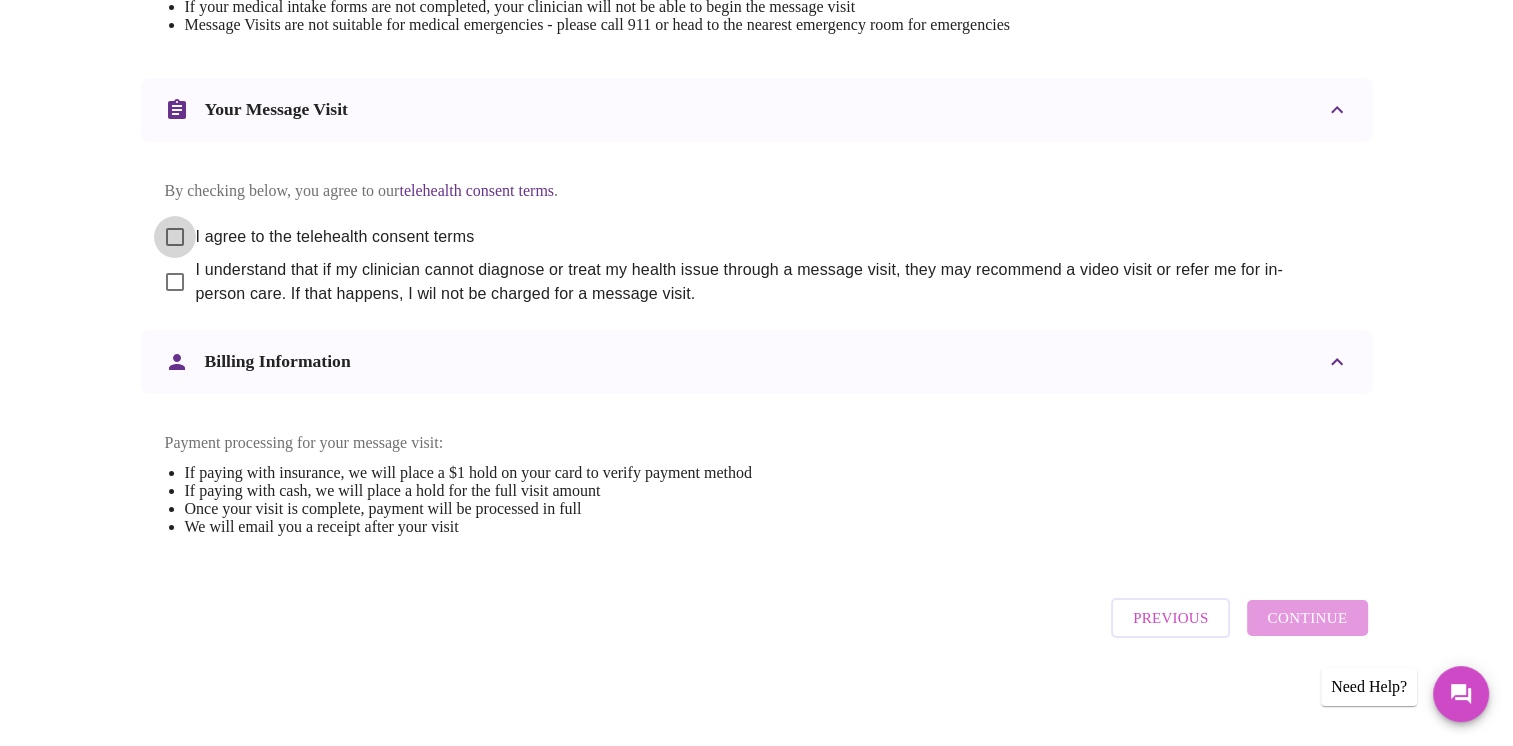 click on "I agree to the telehealth consent terms" at bounding box center (175, 237) 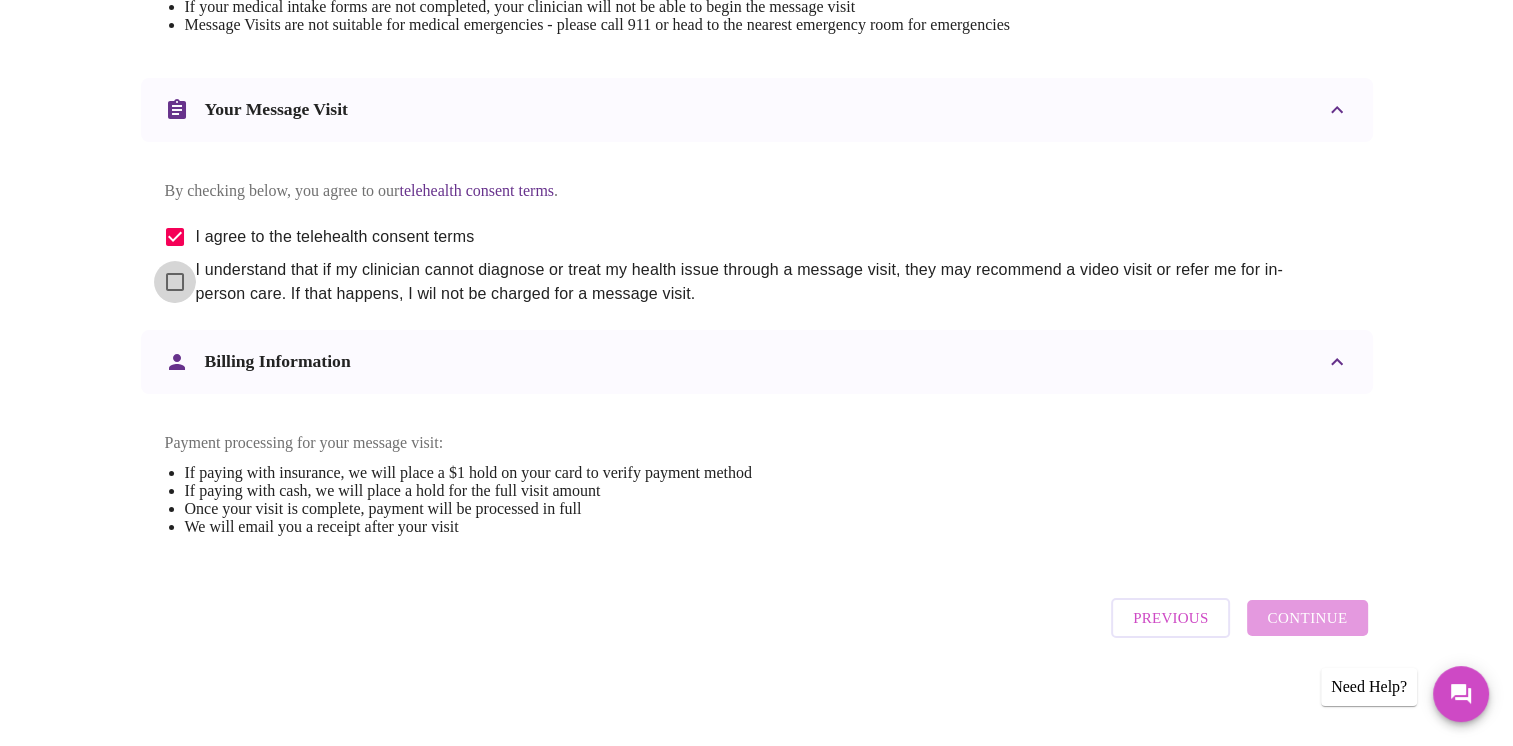 click on "I understand that if my clinician cannot diagnose or treat my health issue through a message visit, they may recommend a video visit or refer me for in-person care. If that happens, I wil not be charged for a message visit." at bounding box center [175, 282] 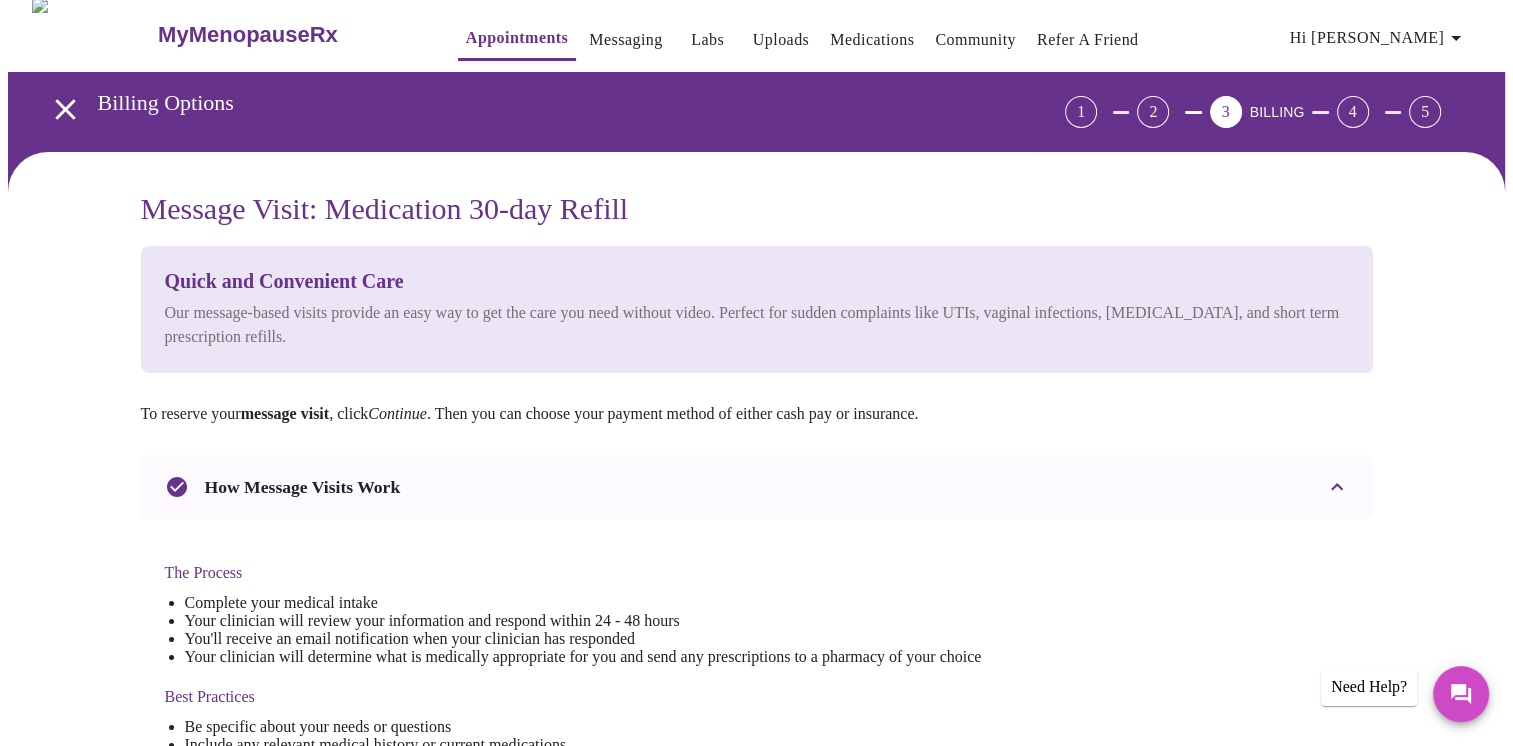 scroll, scrollTop: 0, scrollLeft: 0, axis: both 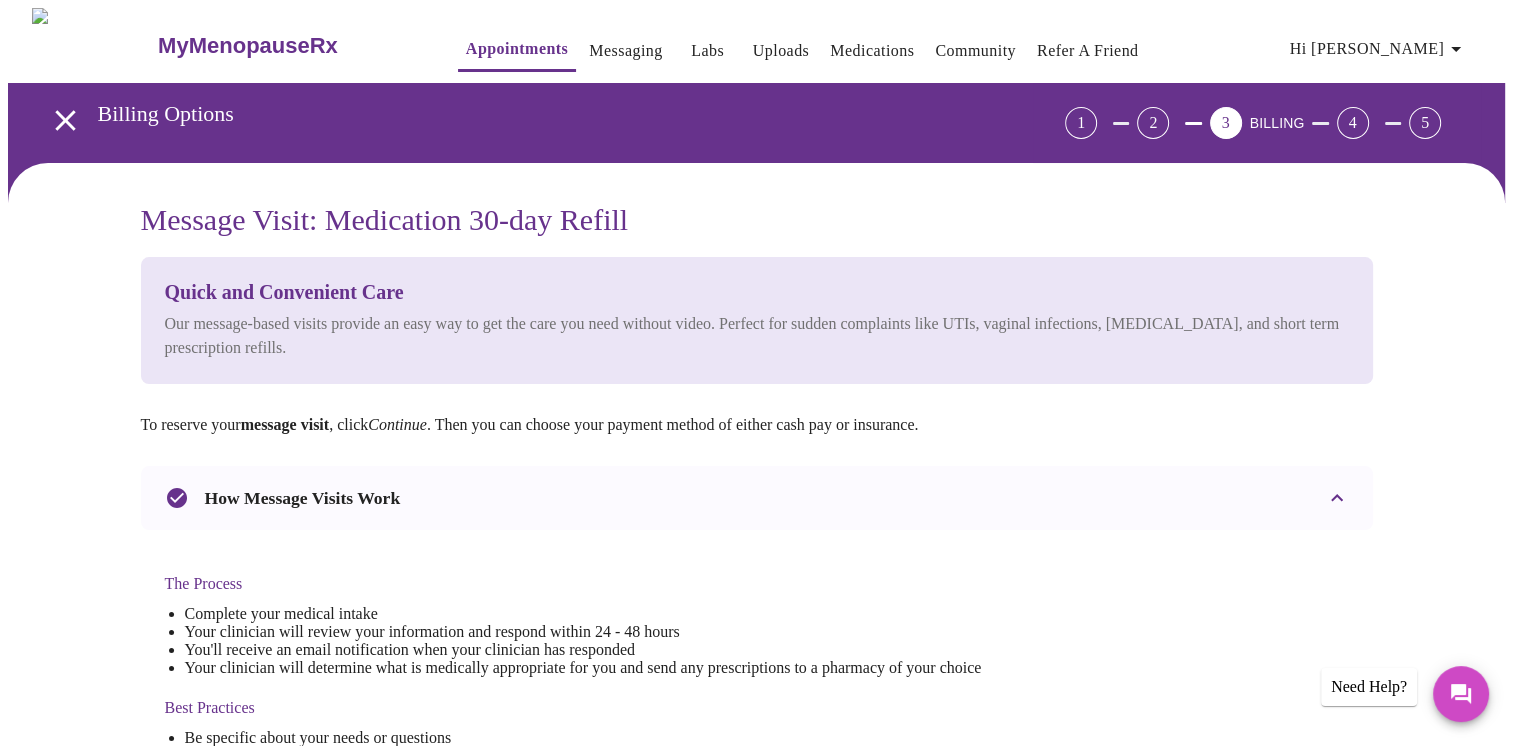 click on "Hi [PERSON_NAME]" at bounding box center (1379, 49) 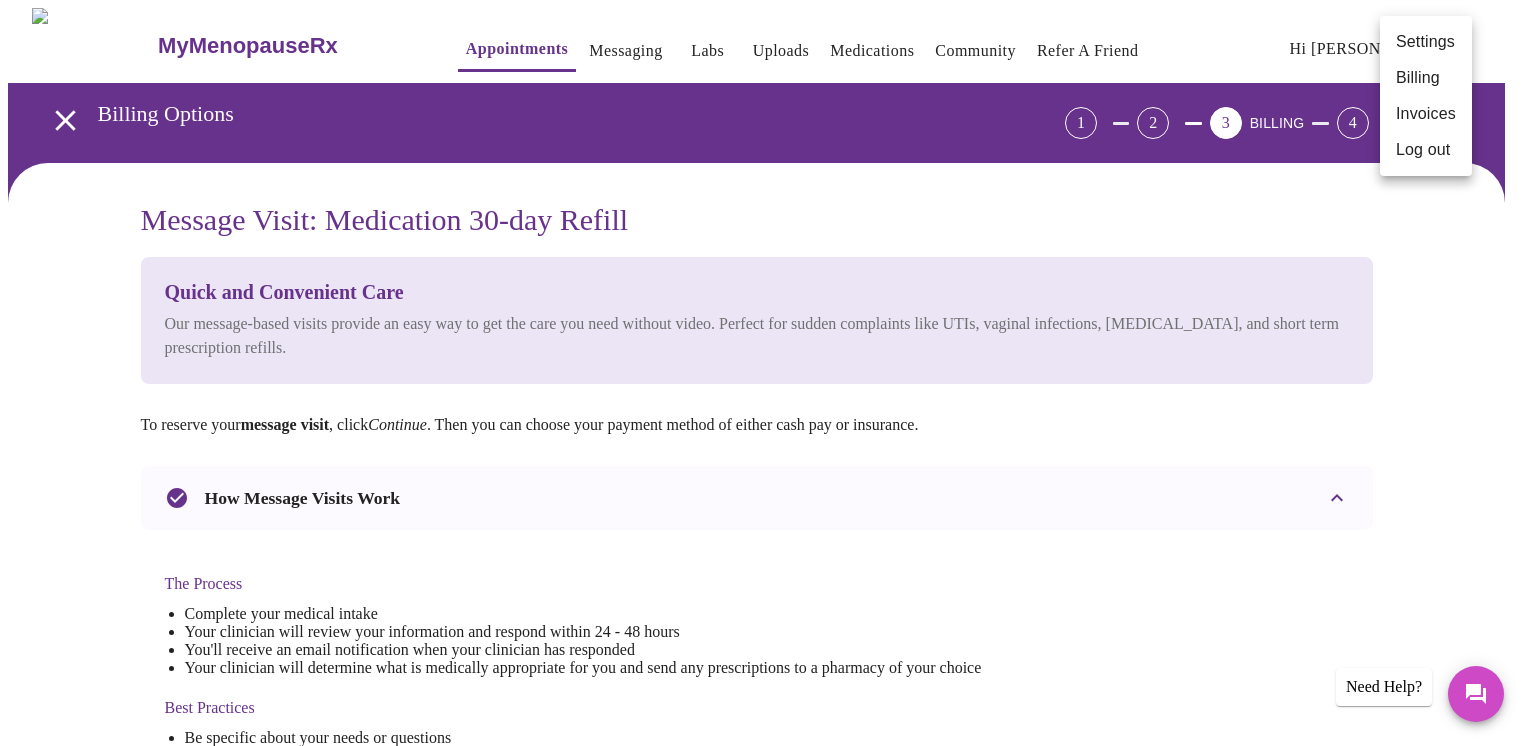 click at bounding box center [764, 373] 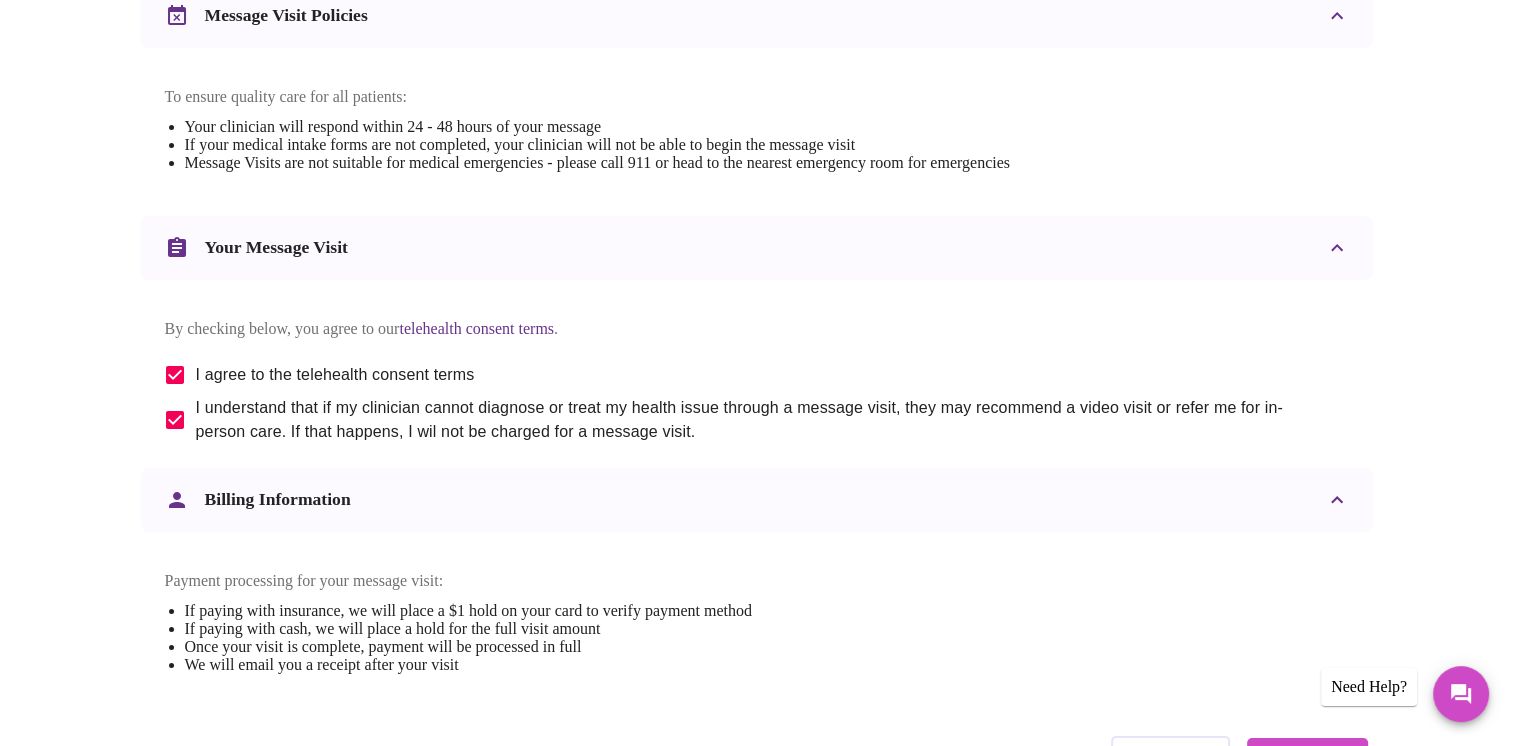 scroll, scrollTop: 1020, scrollLeft: 0, axis: vertical 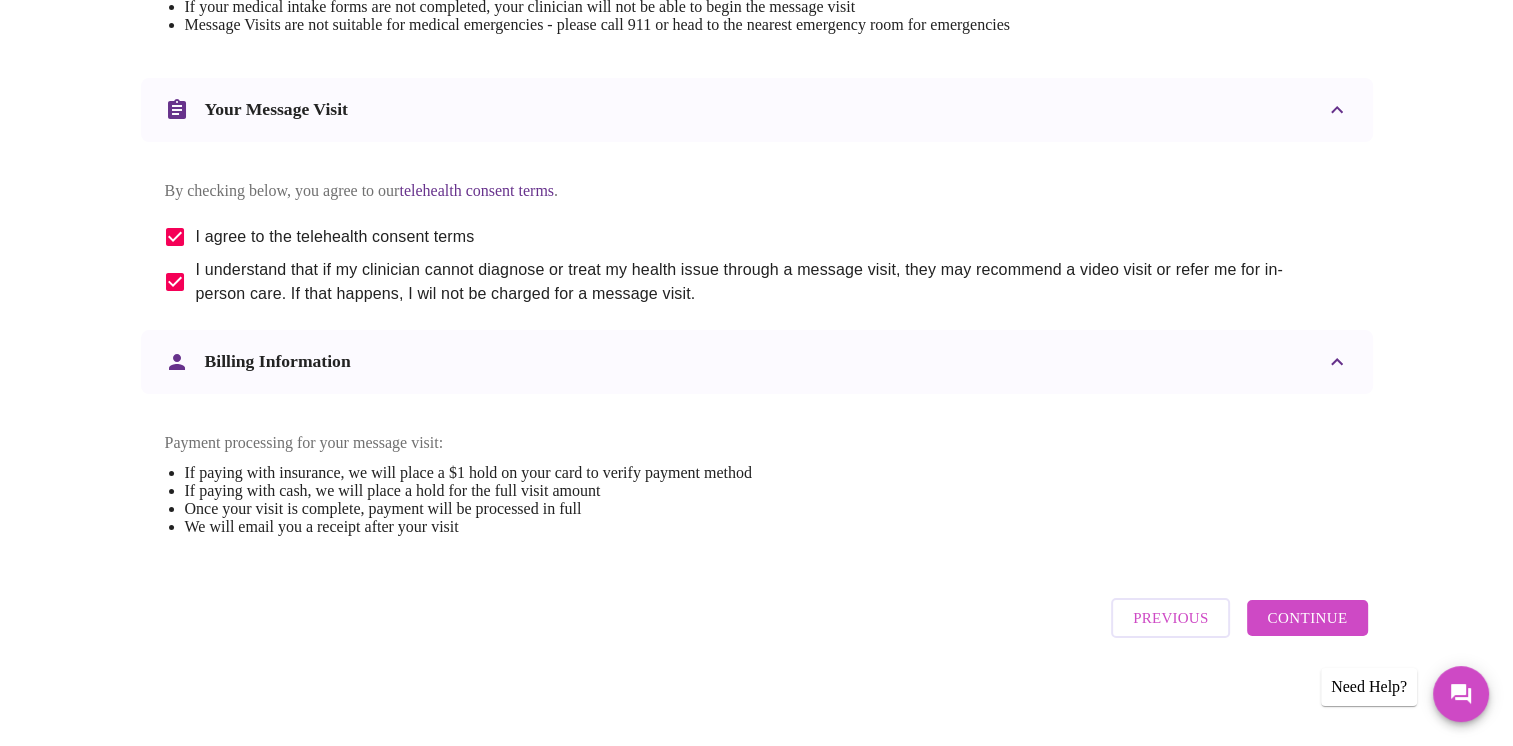 click on "Continue" at bounding box center (1307, 618) 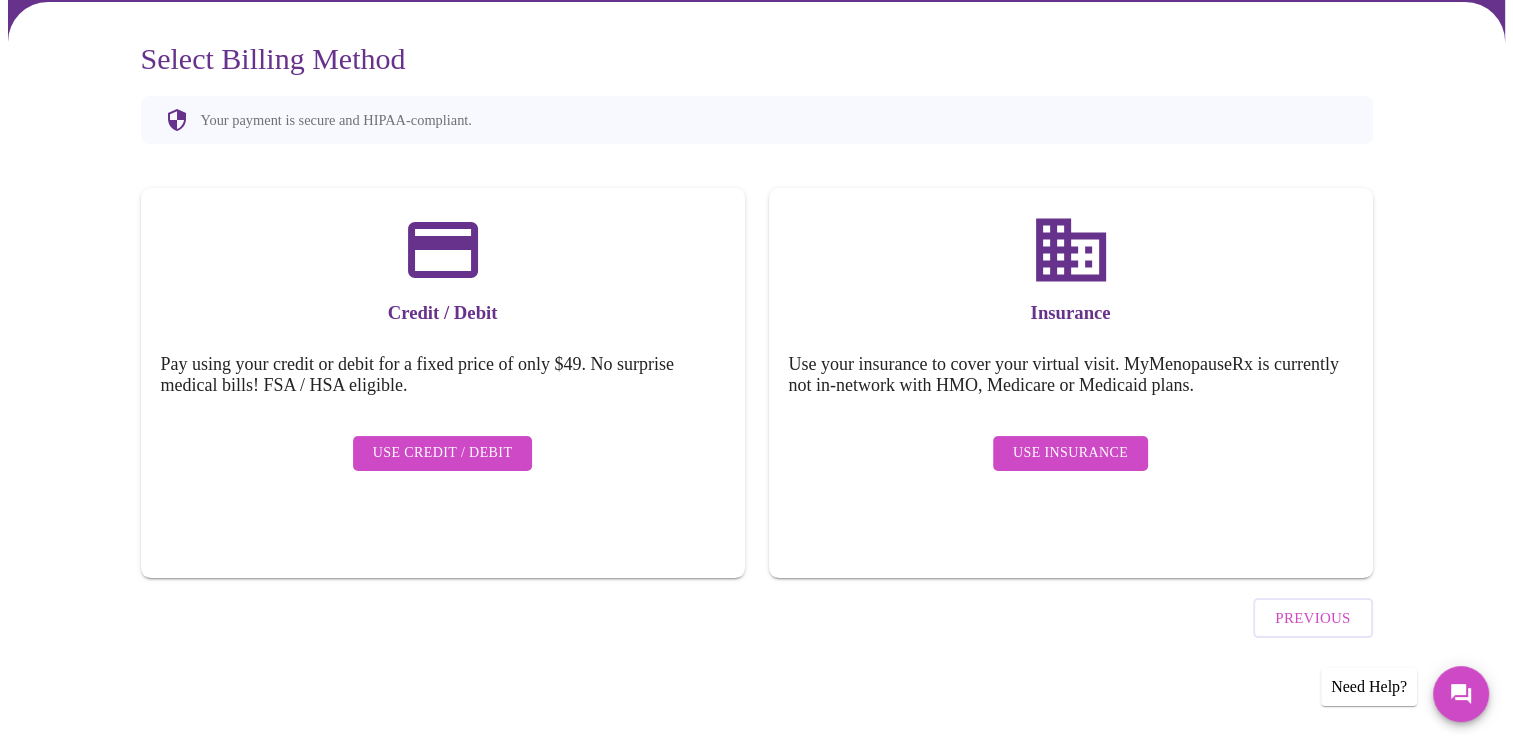 scroll, scrollTop: 104, scrollLeft: 0, axis: vertical 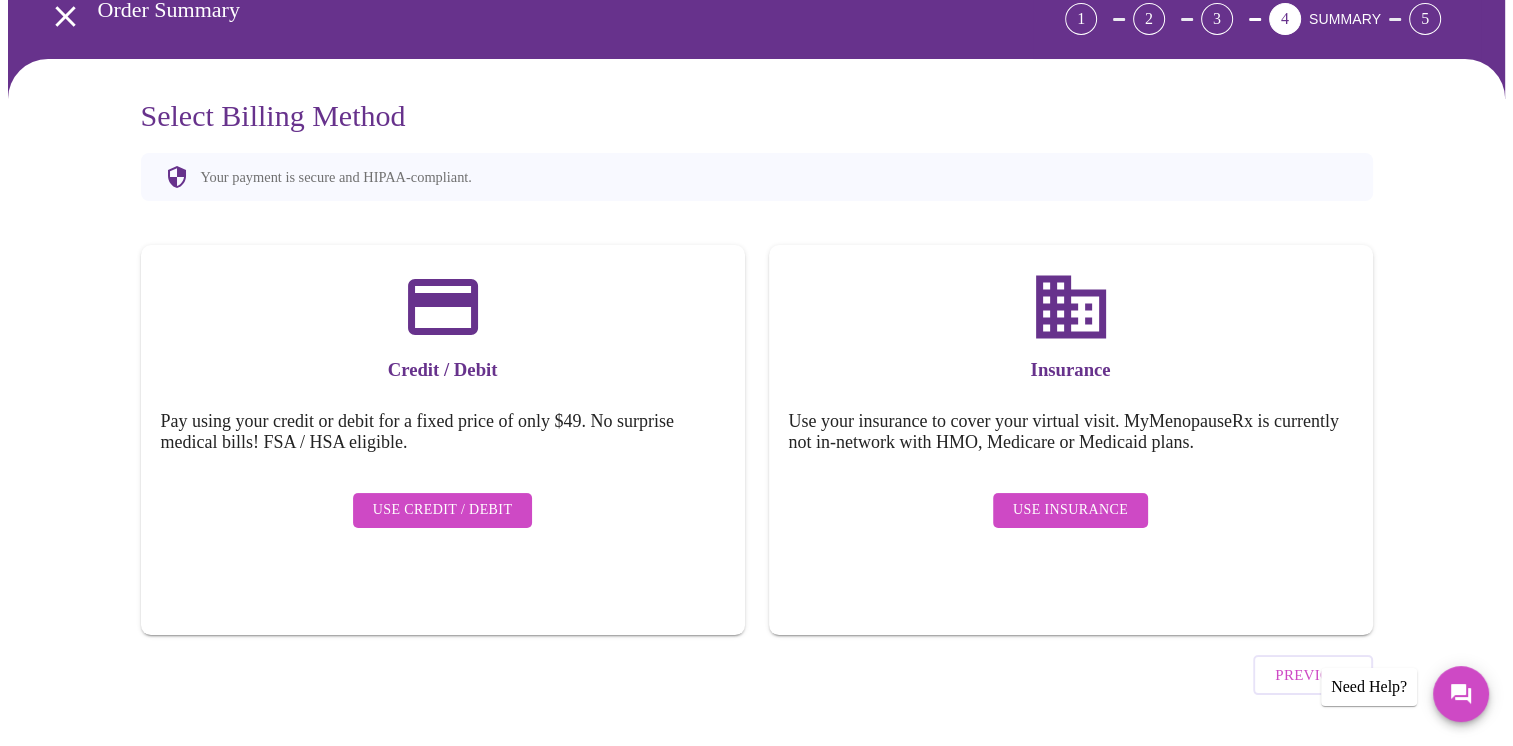 click on "Use Insurance" at bounding box center (1070, 510) 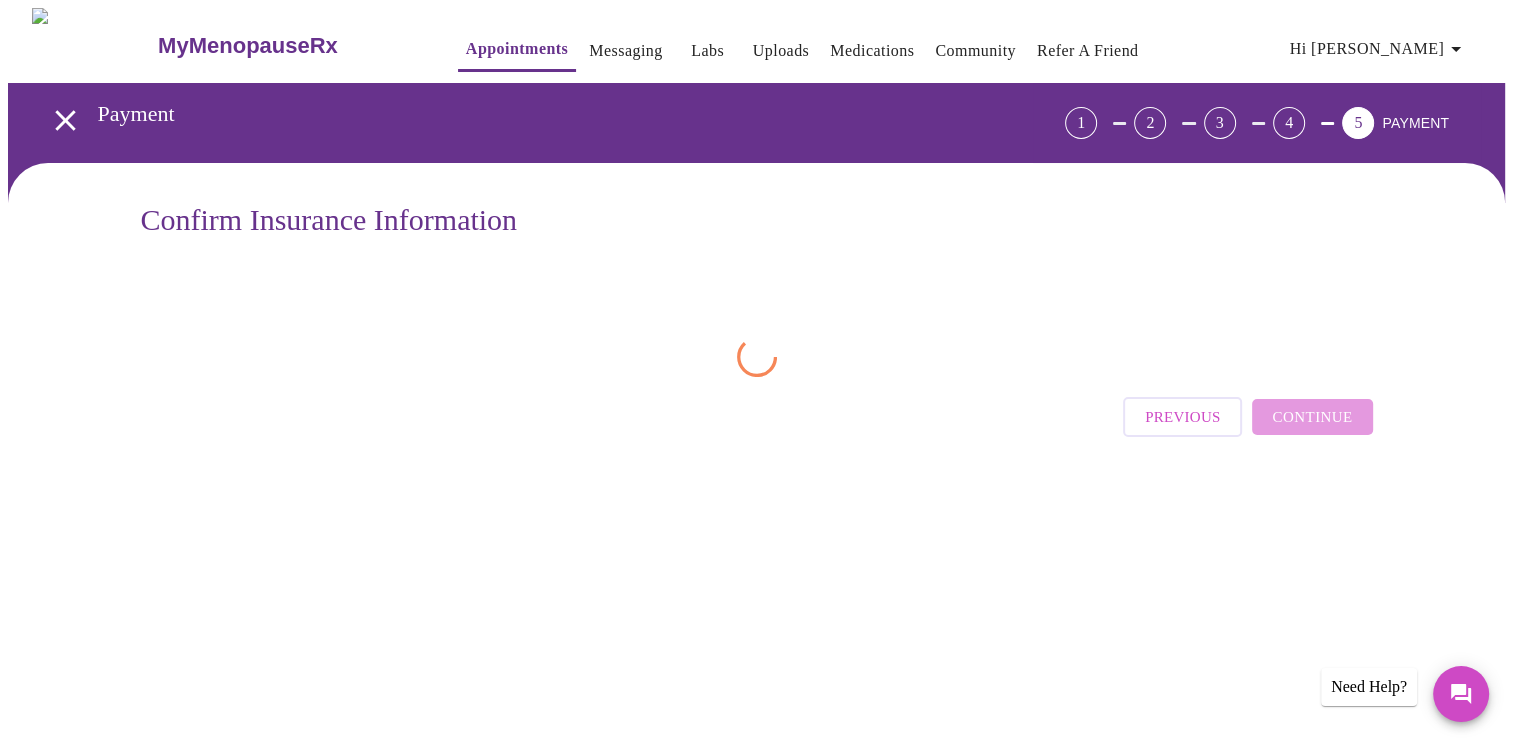 scroll, scrollTop: 0, scrollLeft: 0, axis: both 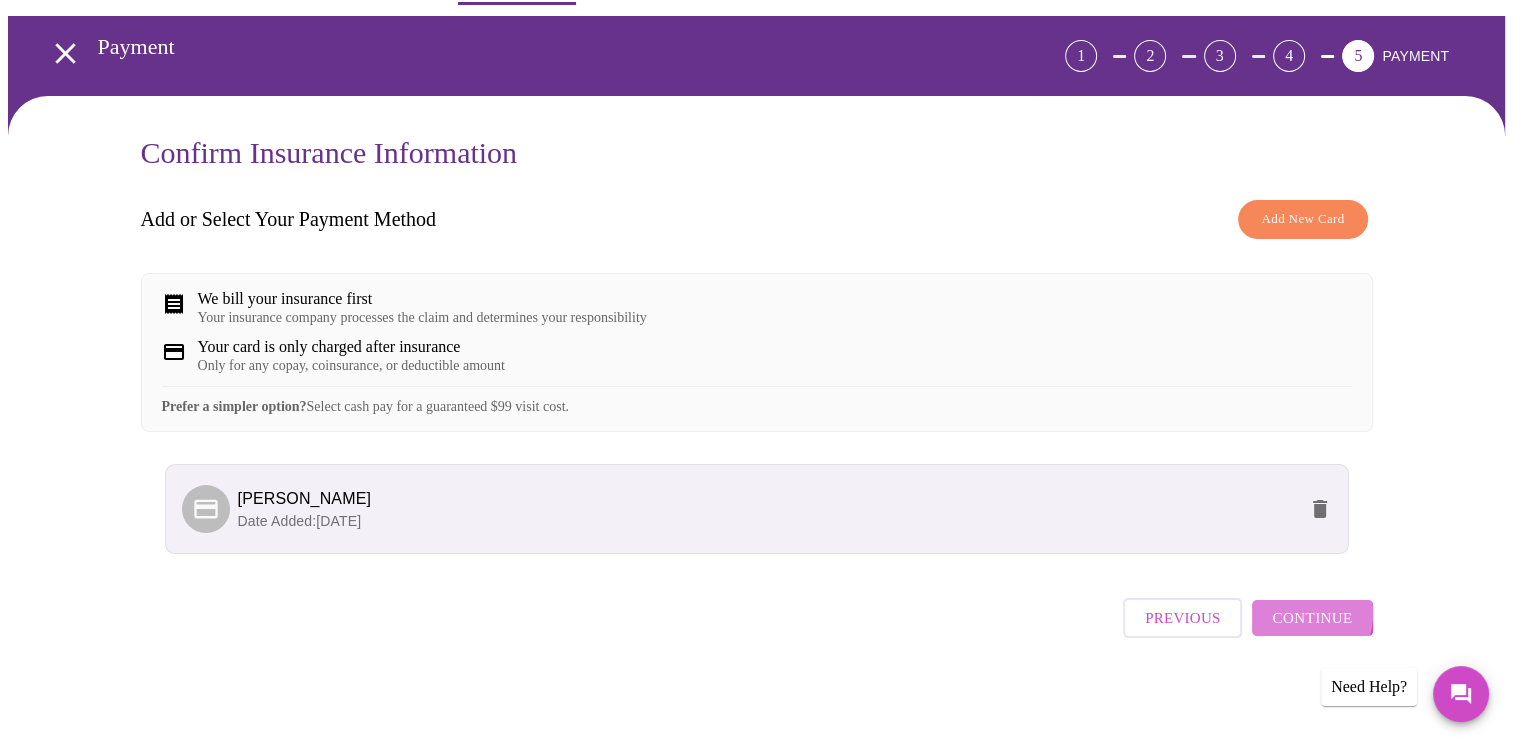 click on "Continue" at bounding box center [1312, 618] 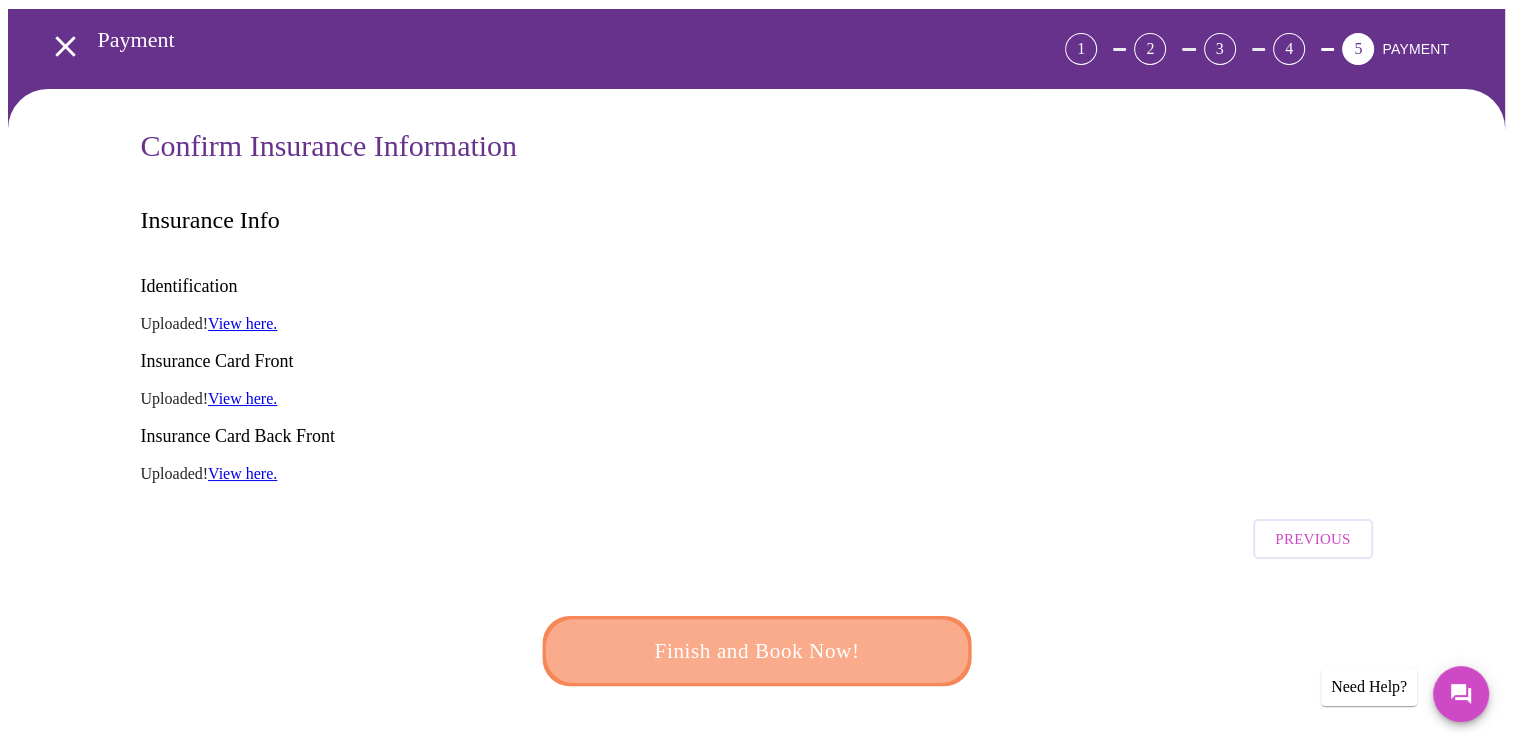 click on "Finish and Book Now!" at bounding box center (757, 651) 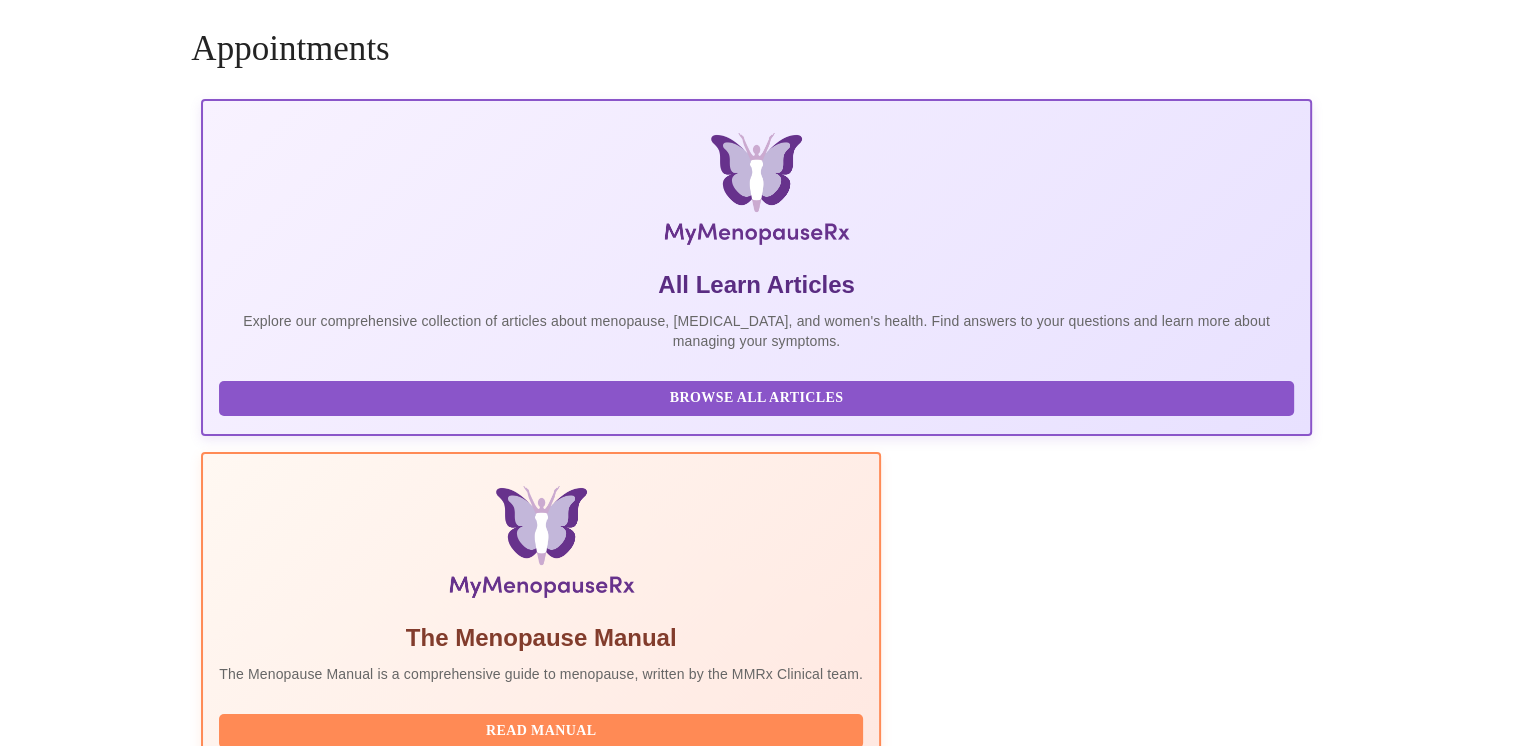 scroll, scrollTop: 0, scrollLeft: 0, axis: both 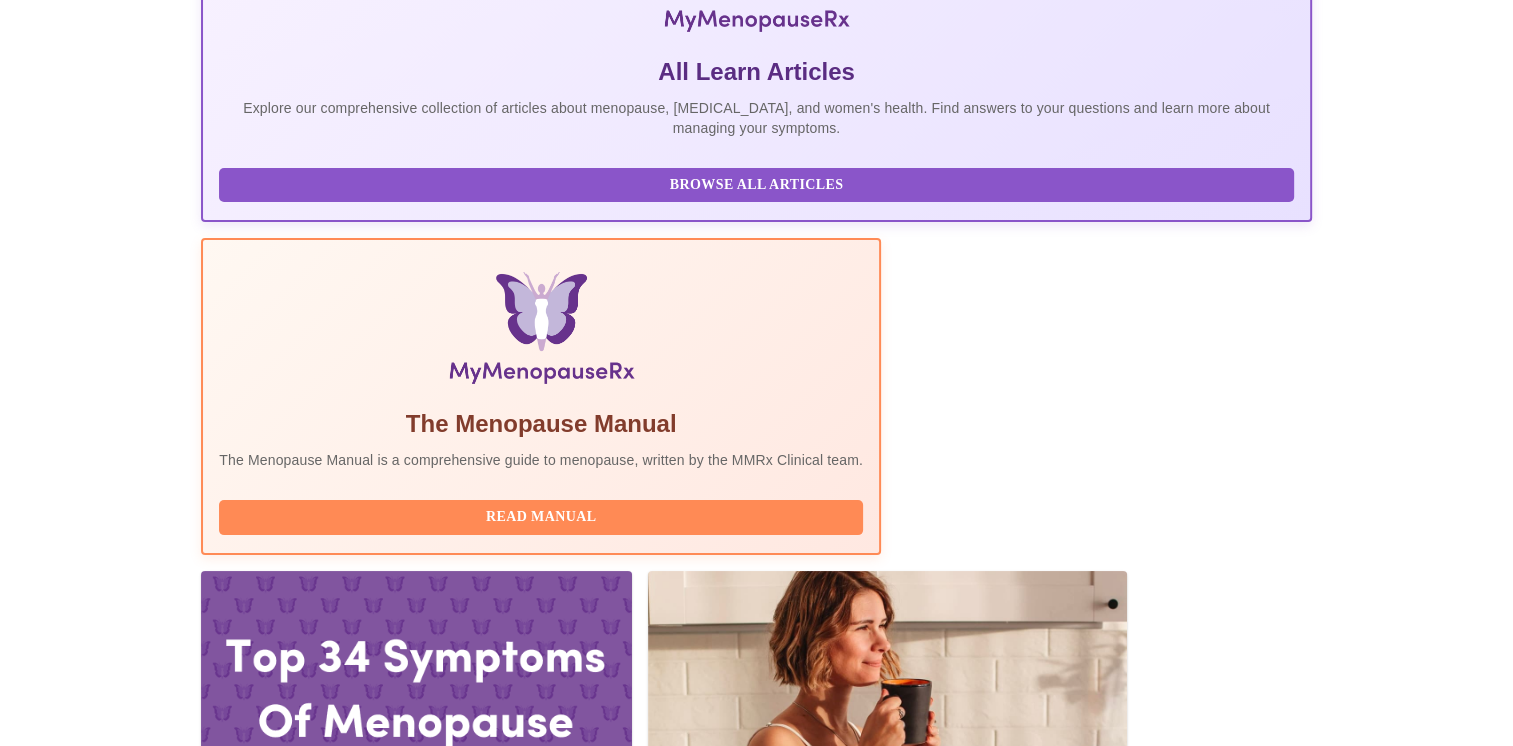 click on "Complete Pre-Assessment" at bounding box center (1176, 2150) 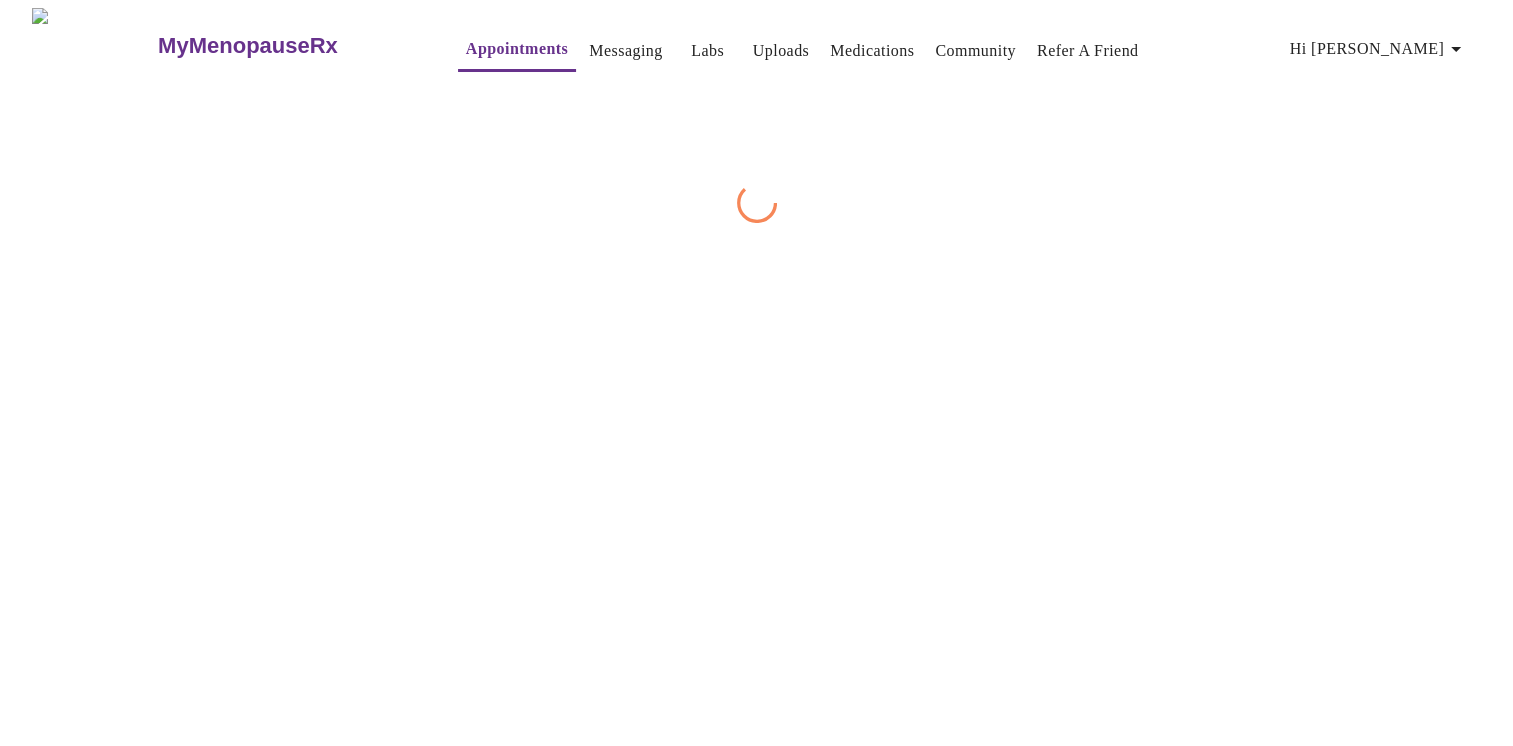 scroll, scrollTop: 0, scrollLeft: 0, axis: both 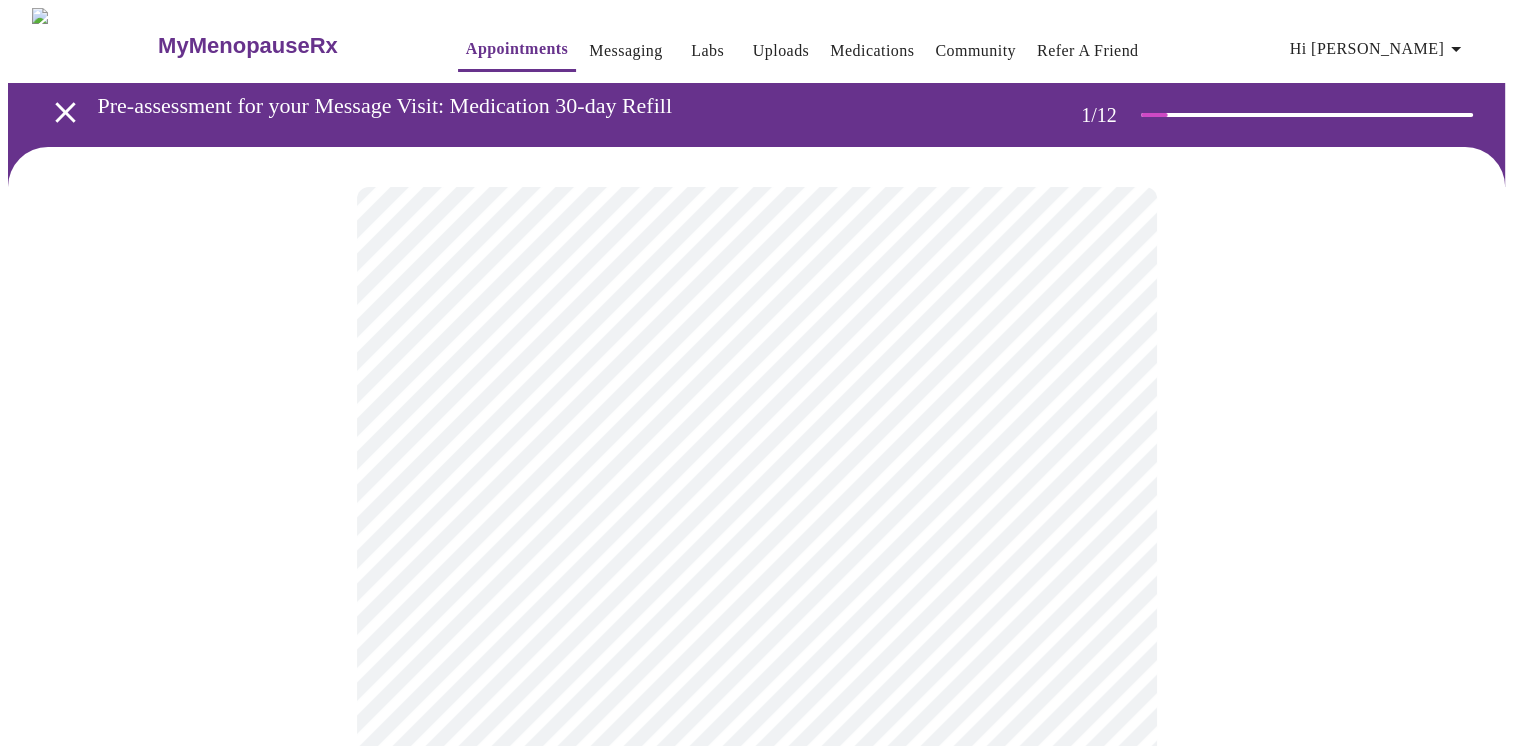 click on "MyMenopauseRx Appointments Messaging Labs Uploads Medications Community Refer a Friend Hi Shanna   Pre-assessment for your Message Visit: Medication 30-day Refill 1  /  12 Settings Billing Invoices Log out" at bounding box center (756, 926) 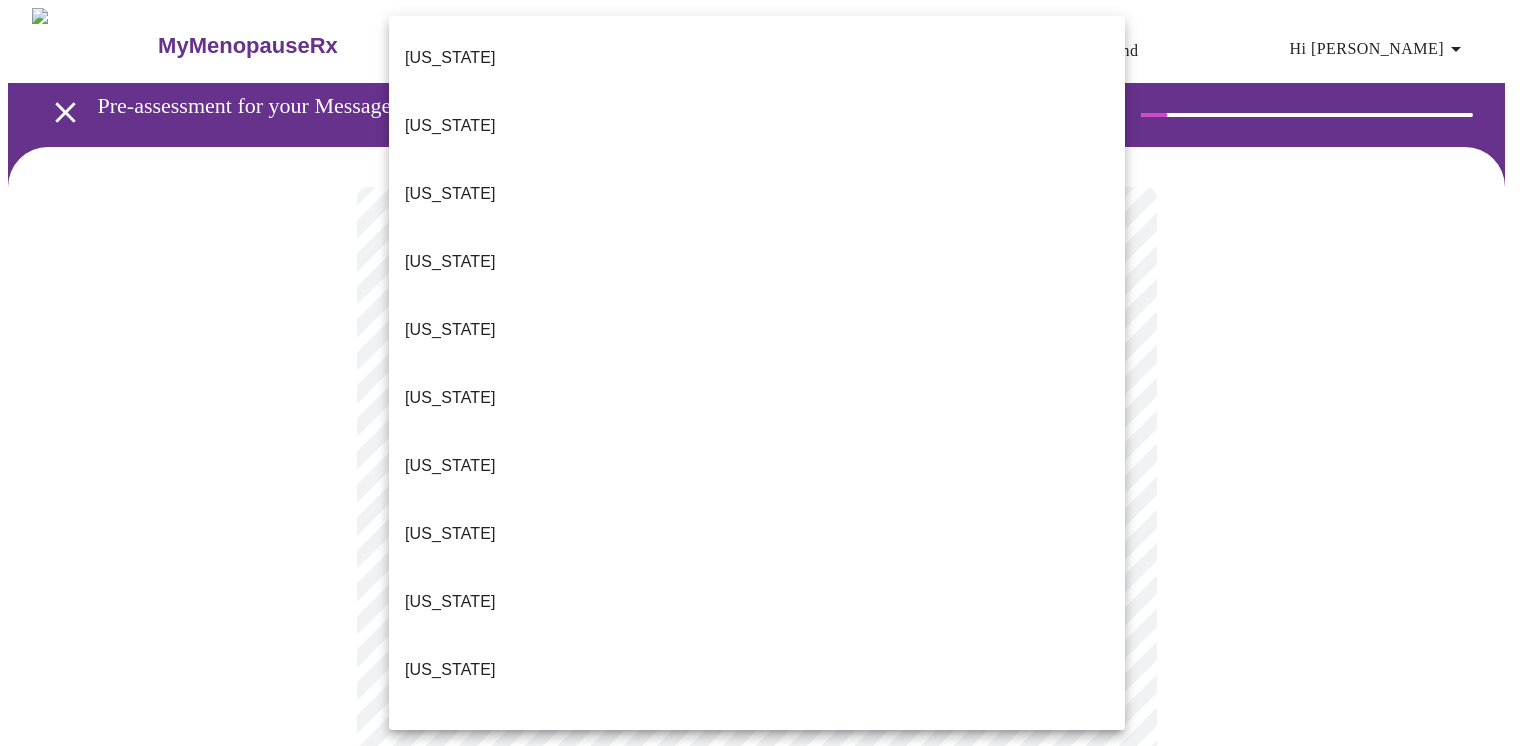 click on "[US_STATE]" at bounding box center [757, 670] 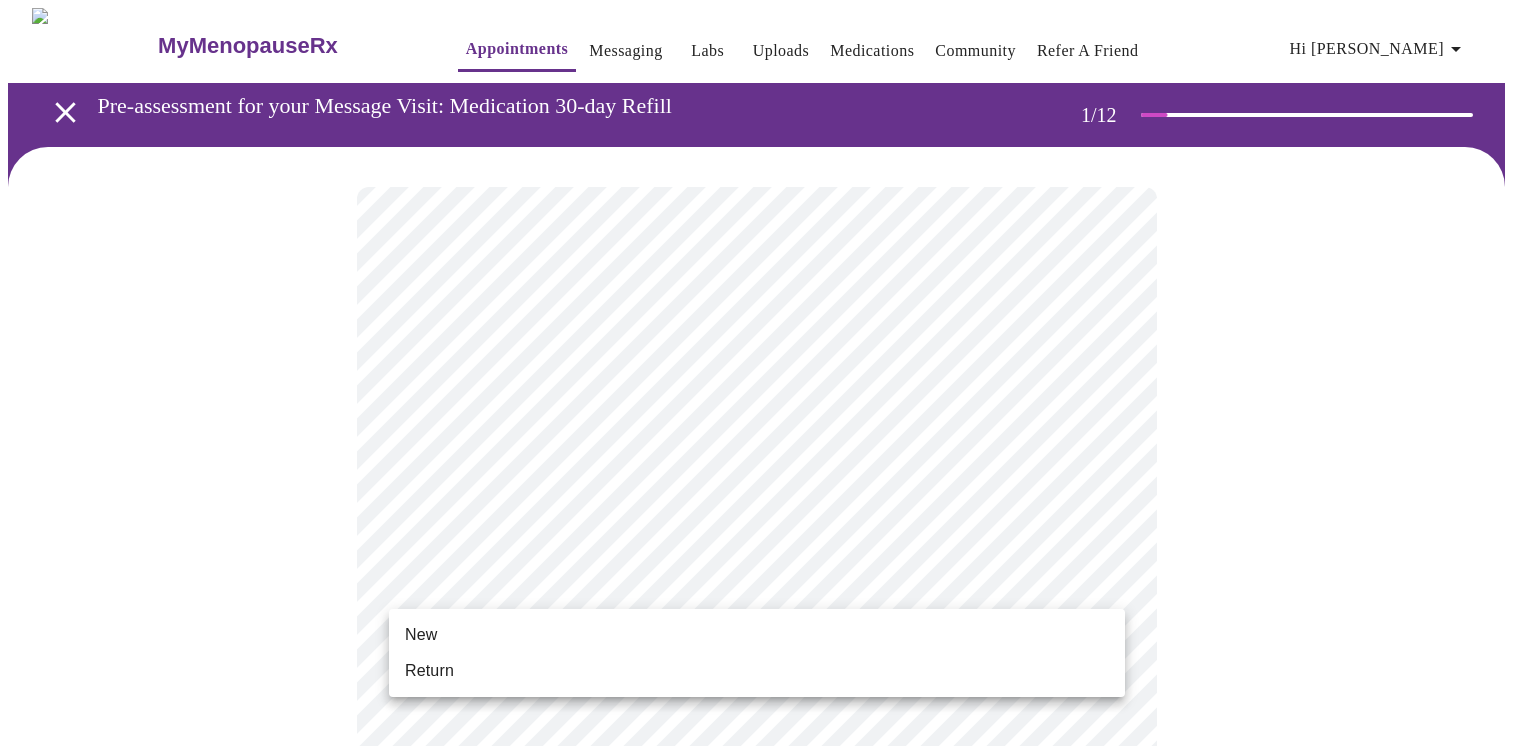 click on "MyMenopauseRx Appointments Messaging Labs Uploads Medications Community Refer a Friend Hi Shanna   Pre-assessment for your Message Visit: Medication 30-day Refill 1  /  12 Settings Billing Invoices Log out New Return" at bounding box center [764, 920] 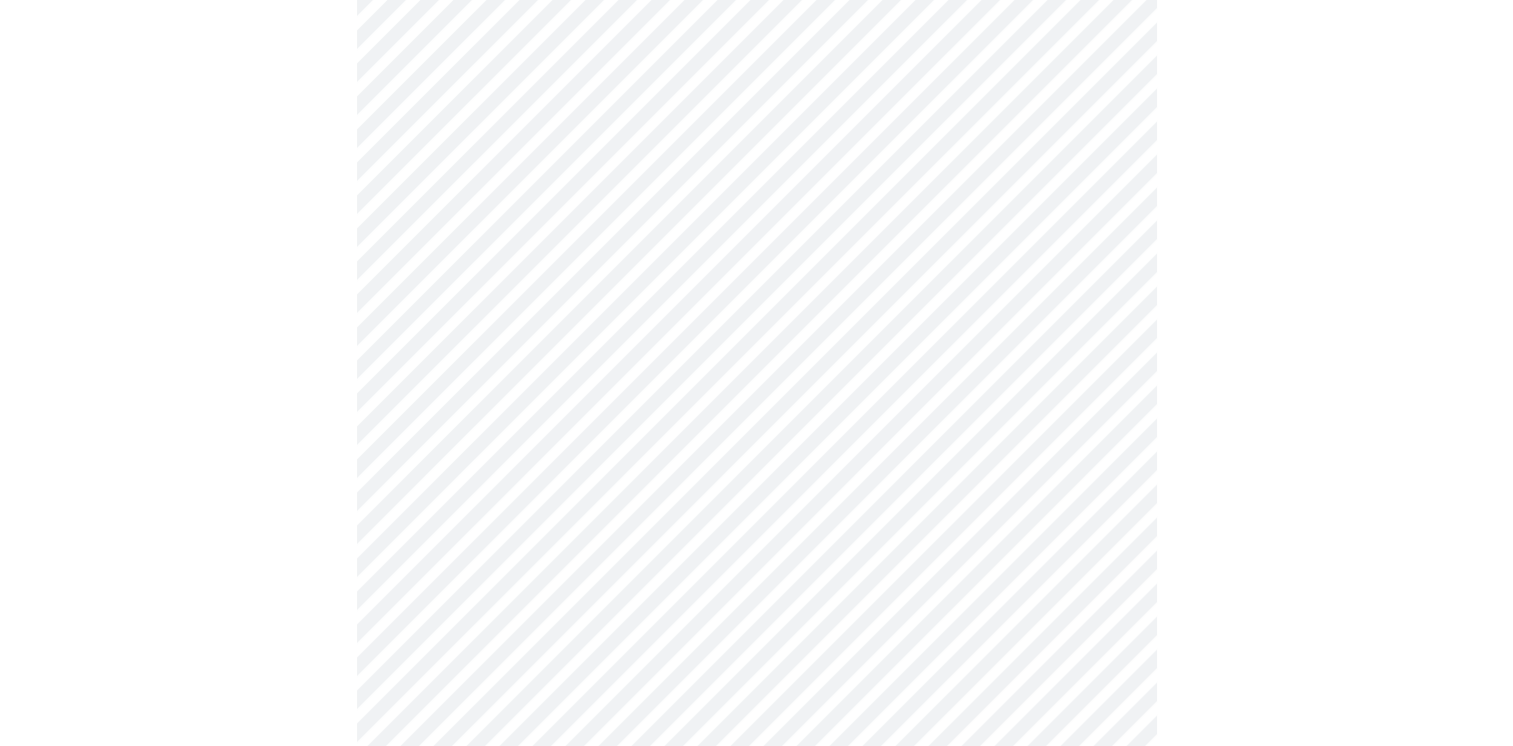 scroll, scrollTop: 536, scrollLeft: 0, axis: vertical 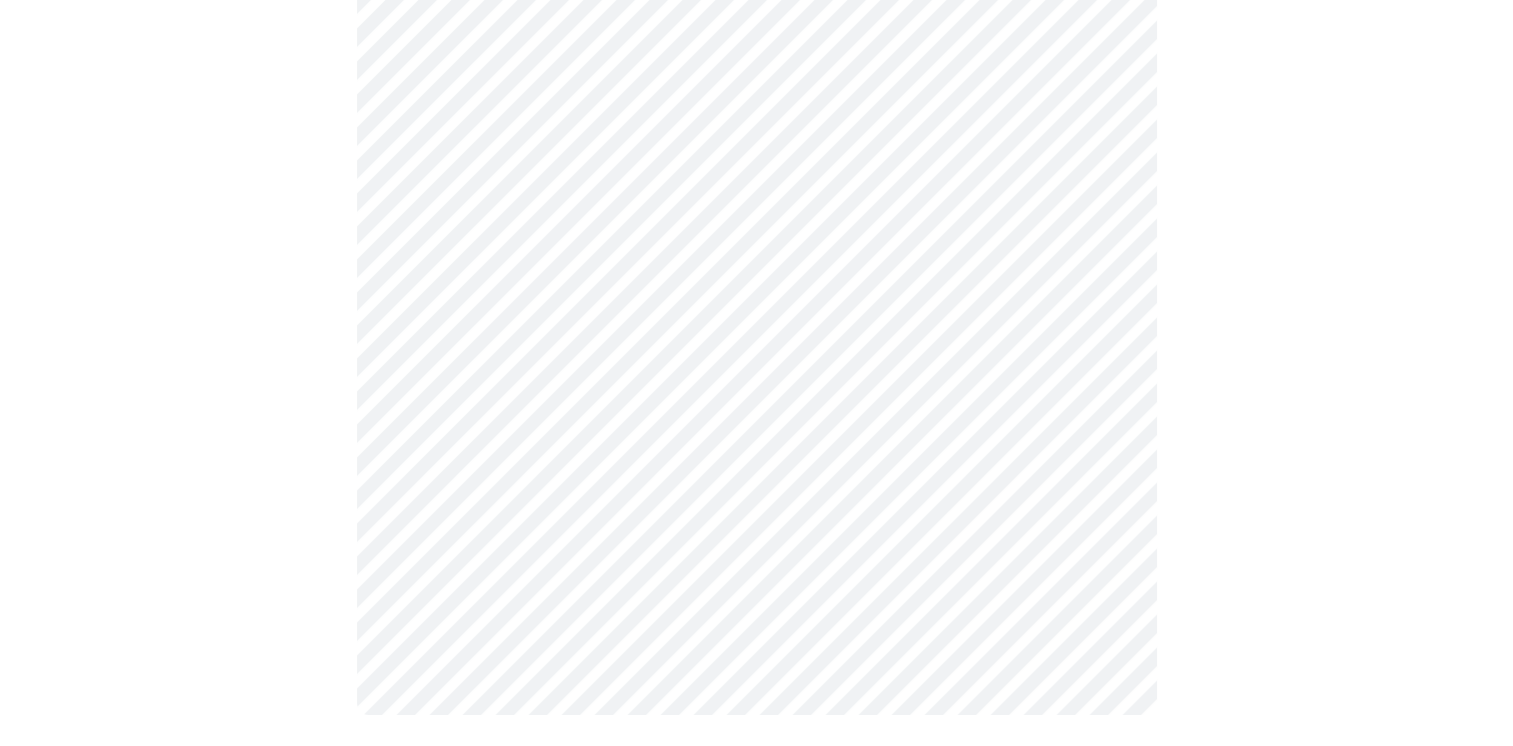 click on "MyMenopauseRx Appointments Messaging Labs Uploads Medications Community Refer a Friend Hi Shanna   Pre-assessment for your Message Visit: Medication 30-day Refill 1  /  12 Settings Billing Invoices Log out" at bounding box center (756, -144) 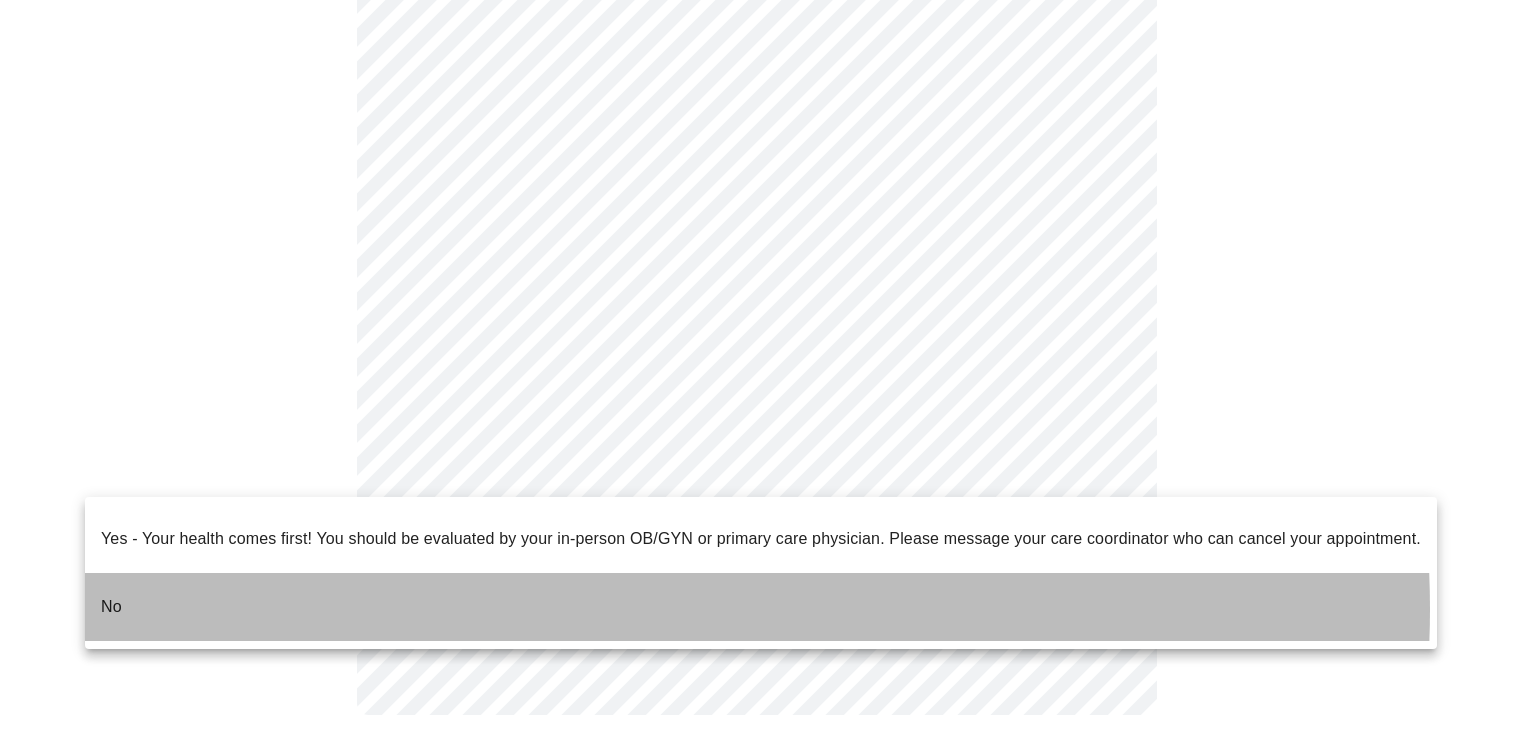 click on "No" at bounding box center [761, 607] 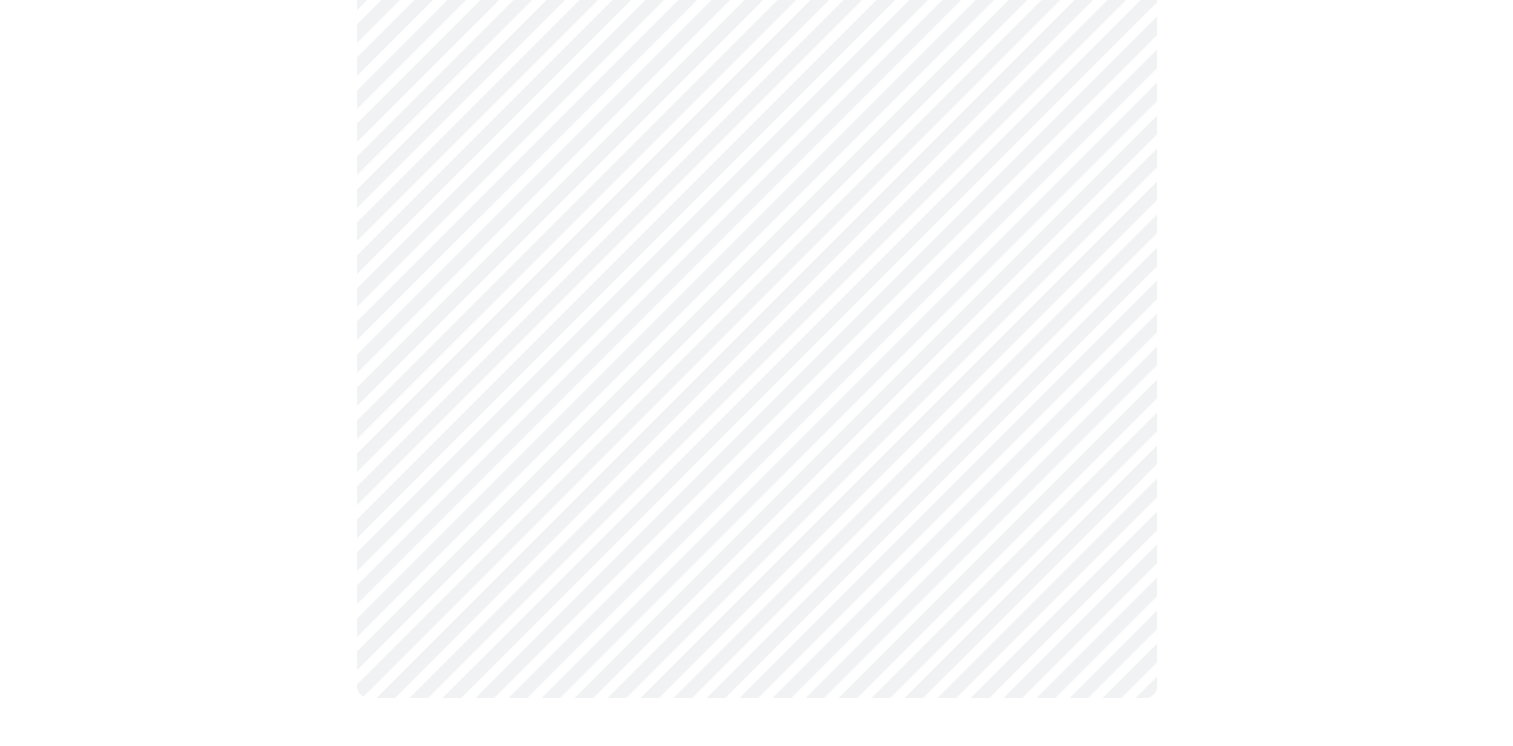 scroll, scrollTop: 0, scrollLeft: 0, axis: both 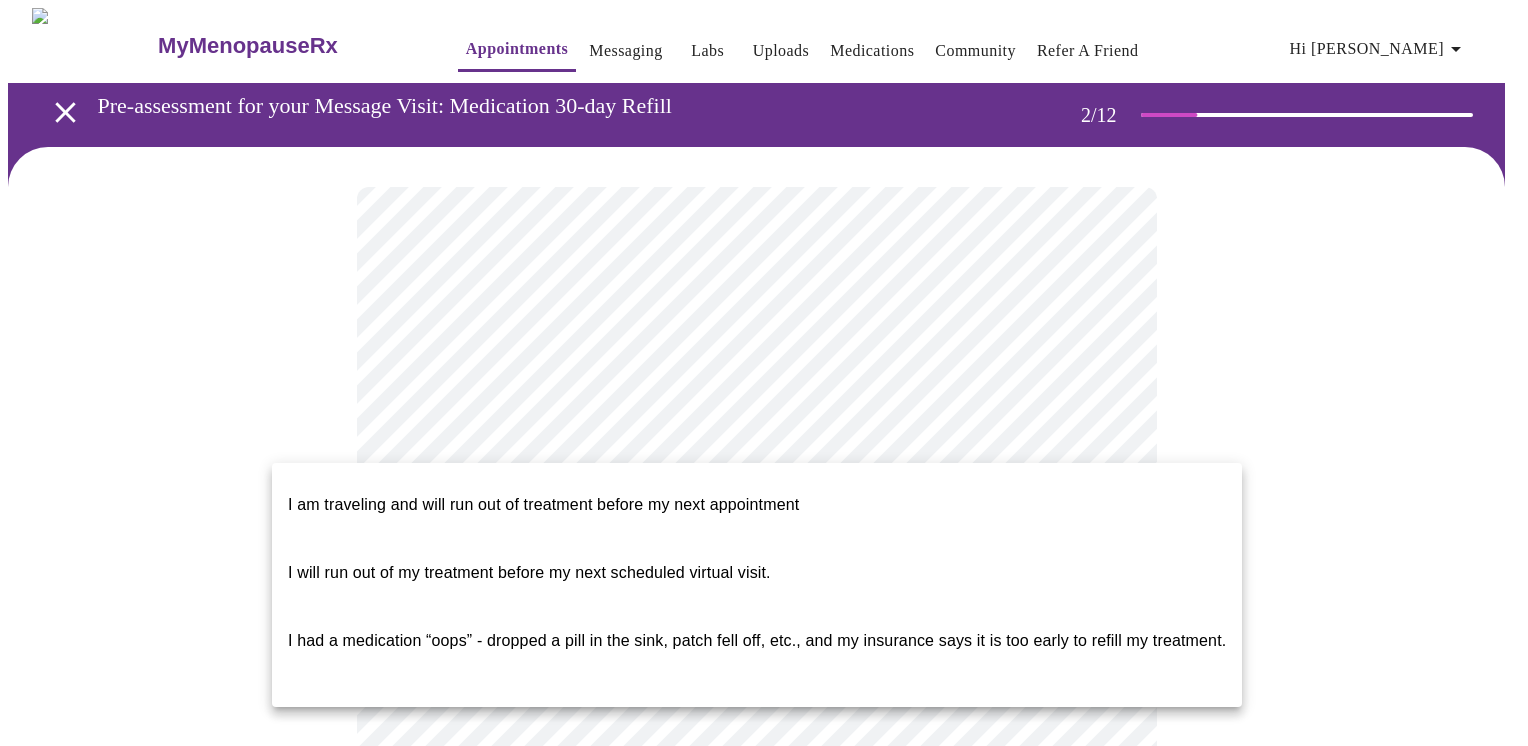 click on "MyMenopauseRx Appointments Messaging Labs Uploads Medications Community Refer a Friend Hi Shanna   Pre-assessment for your Message Visit: Medication 30-day Refill 2  /  12 Settings Billing Invoices Log out I am traveling and will run out of treatment before my next appointment
I will run out of my treatment before my next scheduled virtual visit.
I had a medication “oops” - dropped a pill in the sink, patch fell off, etc., and my insurance says it is too early to refill my treatment." at bounding box center (764, 817) 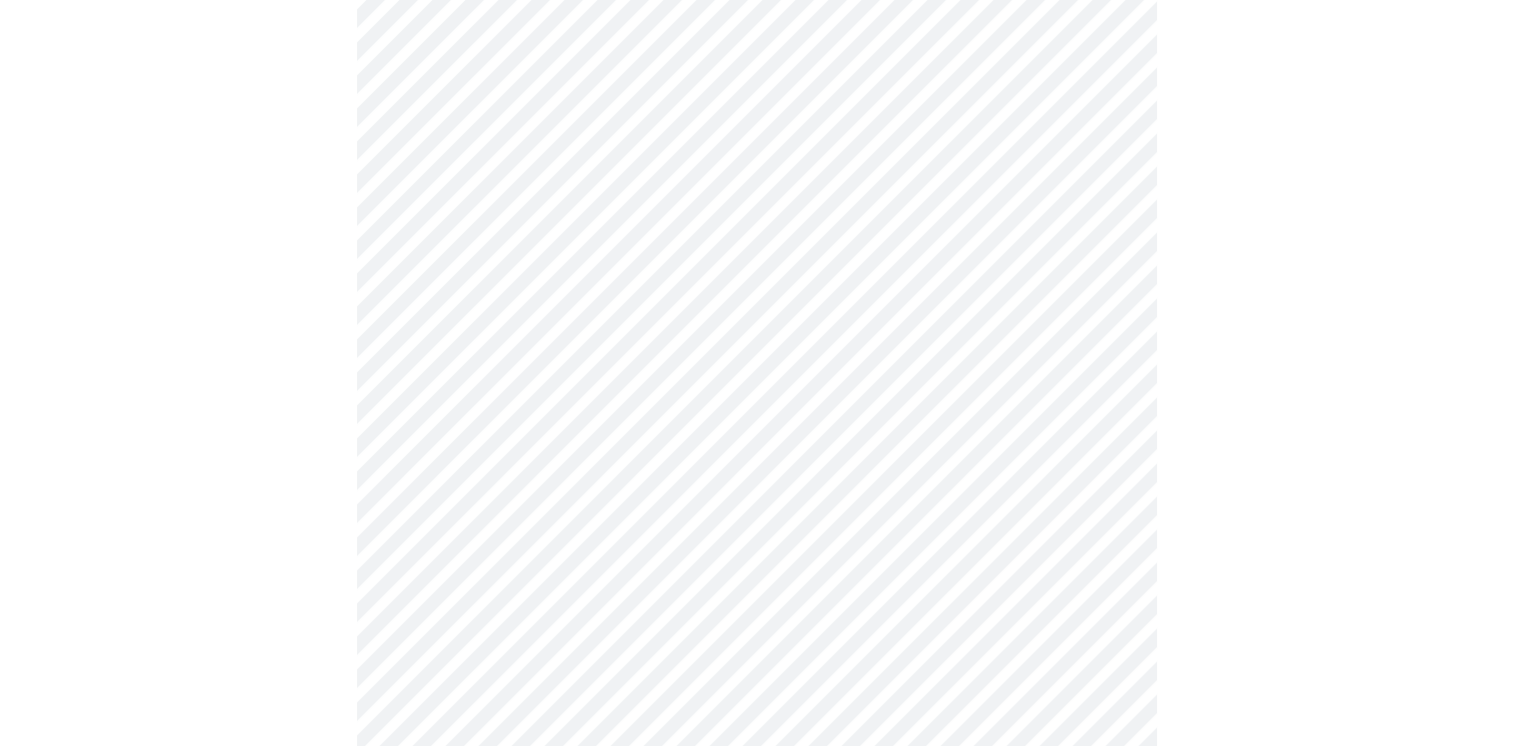 scroll, scrollTop: 411, scrollLeft: 0, axis: vertical 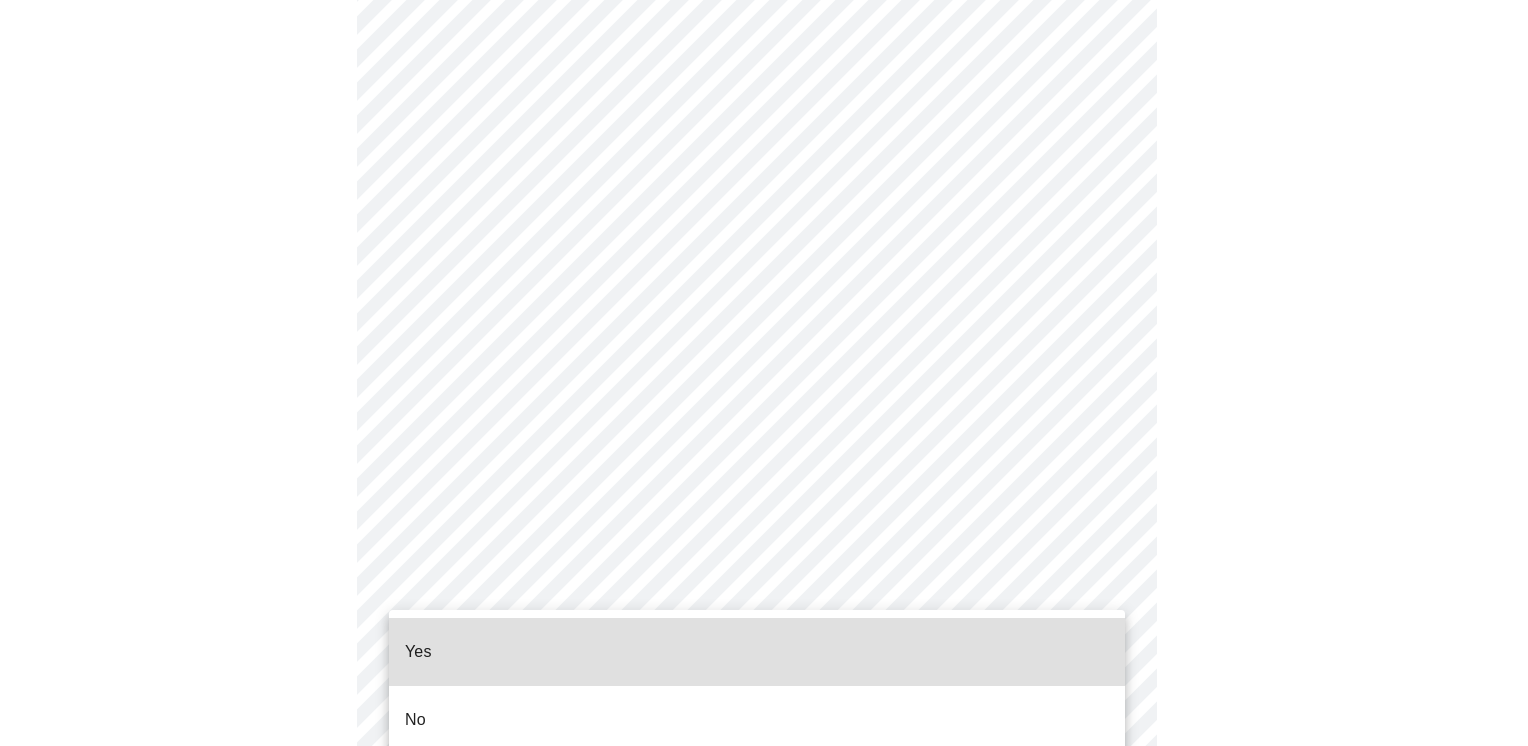 click on "MyMenopauseRx Appointments Messaging Labs Uploads Medications Community Refer a Friend Hi Shanna   Pre-assessment for your Message Visit: Medication 30-day Refill 2  /  12 Settings Billing Invoices Log out Yes
No" at bounding box center [764, 146] 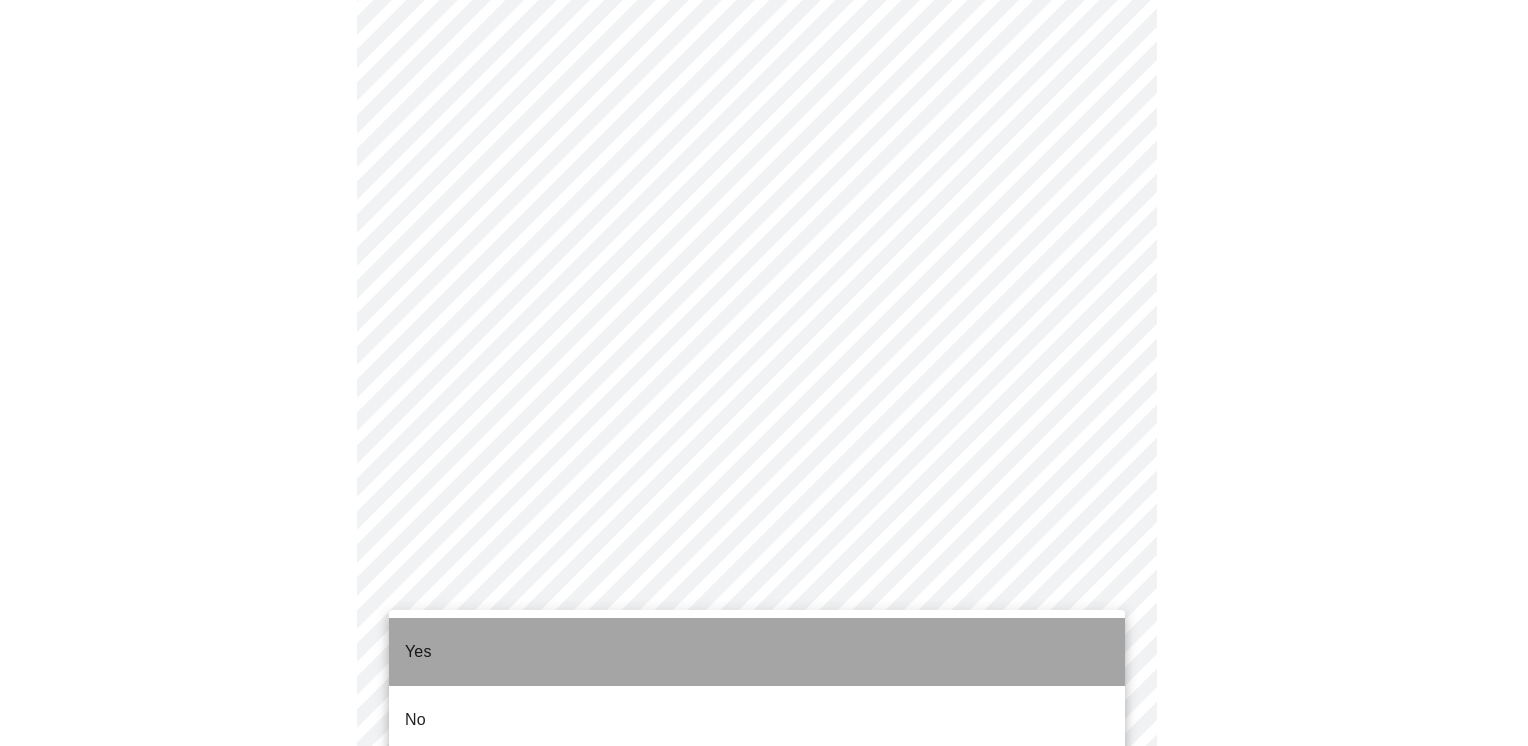 click on "Yes" at bounding box center (757, 652) 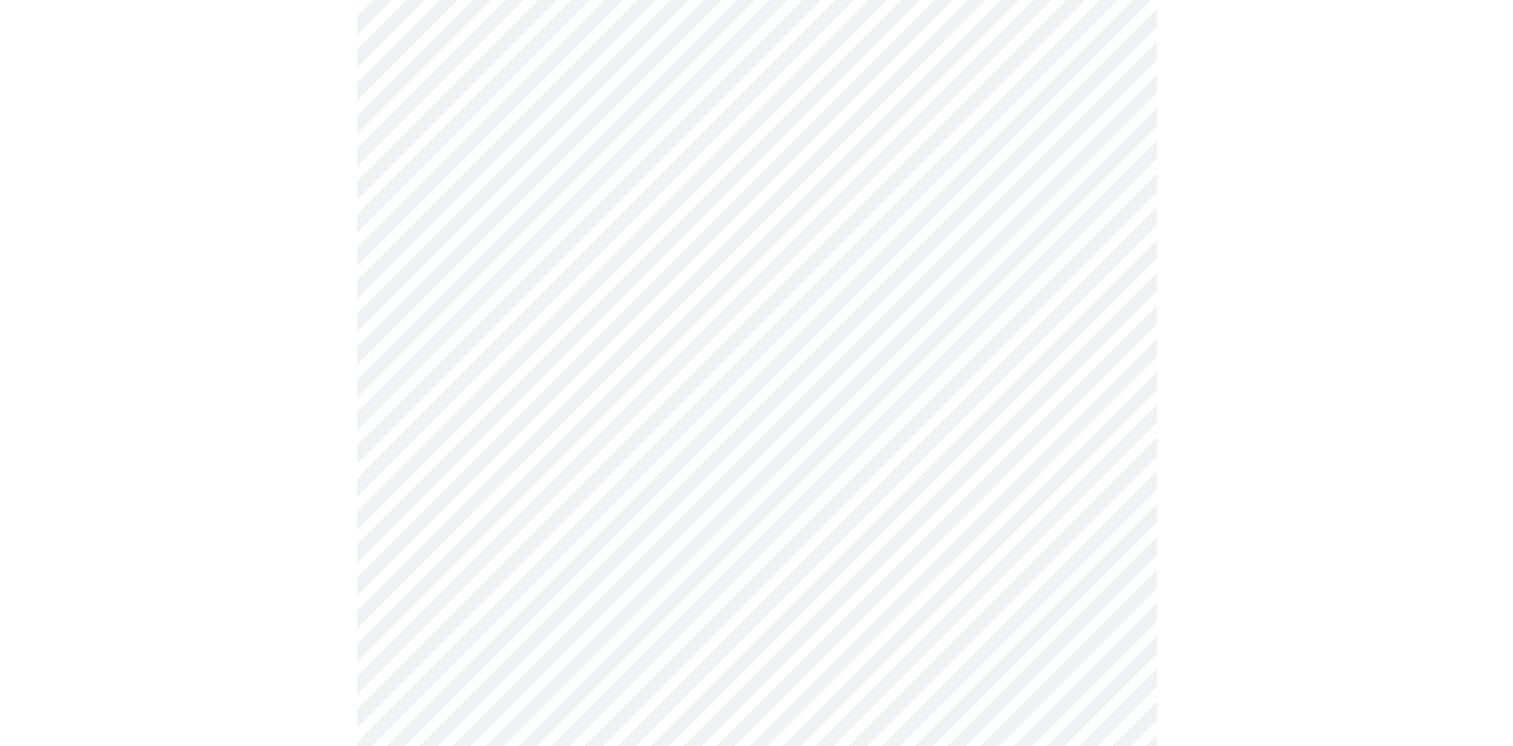 scroll, scrollTop: 719, scrollLeft: 0, axis: vertical 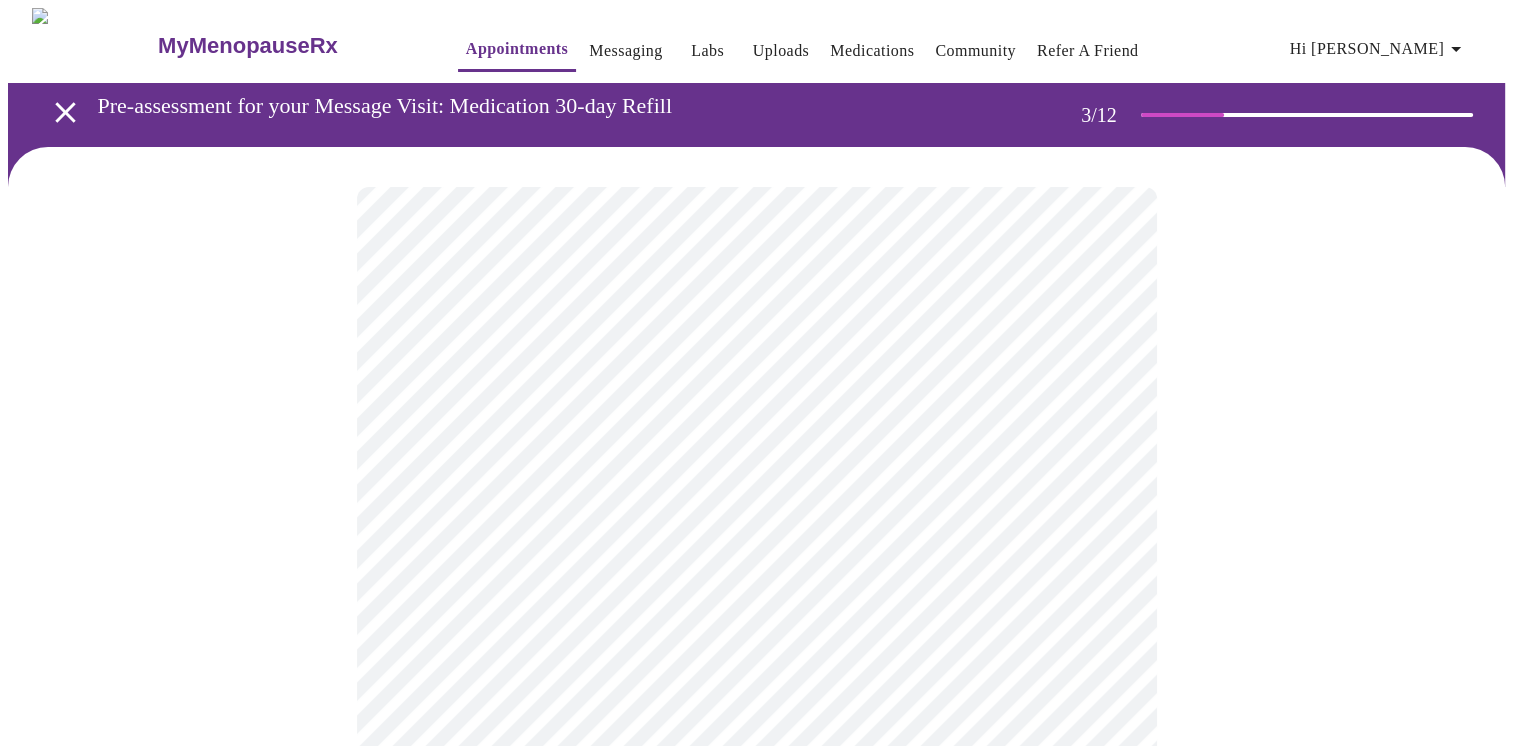 click on "MyMenopauseRx Appointments Messaging Labs Uploads Medications Community Refer a Friend Hi Shanna   Pre-assessment for your Message Visit: Medication 30-day Refill 3  /  12 Settings Billing Invoices Log out" at bounding box center [756, 1359] 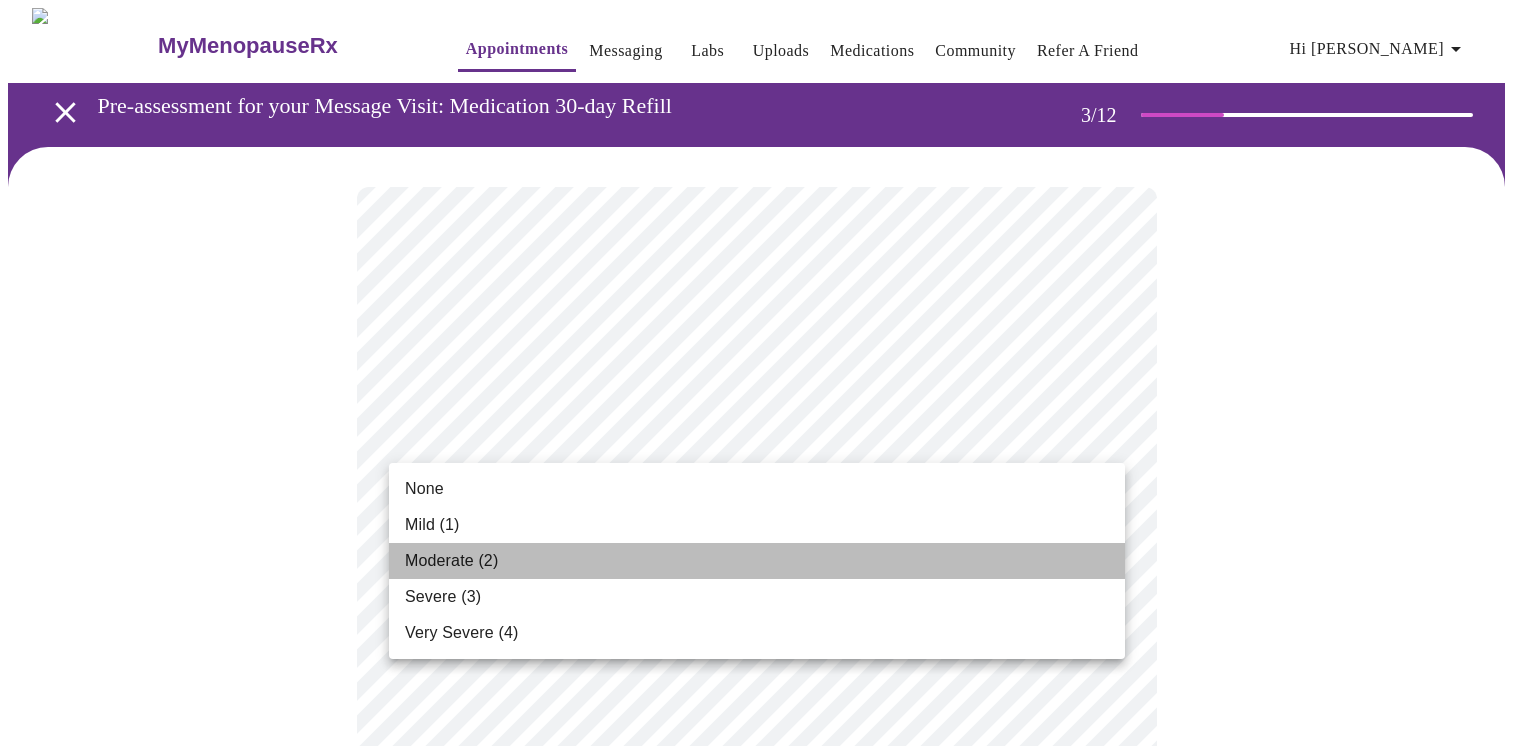 click on "Moderate (2)" at bounding box center [757, 561] 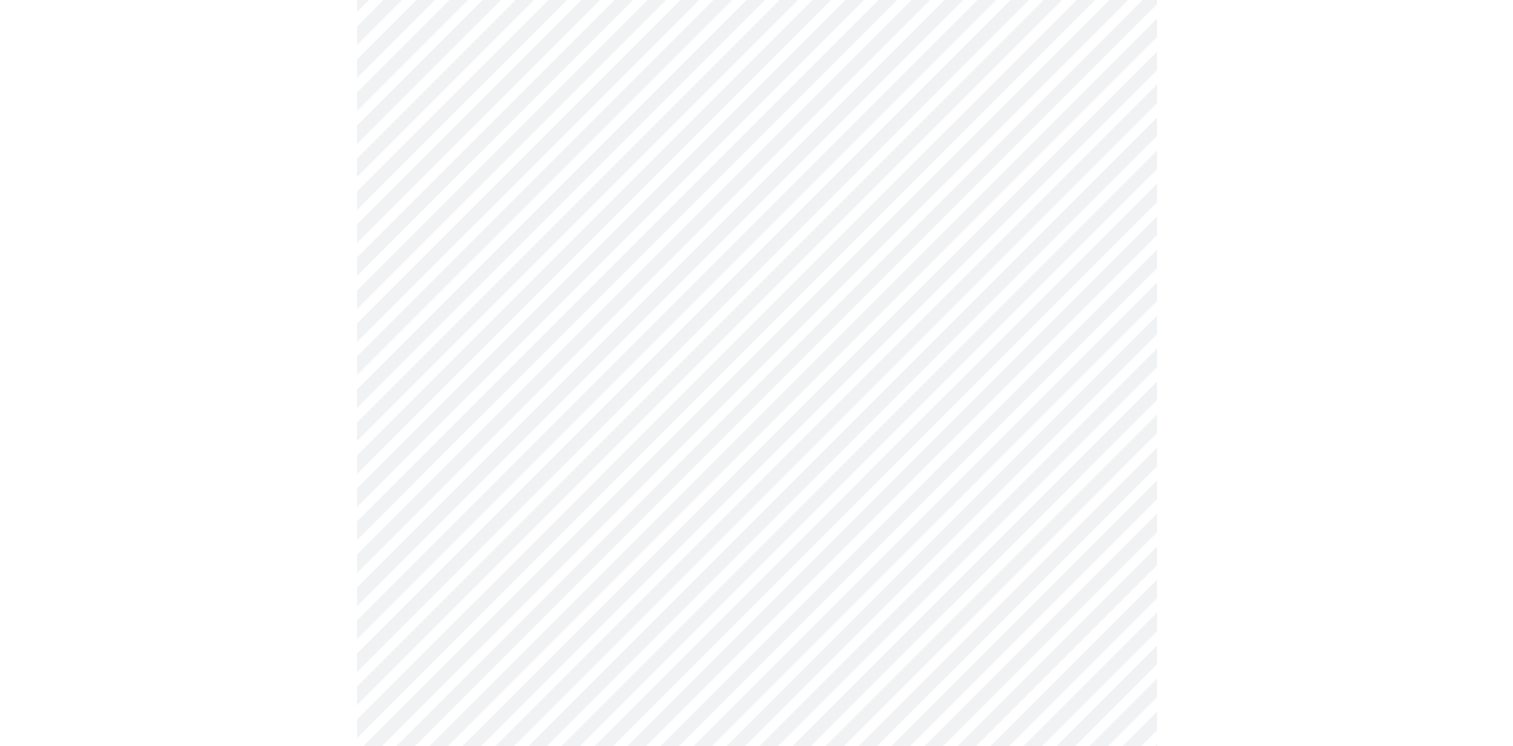 scroll, scrollTop: 272, scrollLeft: 0, axis: vertical 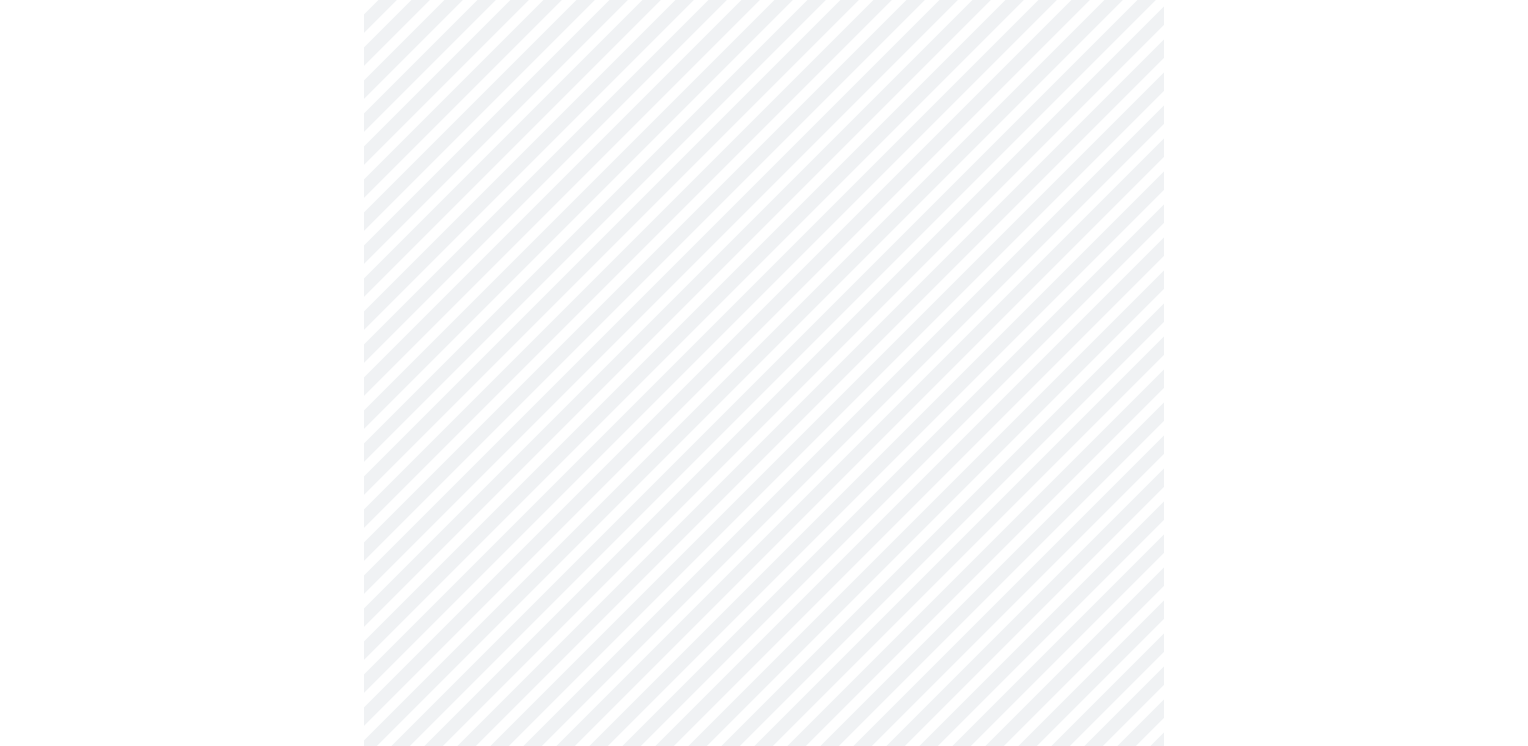 click on "MyMenopauseRx Appointments Messaging Labs Uploads Medications Community Refer a Friend Hi Shanna   Pre-assessment for your Message Visit: Medication 30-day Refill 3  /  12 Settings Billing Invoices Log out" at bounding box center [764, 1051] 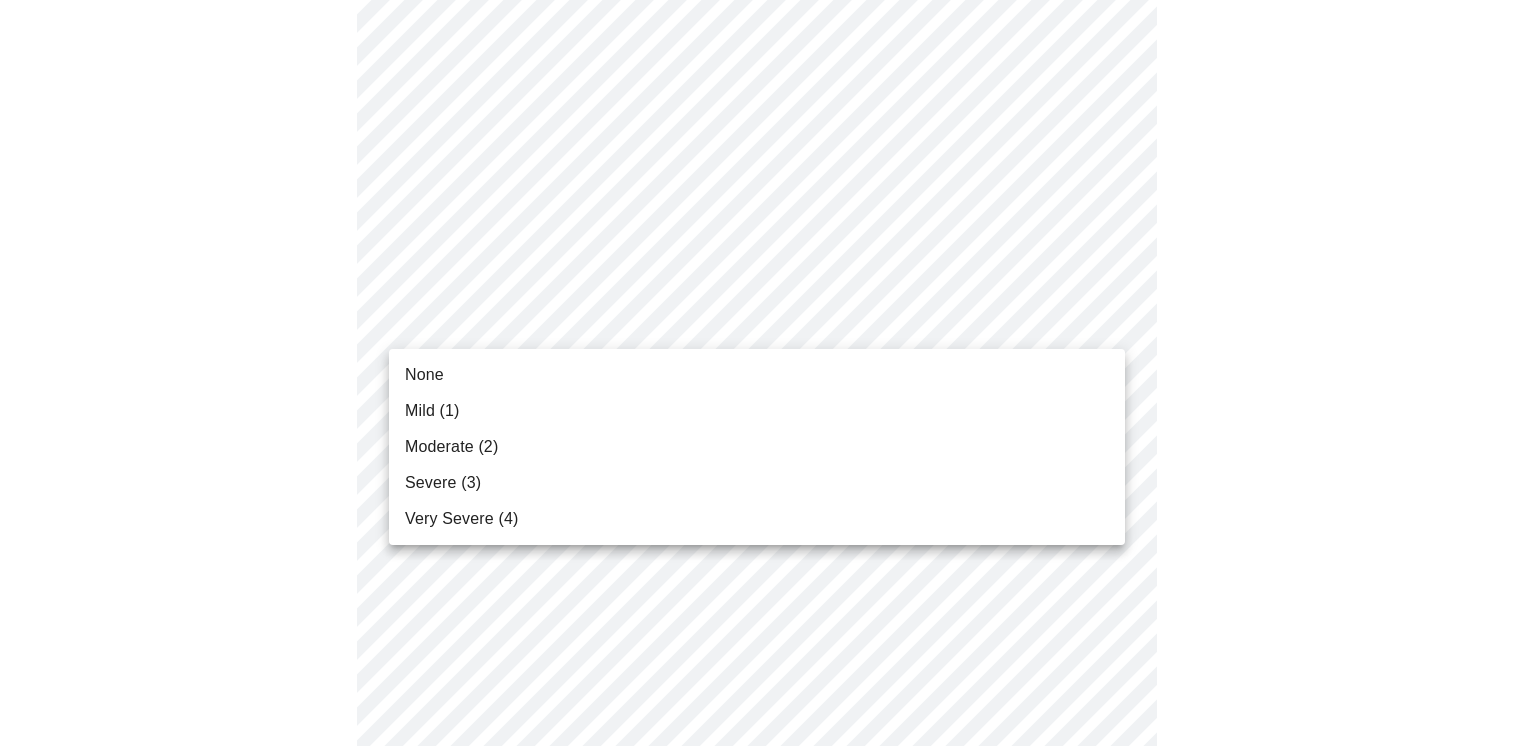 click on "None" at bounding box center (757, 375) 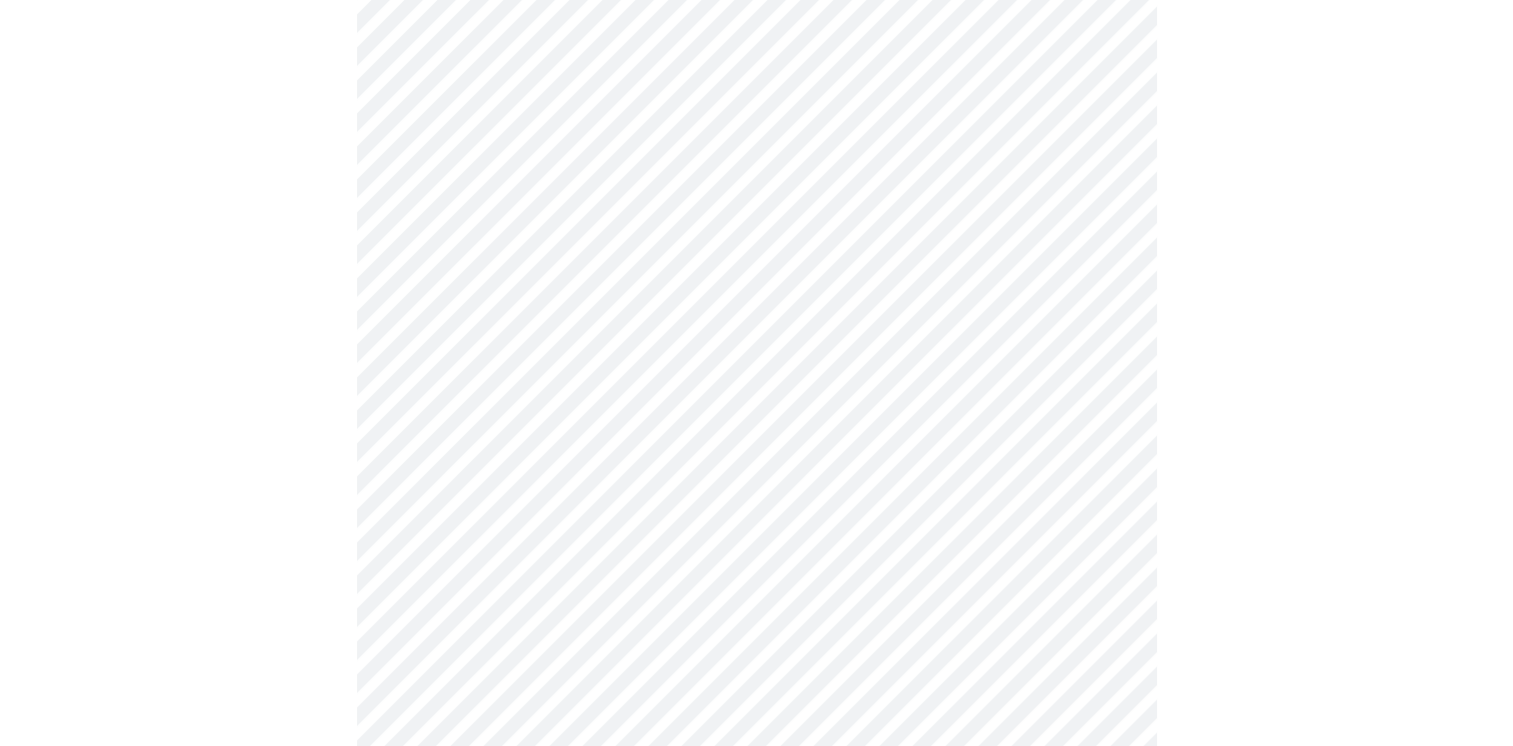 click on "MyMenopauseRx Appointments Messaging Labs Uploads Medications Community Refer a Friend Hi Shanna   Pre-assessment for your Message Visit: Medication 30-day Refill 3  /  12 Settings Billing Invoices Log out" at bounding box center (756, 1037) 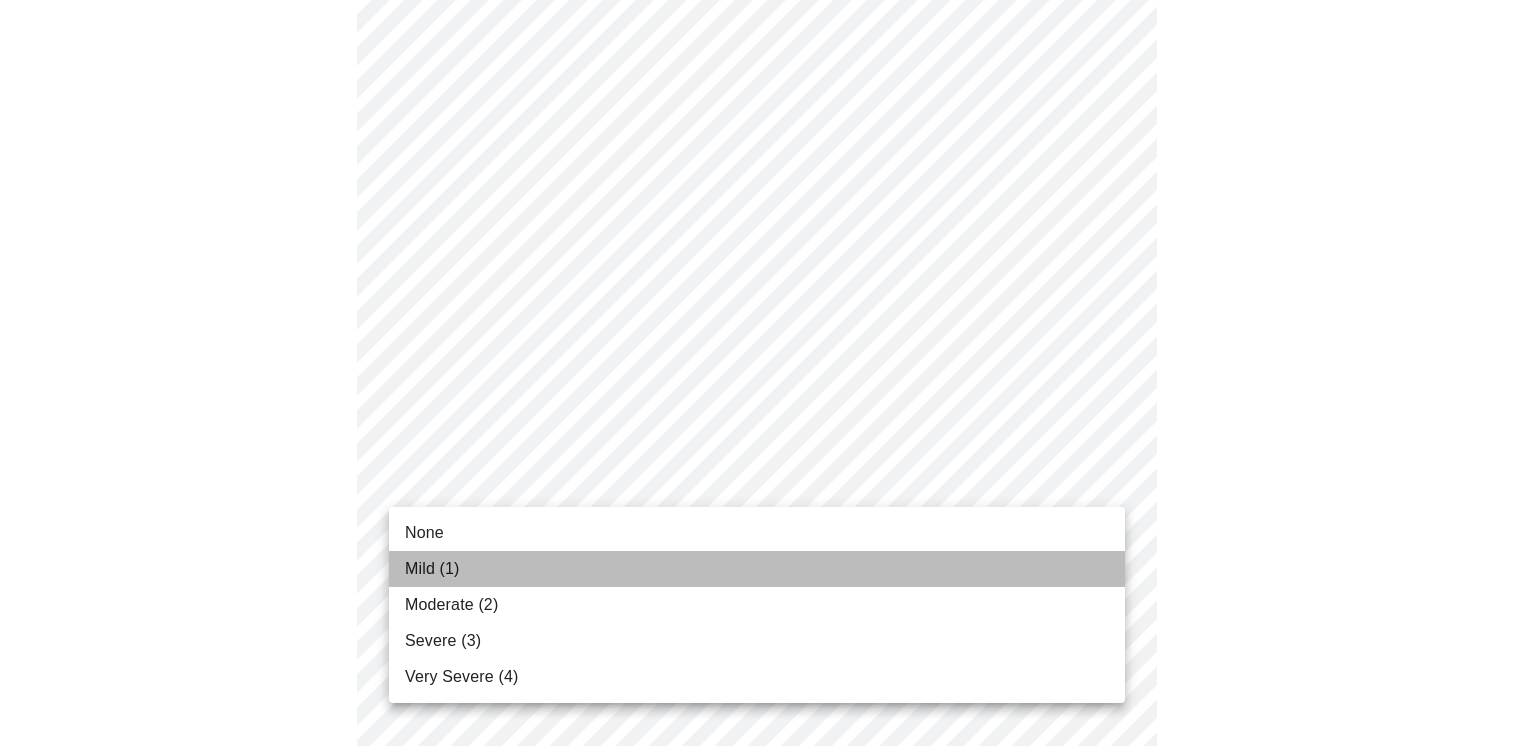 click on "Mild (1)" at bounding box center (757, 569) 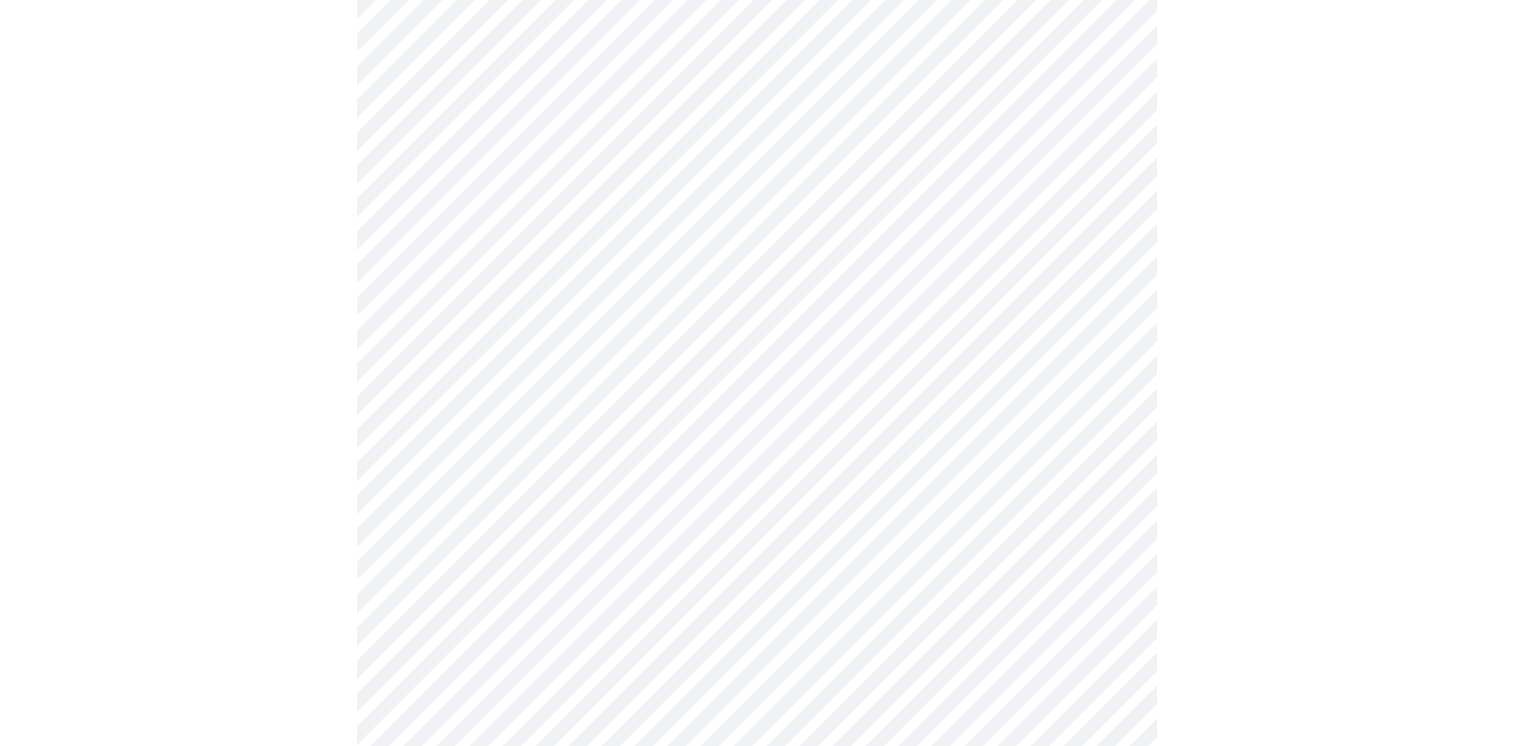 scroll, scrollTop: 593, scrollLeft: 0, axis: vertical 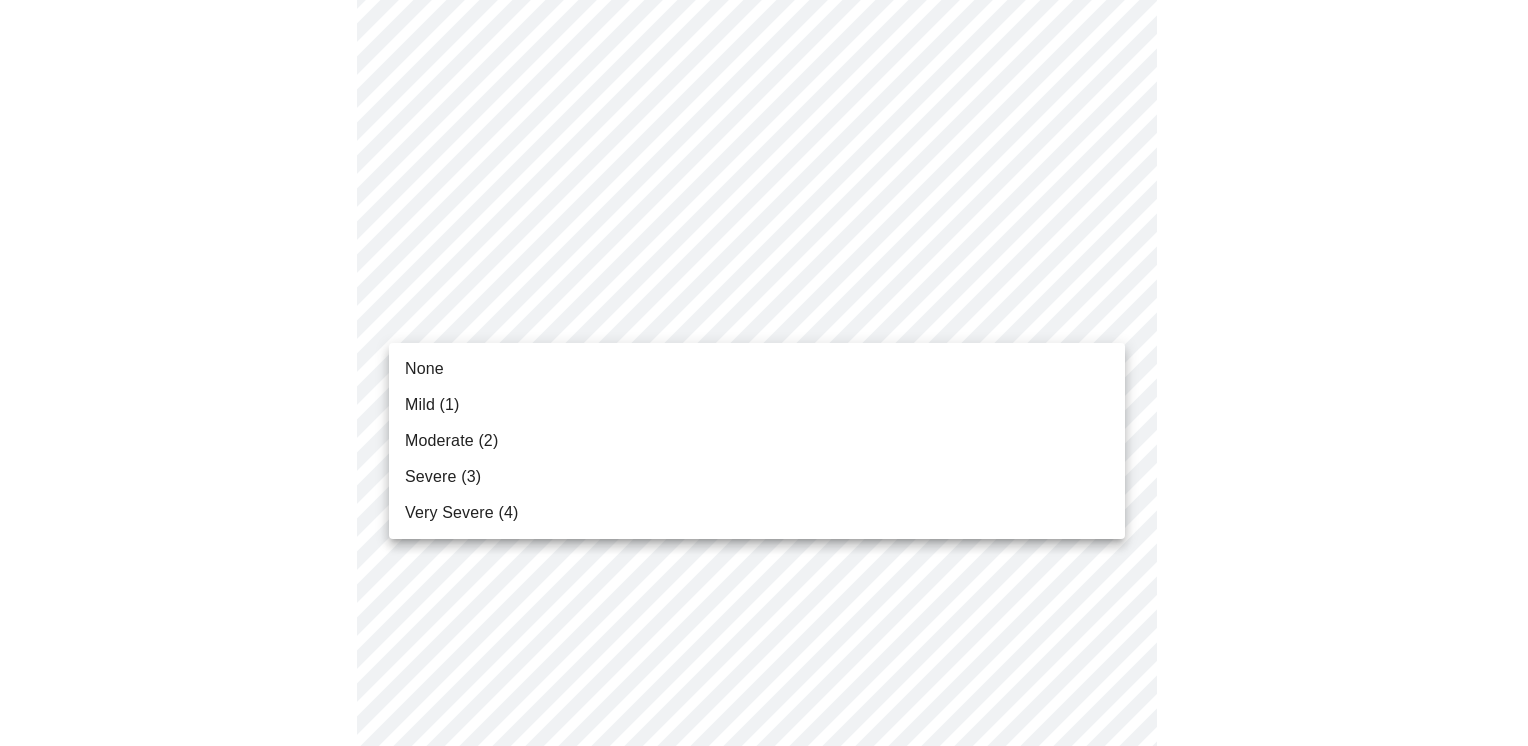 click on "MyMenopauseRx Appointments Messaging Labs Uploads Medications Community Refer a Friend Hi Shanna   Pre-assessment for your Message Visit: Medication 30-day Refill 3  /  12 Settings Billing Invoices Log out None Mild (1) Moderate (2) Severe (3) Very Severe (4)" at bounding box center [764, 702] 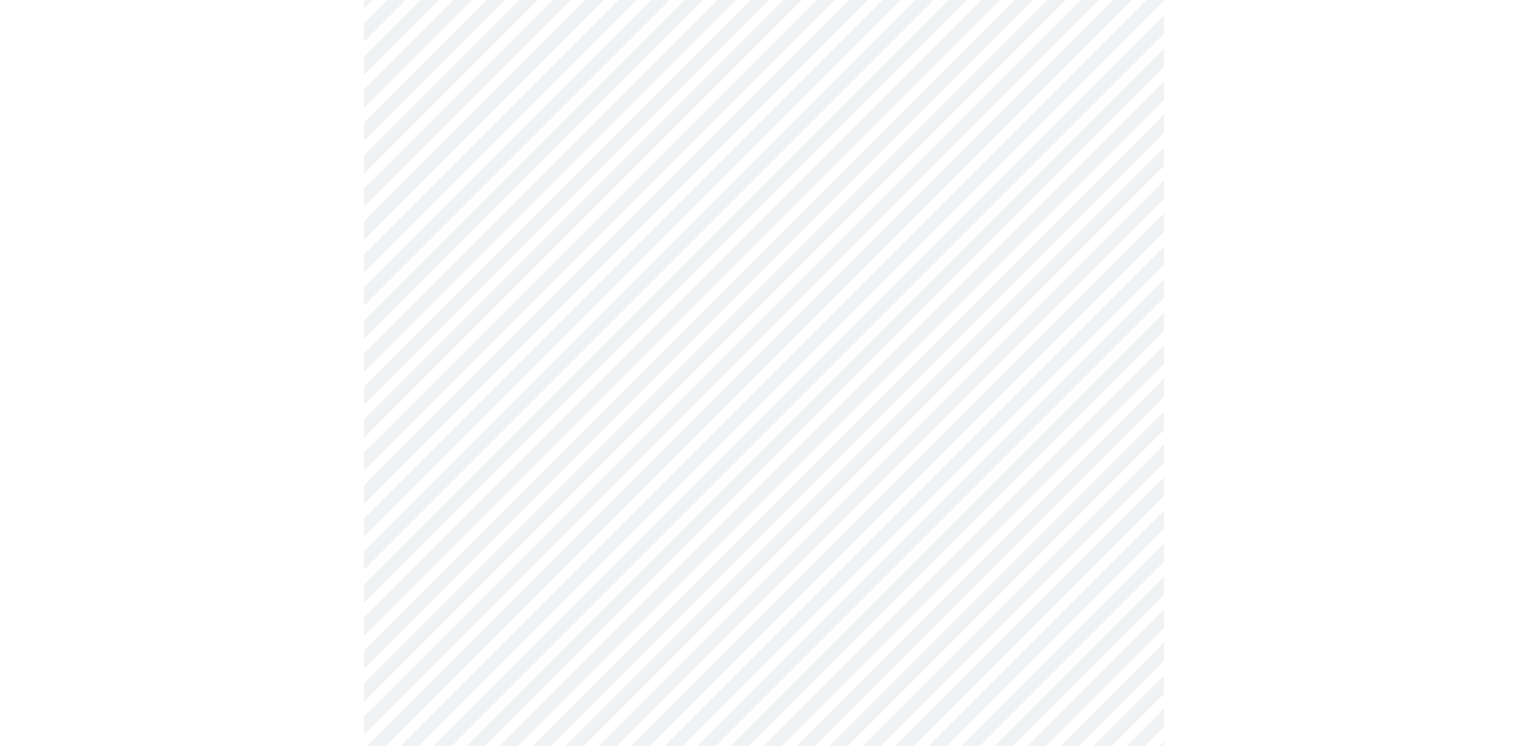 click on "MyMenopauseRx Appointments Messaging Labs Uploads Medications Community Refer a Friend Hi Shanna   Pre-assessment for your Message Visit: Medication 30-day Refill 3  /  12 Settings Billing Invoices Log out" at bounding box center [764, 688] 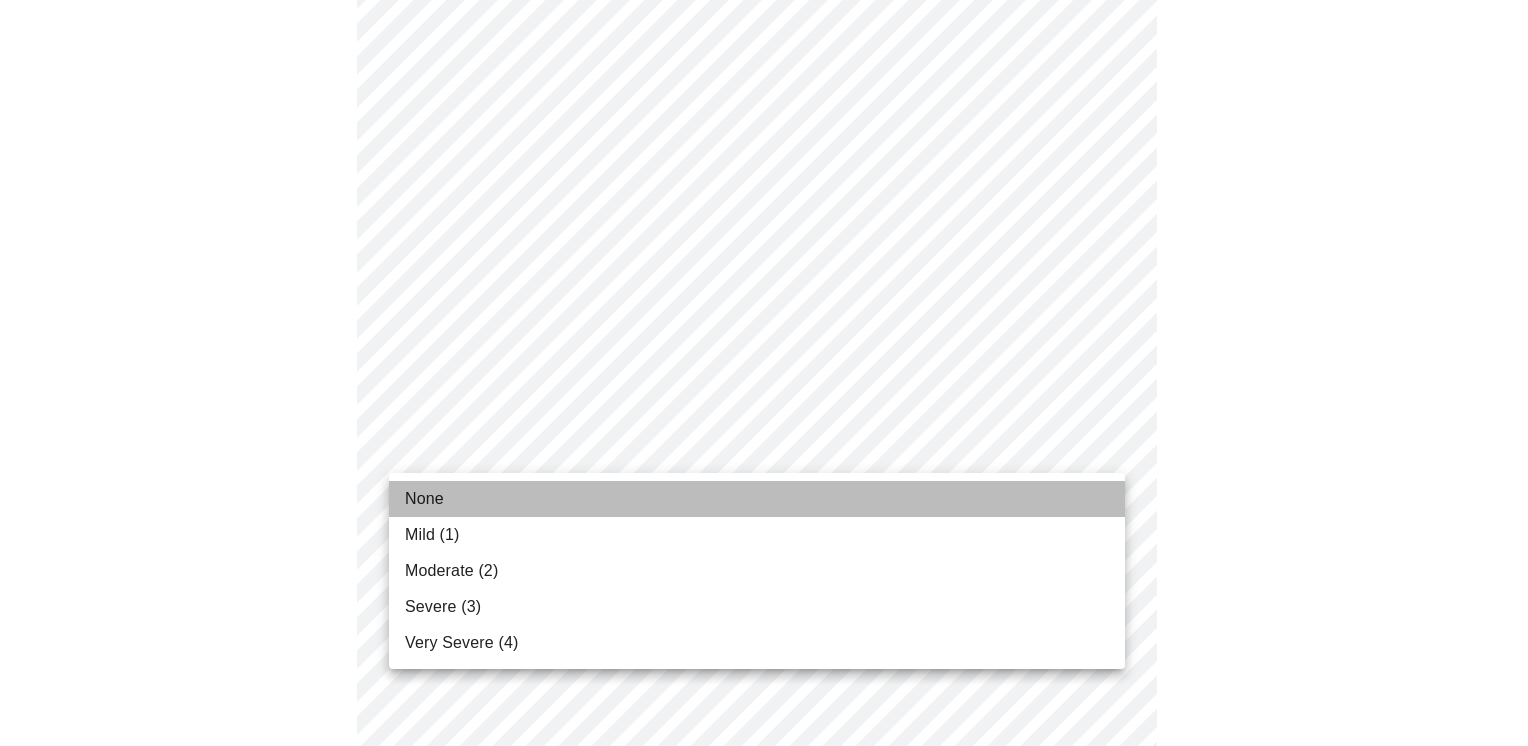 click on "None" at bounding box center [757, 499] 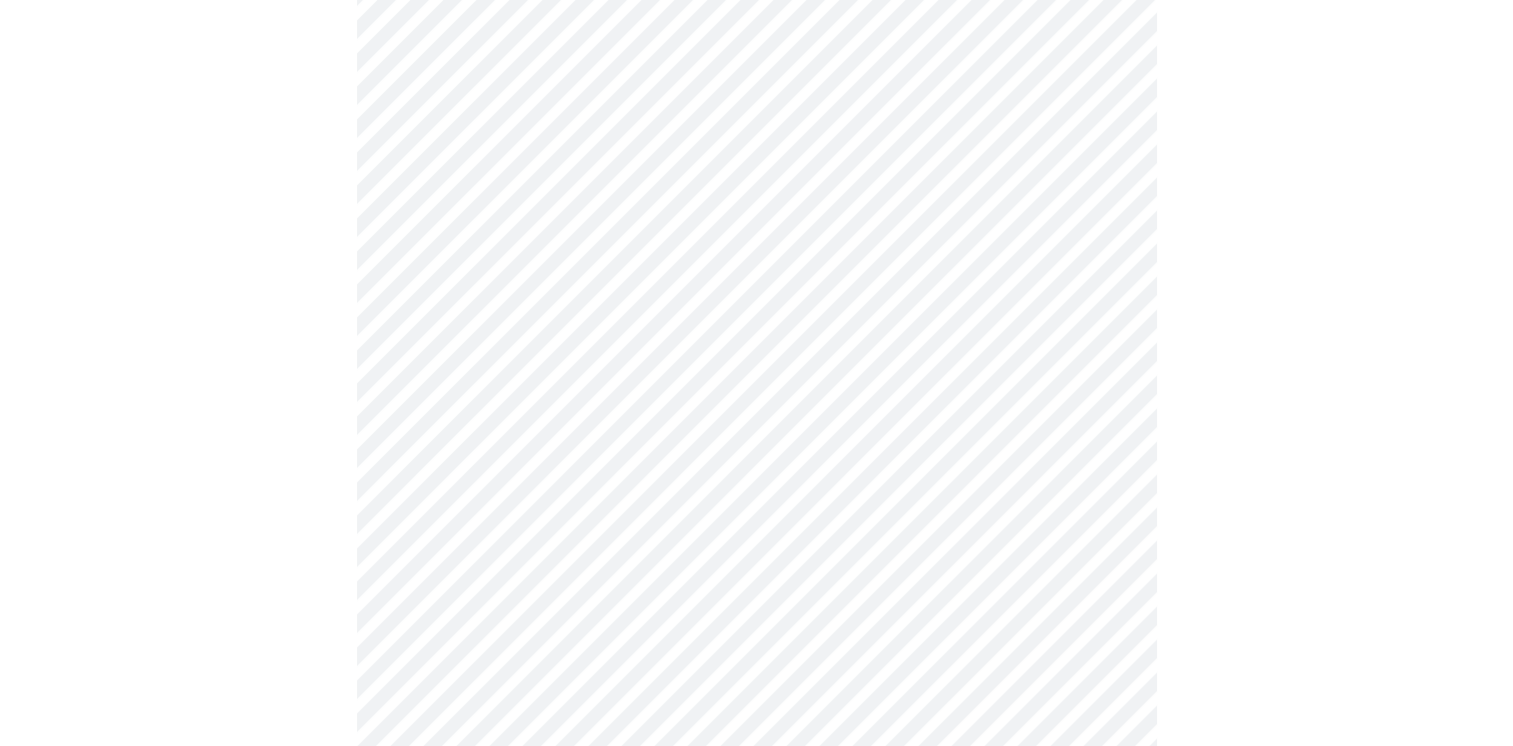 scroll, scrollTop: 914, scrollLeft: 0, axis: vertical 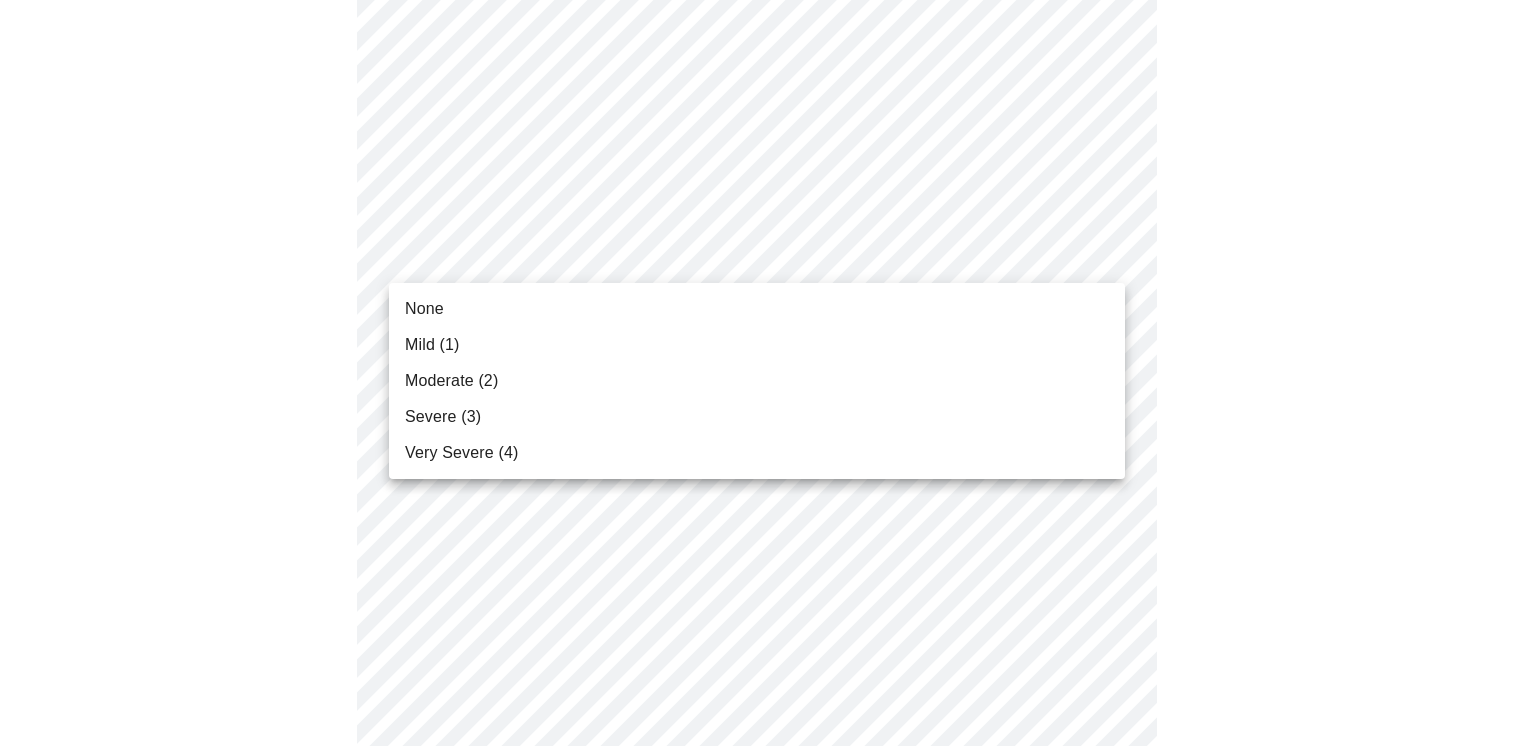 click on "MyMenopauseRx Appointments Messaging Labs Uploads Medications Community Refer a Friend Hi Shanna   Pre-assessment for your Message Visit: Medication 30-day Refill 3  /  12 Settings Billing Invoices Log out None Mild (1) Moderate (2) Severe (3) Very Severe (4)" at bounding box center (764, 353) 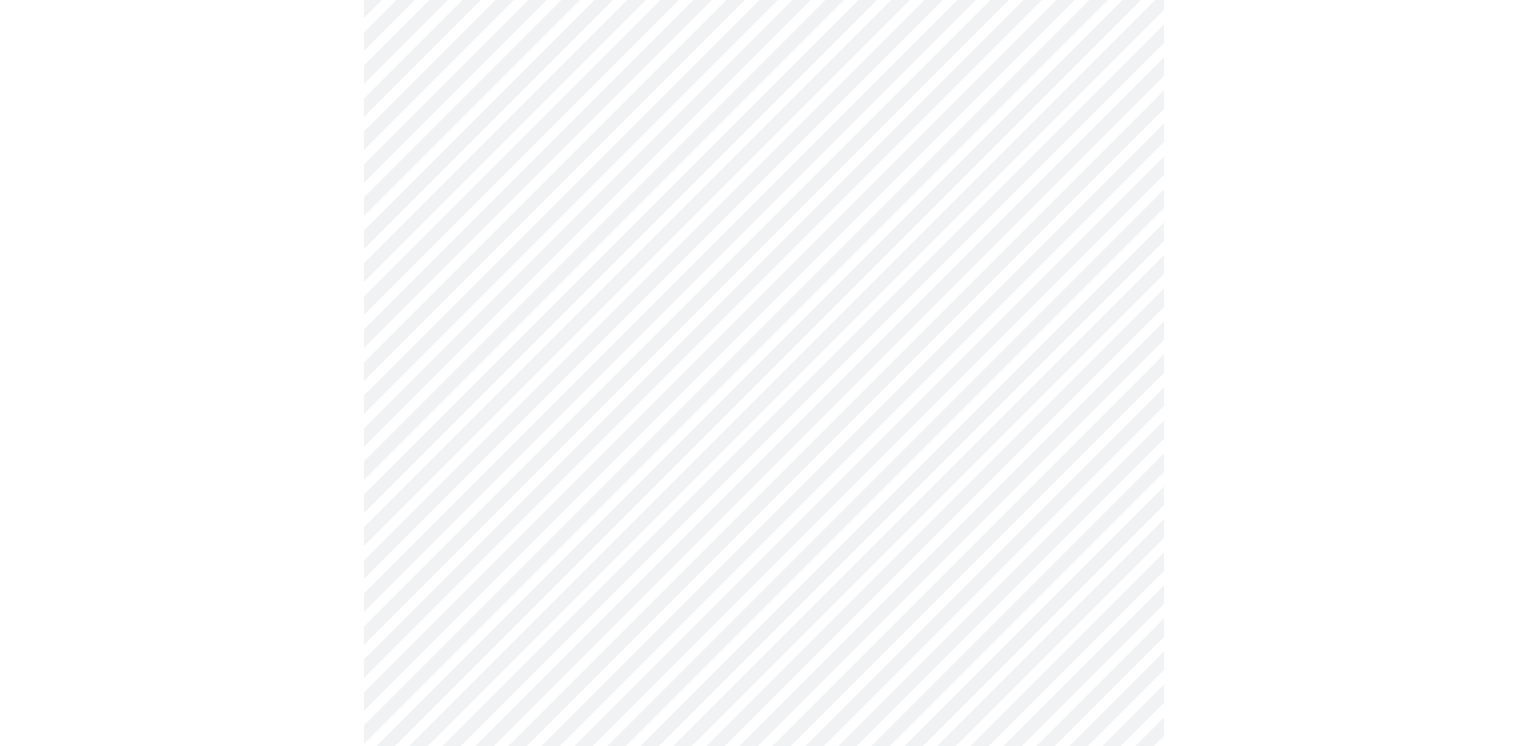 click on "MyMenopauseRx Appointments Messaging Labs Uploads Medications Community Refer a Friend Hi Shanna   Pre-assessment for your Message Visit: Medication 30-day Refill 3  /  12 Settings Billing Invoices Log out" at bounding box center (764, 339) 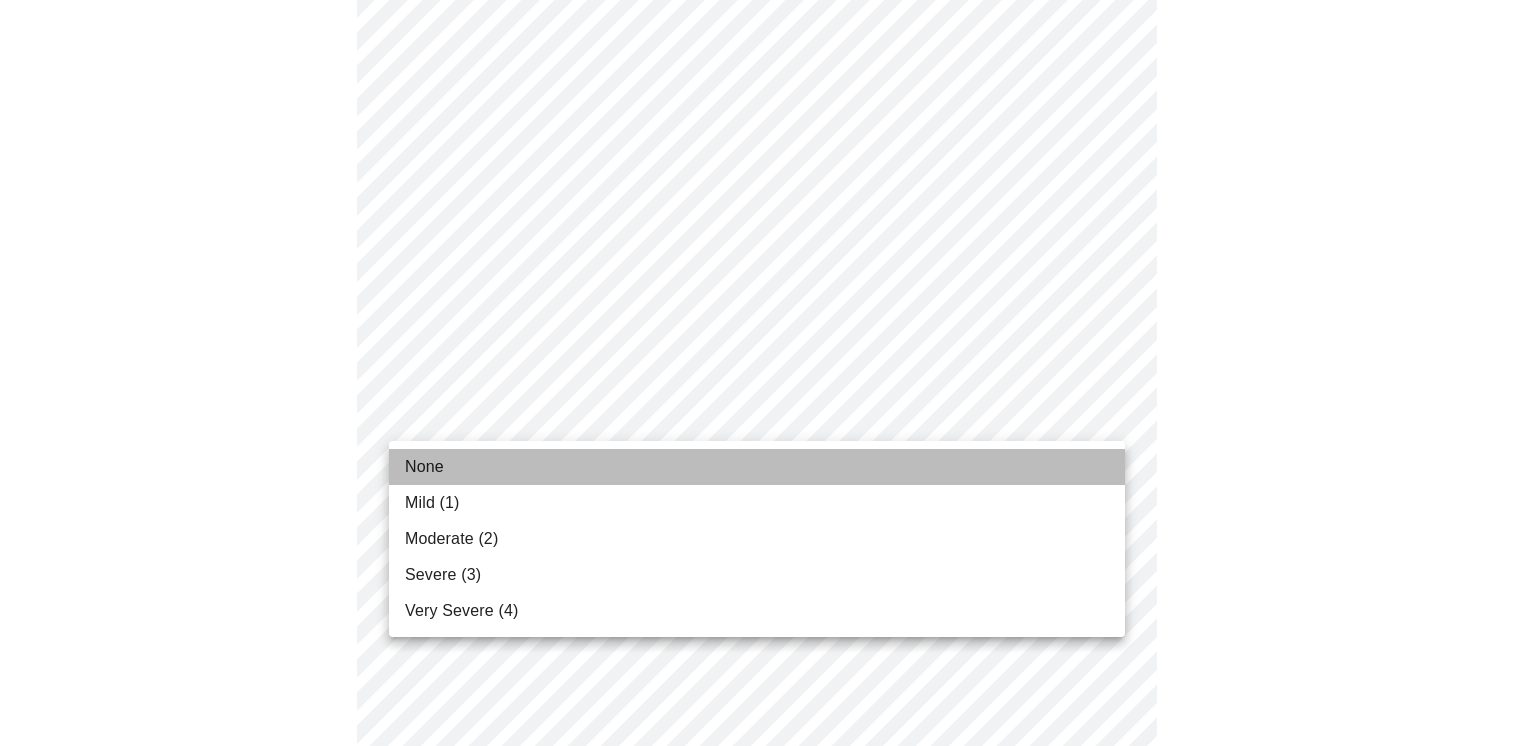 click on "None" at bounding box center [757, 467] 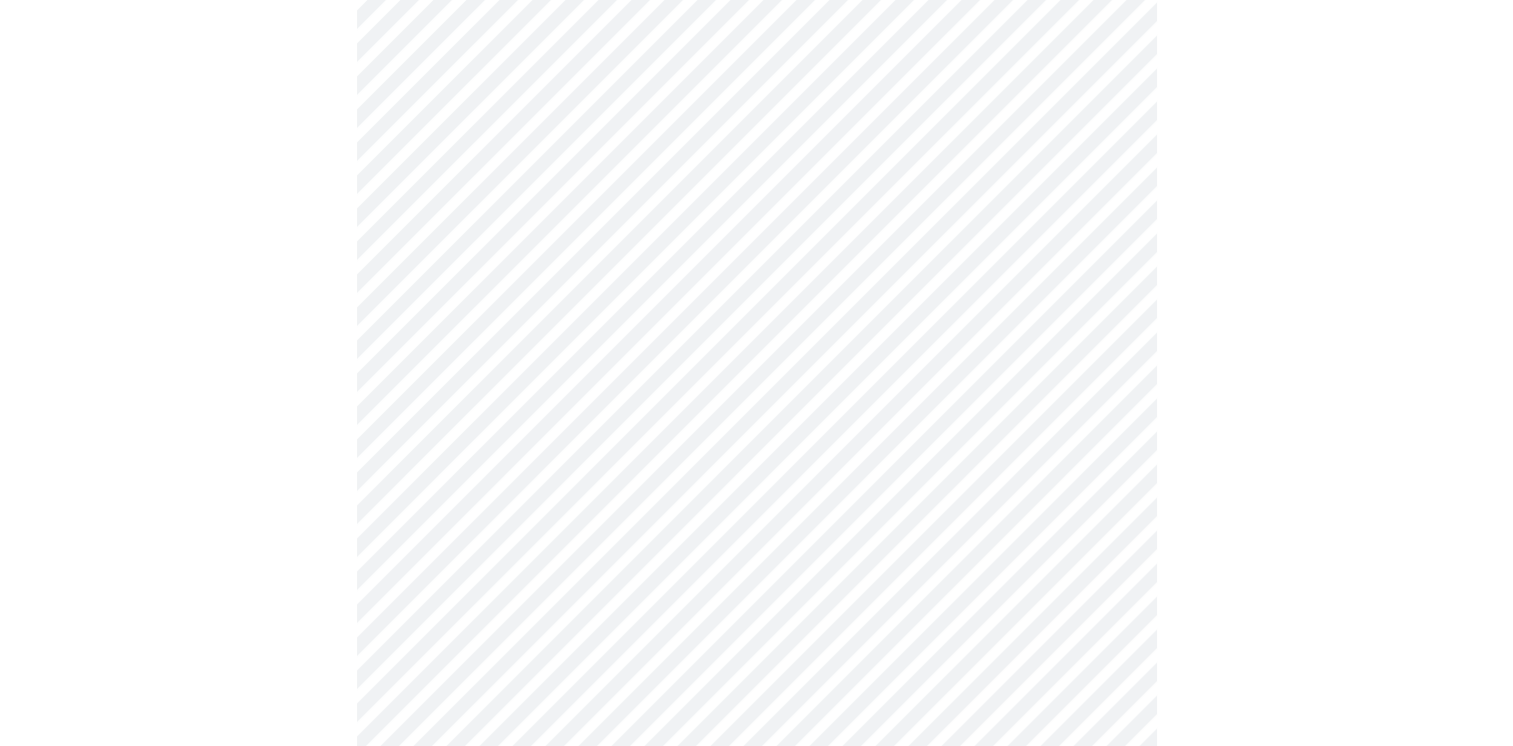 scroll, scrollTop: 1215, scrollLeft: 0, axis: vertical 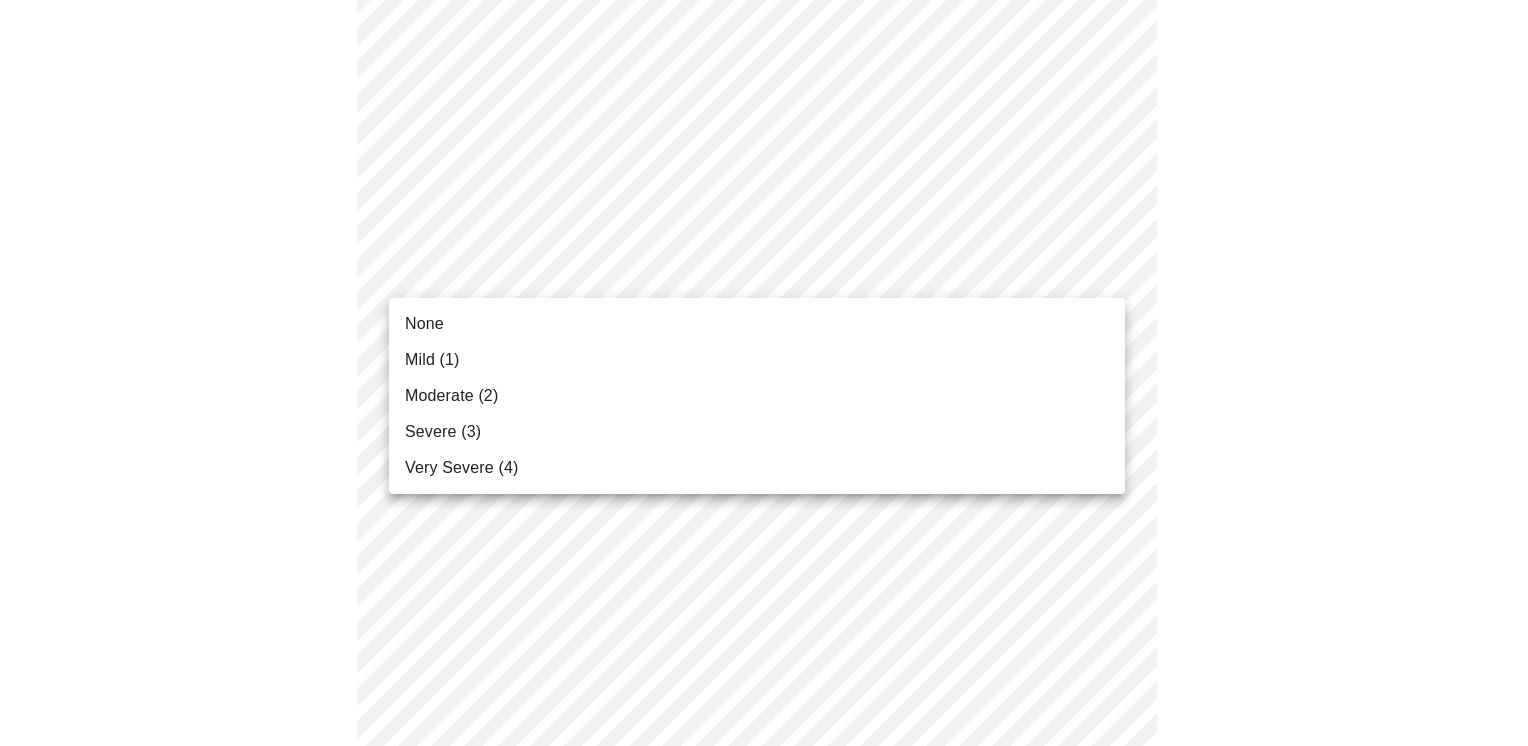 click on "MyMenopauseRx Appointments Messaging Labs Uploads Medications Community Refer a Friend Hi Shanna   Pre-assessment for your Message Visit: Medication 30-day Refill 3  /  12 Settings Billing Invoices Log out None Mild (1) Moderate (2) Severe (3) Very Severe (4)" at bounding box center (764, 24) 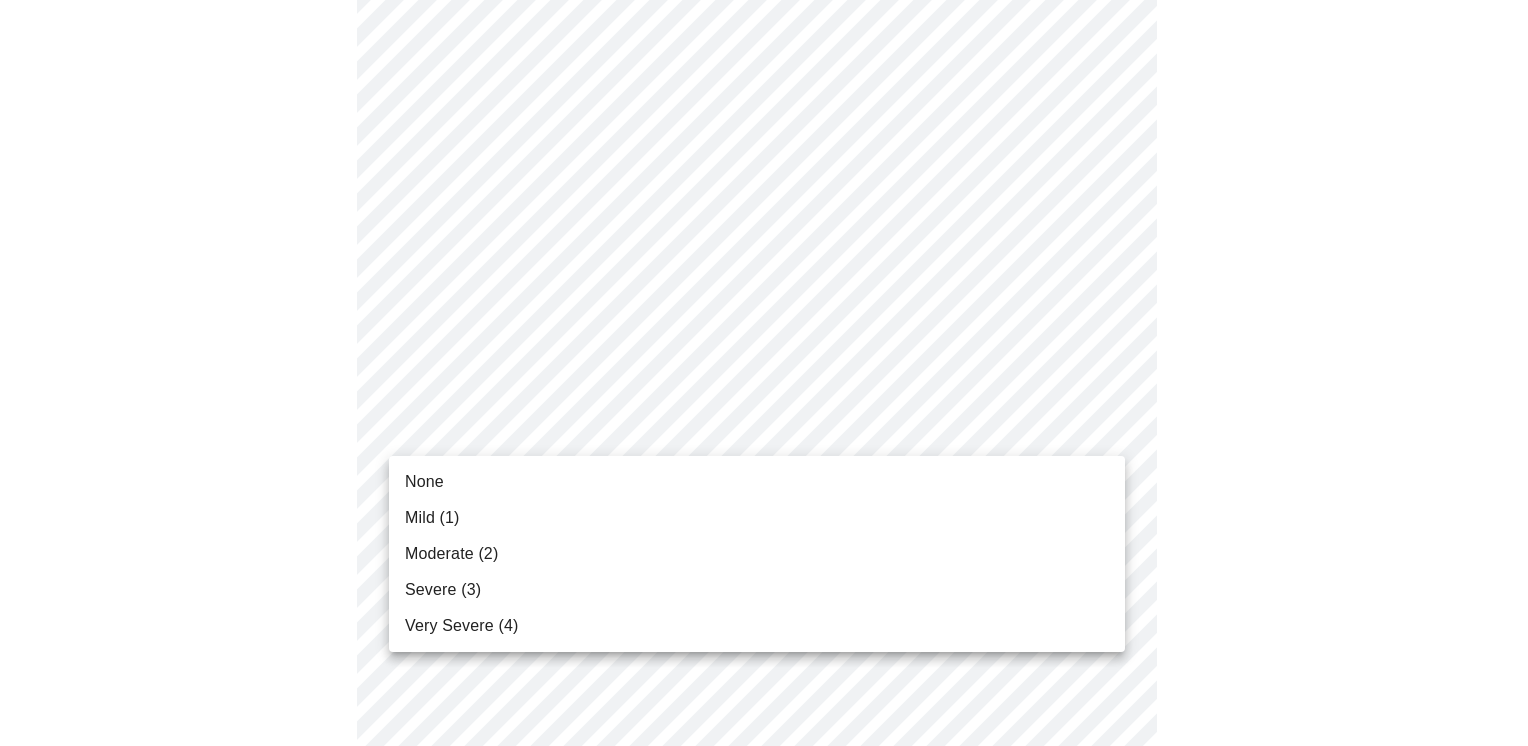 click on "MyMenopauseRx Appointments Messaging Labs Uploads Medications Community Refer a Friend Hi Shanna   Pre-assessment for your Message Visit: Medication 30-day Refill 3  /  12 Settings Billing Invoices Log out None Mild (1) Moderate (2) Severe (3) Very Severe (4)" at bounding box center (764, 10) 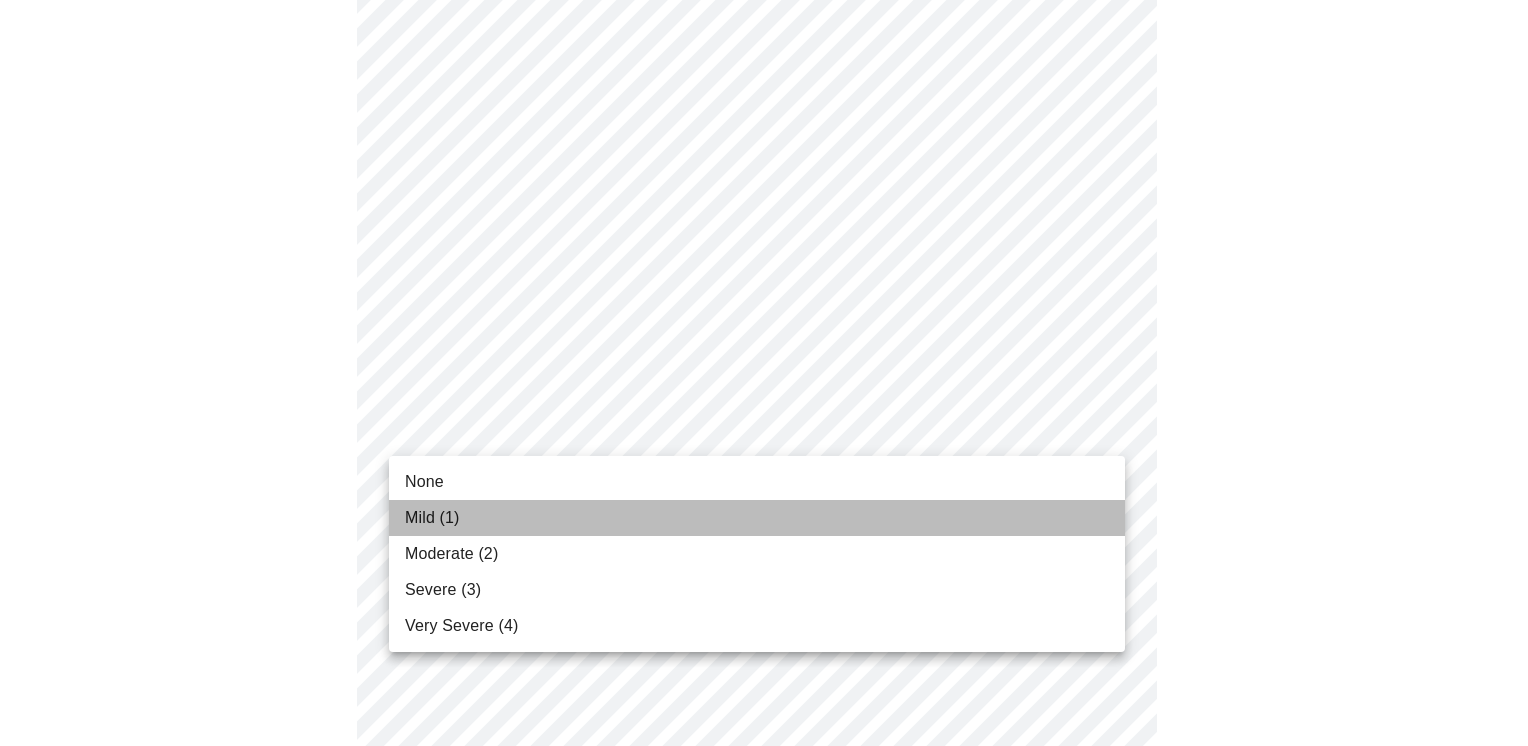 click on "Mild (1)" at bounding box center [757, 518] 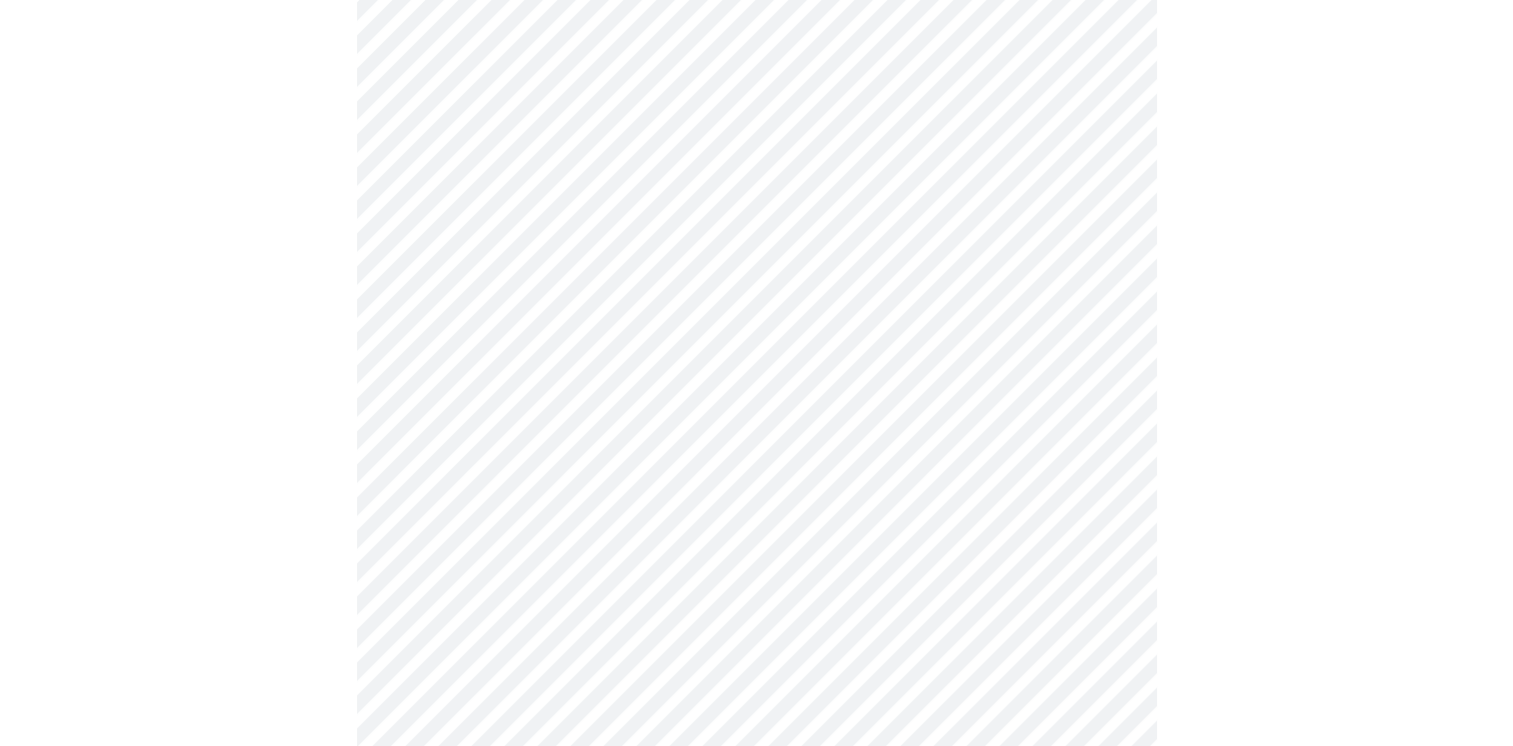 scroll, scrollTop: 1521, scrollLeft: 0, axis: vertical 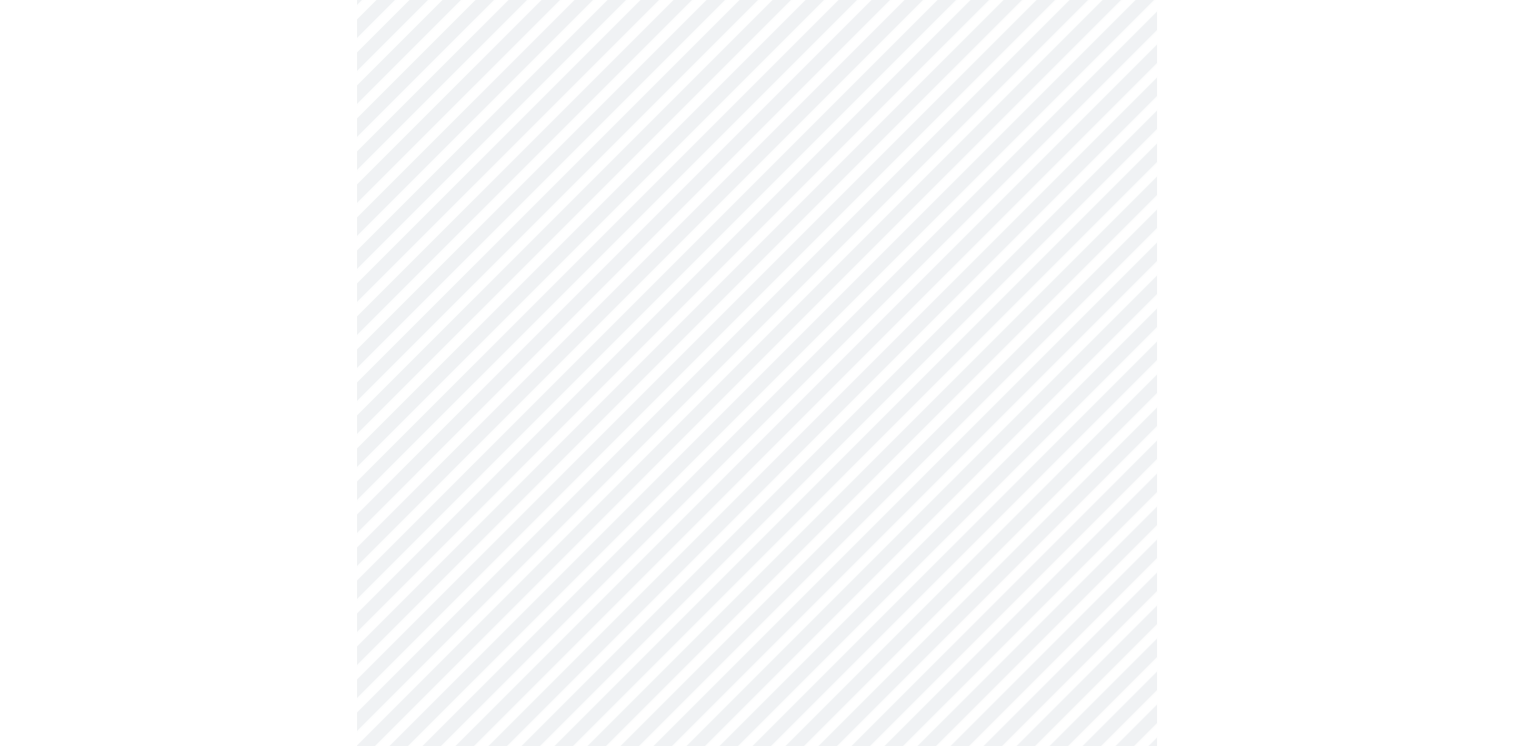 click on "MyMenopauseRx Appointments Messaging Labs Uploads Medications Community Refer a Friend Hi Shanna   Pre-assessment for your Message Visit: Medication 30-day Refill 3  /  12 Settings Billing Invoices Log out" at bounding box center [756, -310] 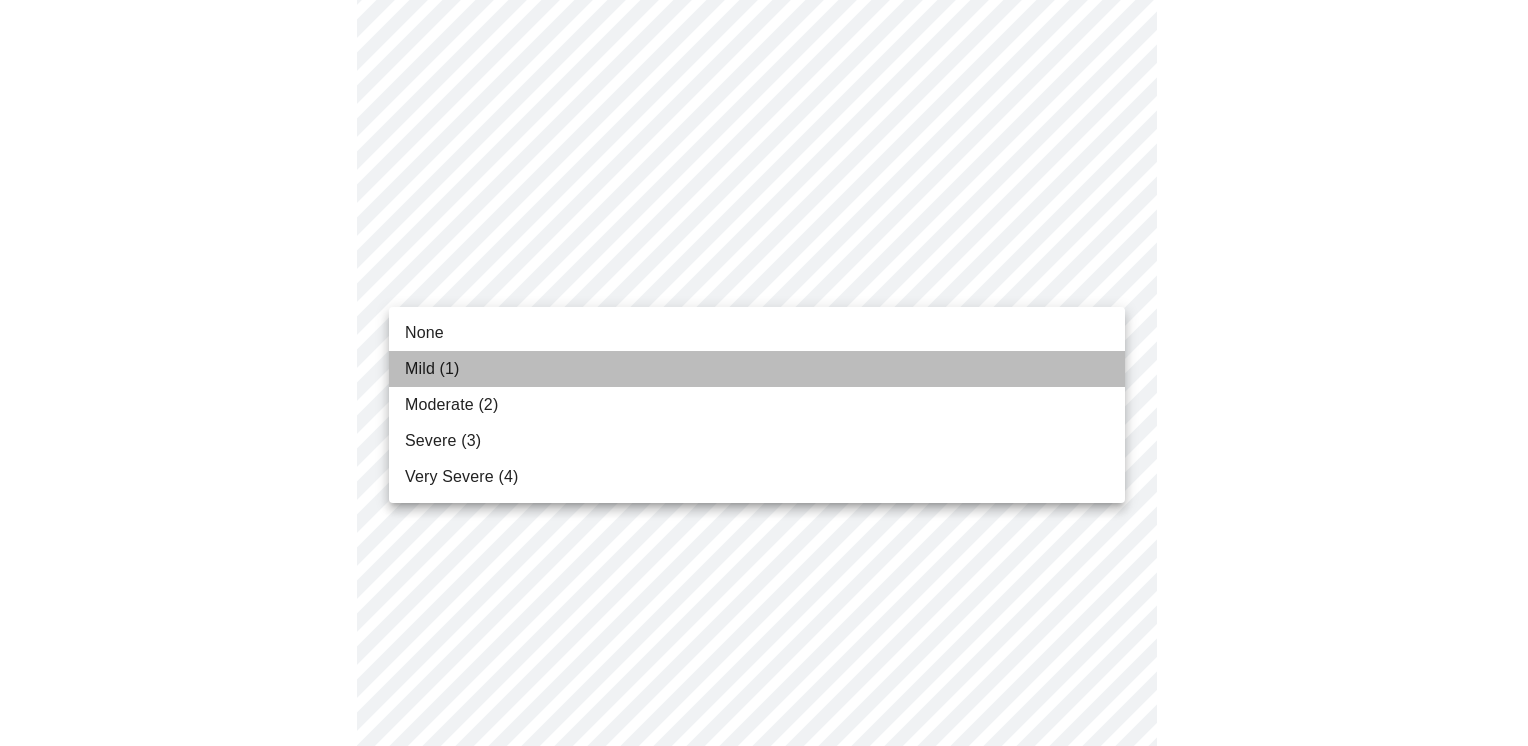 click on "Mild (1)" at bounding box center [757, 369] 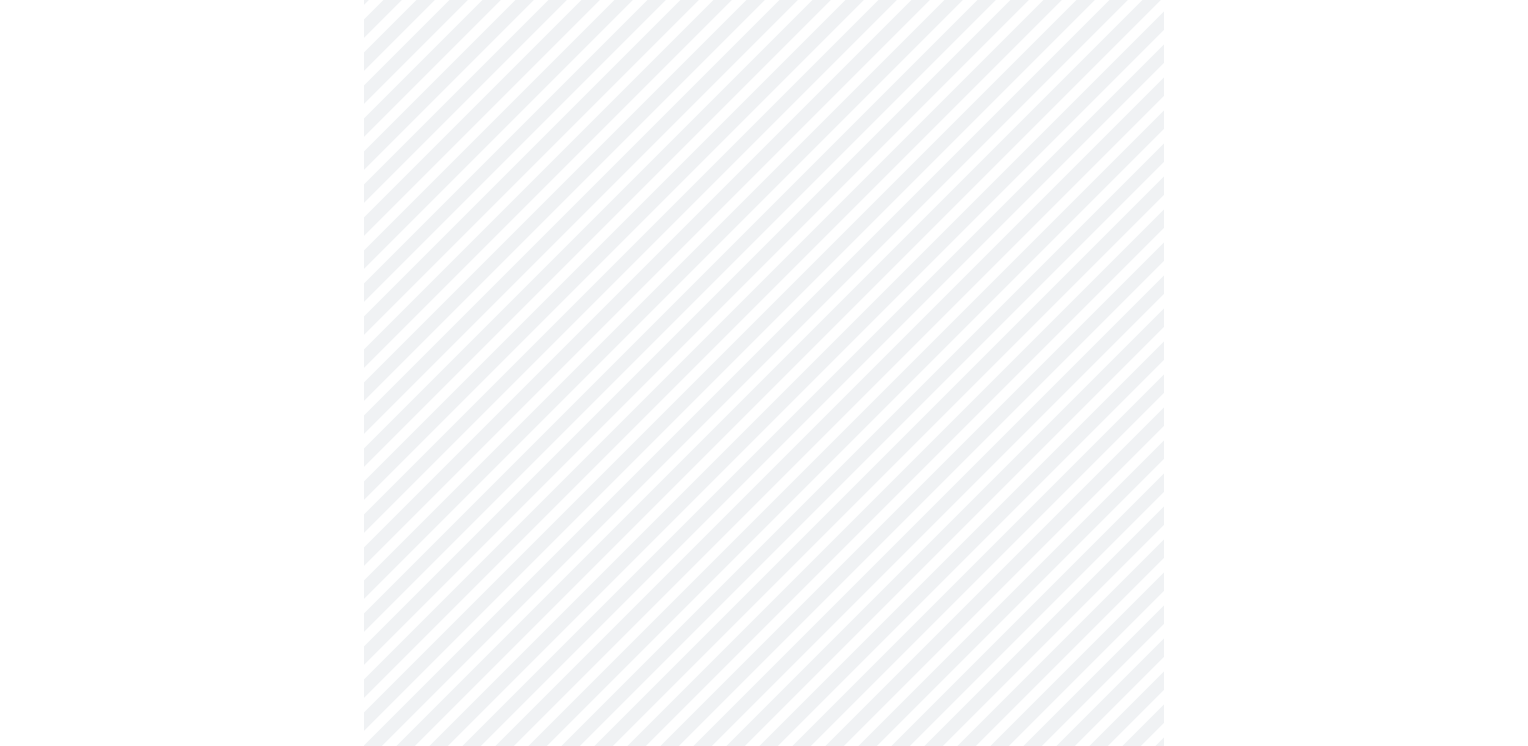 click on "MyMenopauseRx Appointments Messaging Labs Uploads Medications Community Refer a Friend Hi Shanna   Pre-assessment for your Message Visit: Medication 30-day Refill 3  /  12 Settings Billing Invoices Log out" at bounding box center (764, -324) 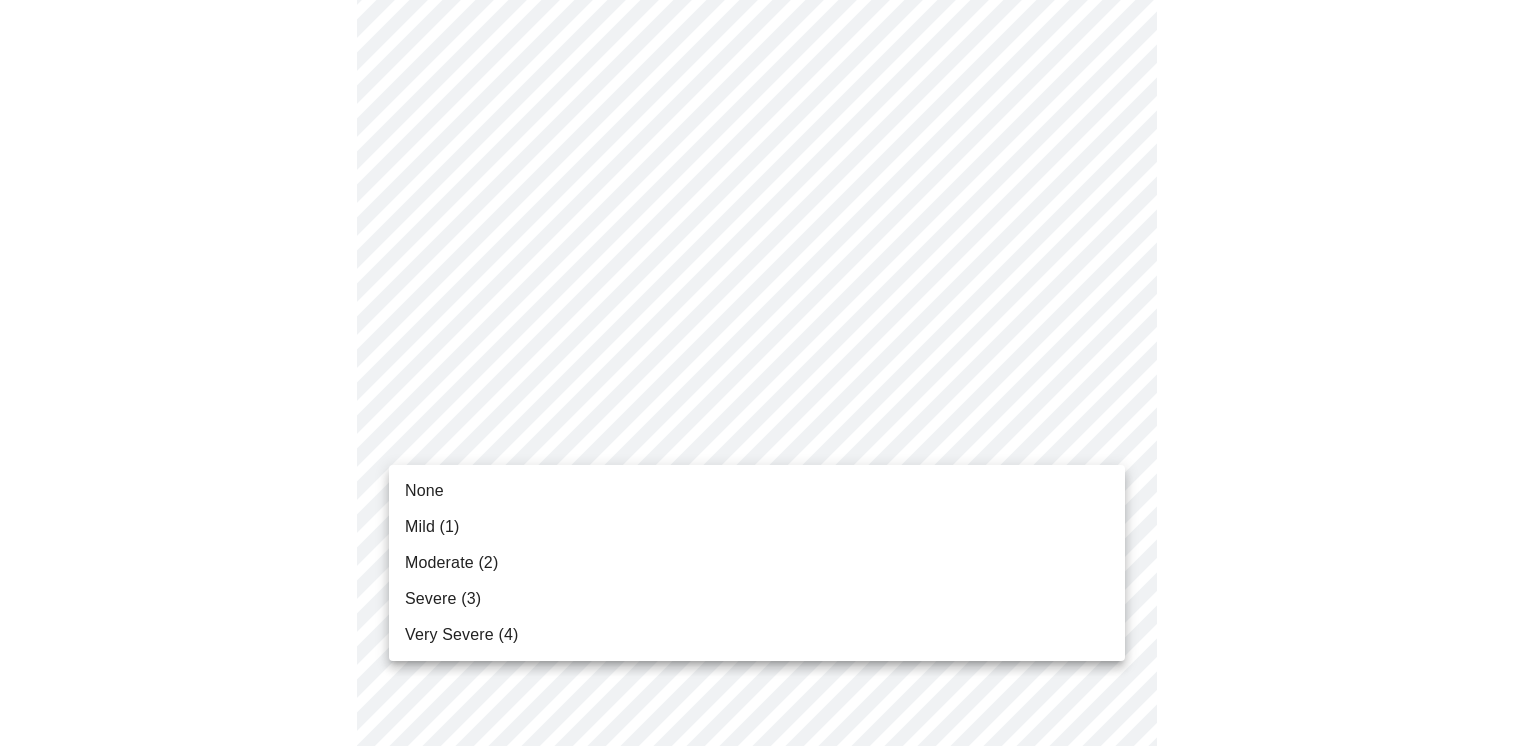 click on "Mild (1)" at bounding box center [757, 527] 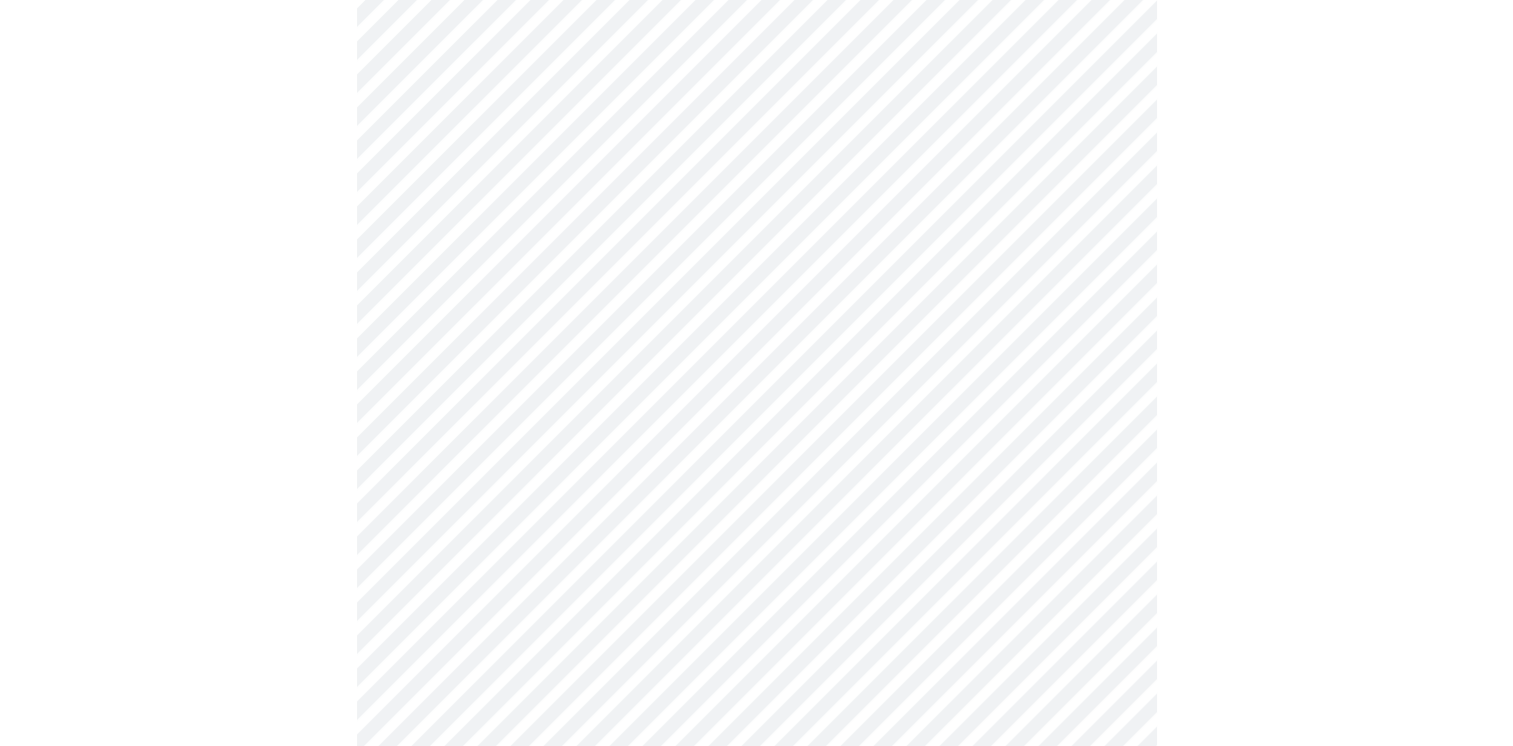 scroll, scrollTop: 918, scrollLeft: 0, axis: vertical 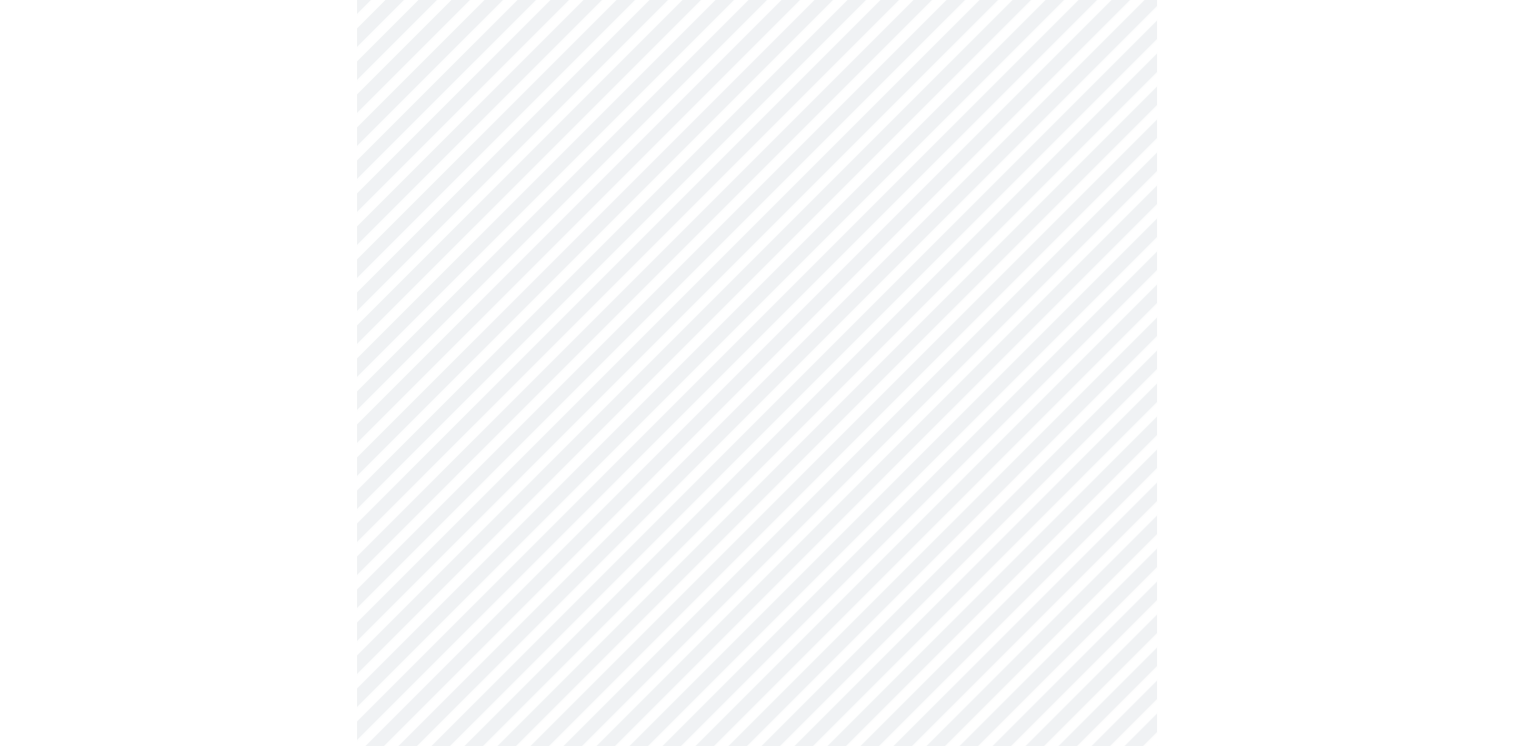 click on "MyMenopauseRx Appointments Messaging Labs Uploads Medications Community Refer a Friend Hi Shanna   Pre-assessment for your Message Visit: Medication 30-day Refill 4  /  12 Settings Billing Invoices Log out" at bounding box center (756, 35) 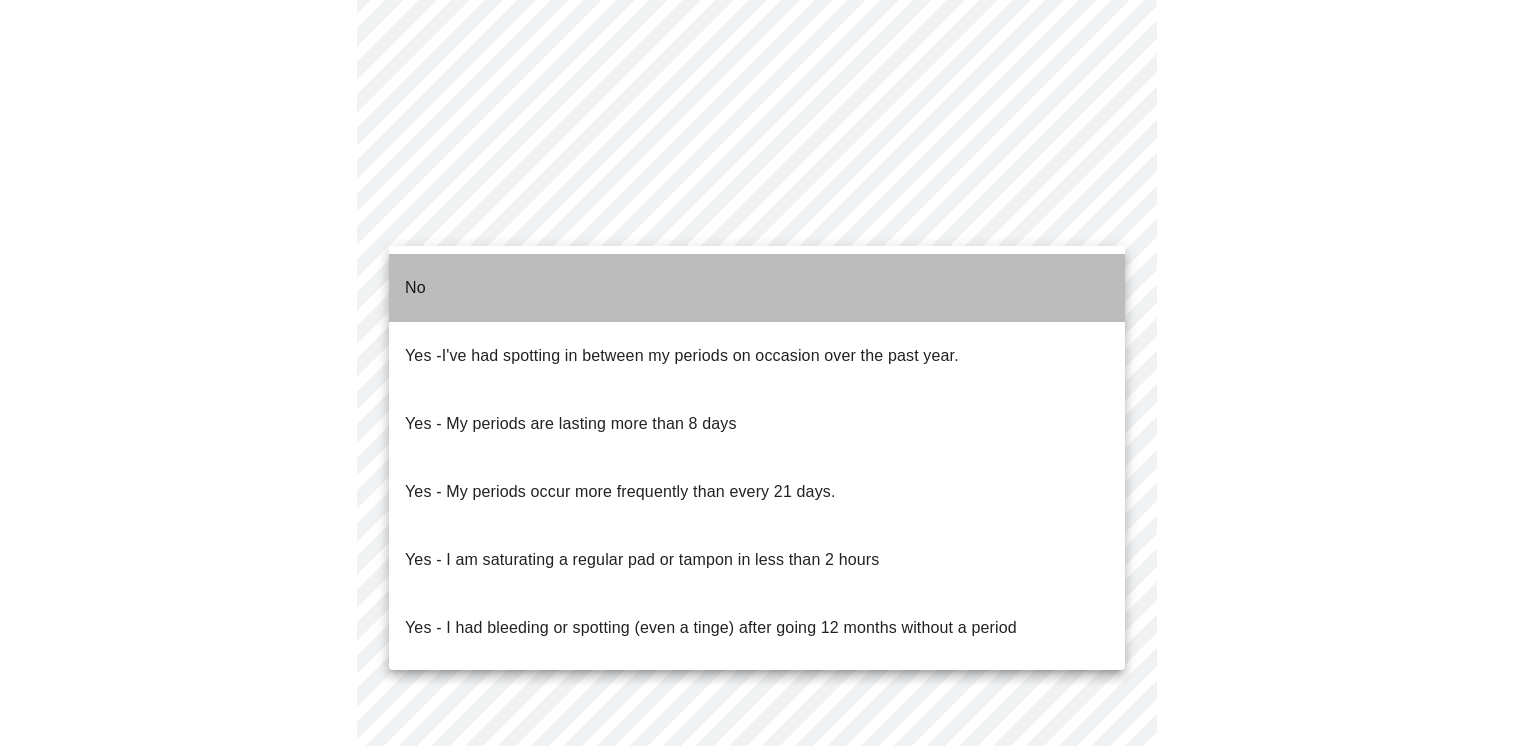 click on "No" at bounding box center (757, 288) 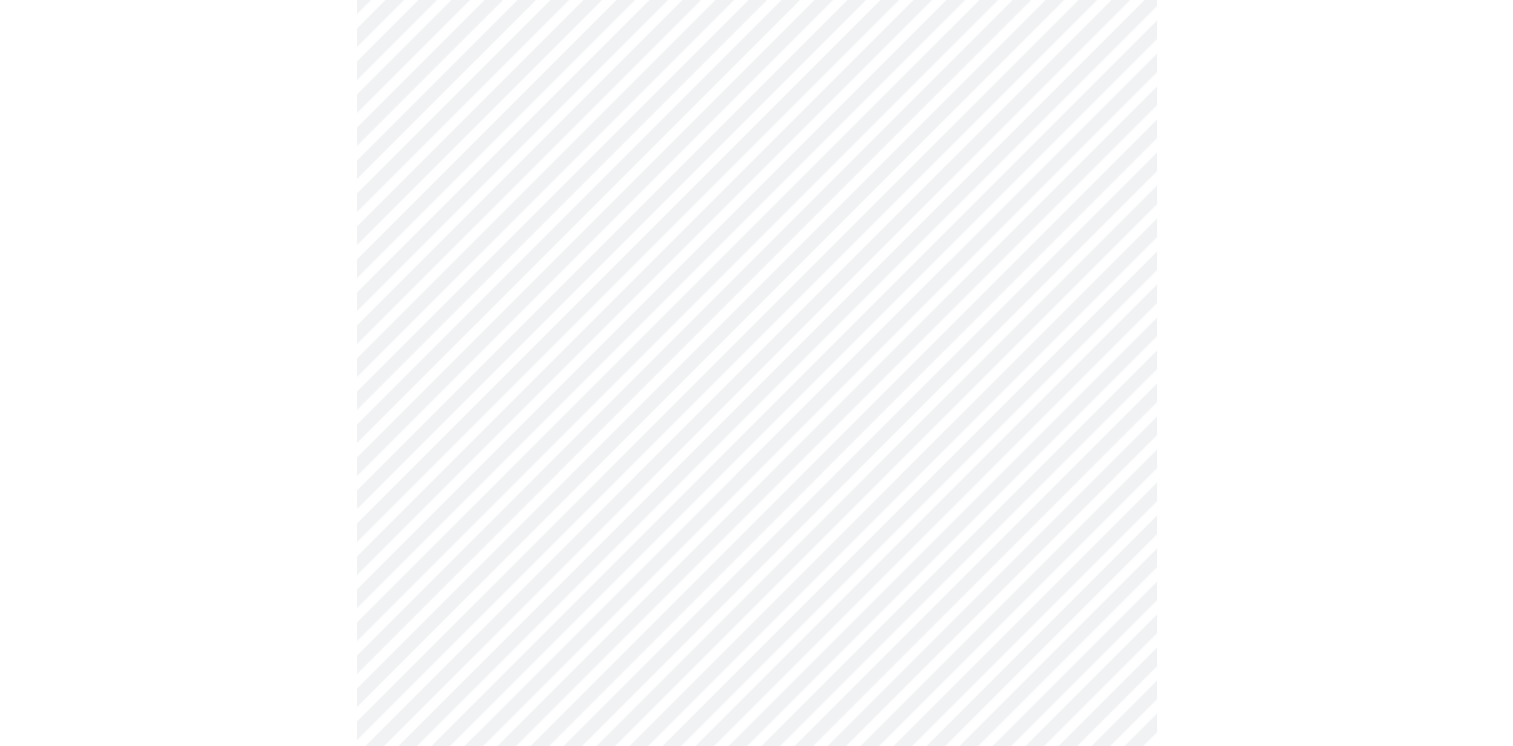 click on "MyMenopauseRx Appointments Messaging Labs Uploads Medications Community Refer a Friend Hi Shanna   Pre-assessment for your Message Visit: Medication 30-day Refill 4  /  12 Settings Billing Invoices Log out" at bounding box center [756, 29] 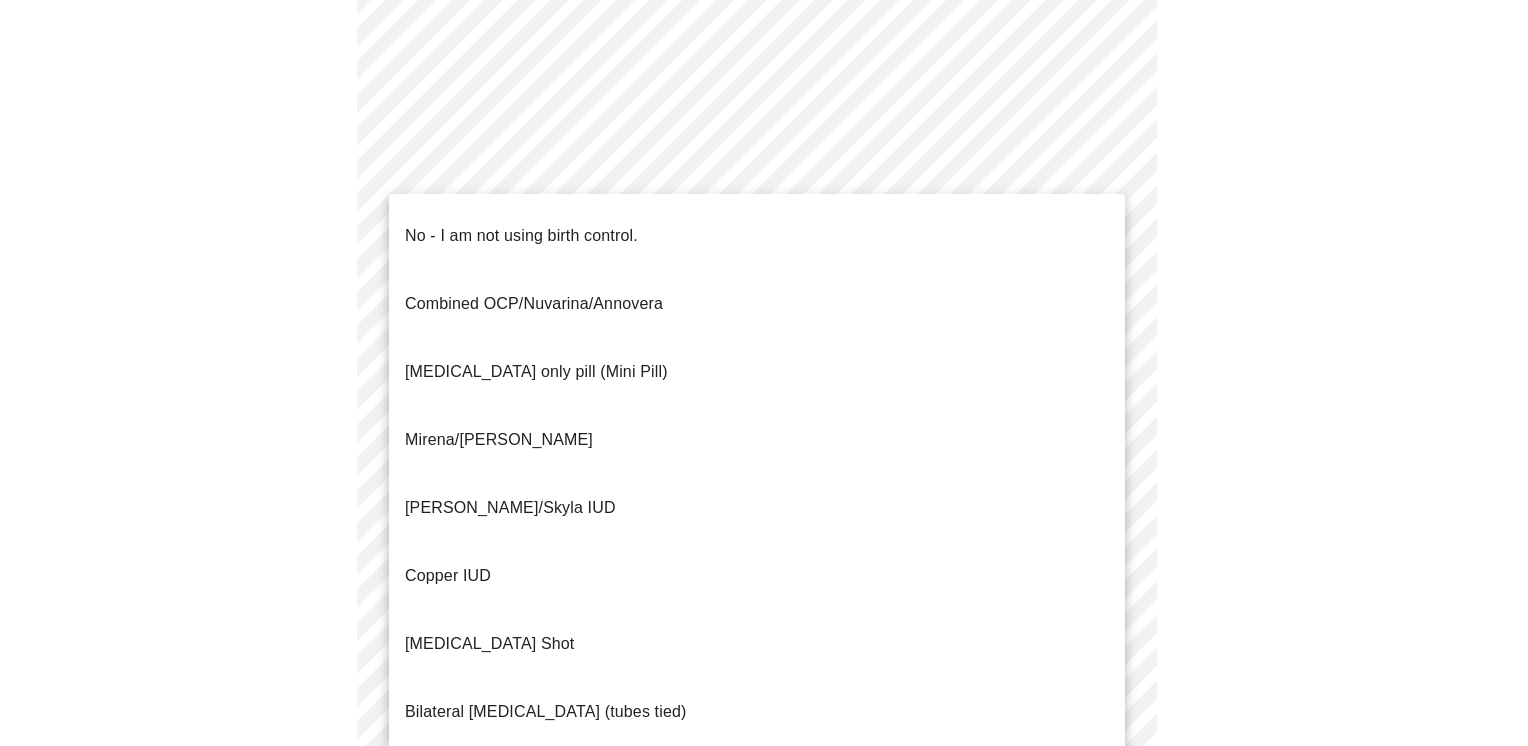 click on "Bilateral tubal ligation (tubes tied)" at bounding box center [757, 712] 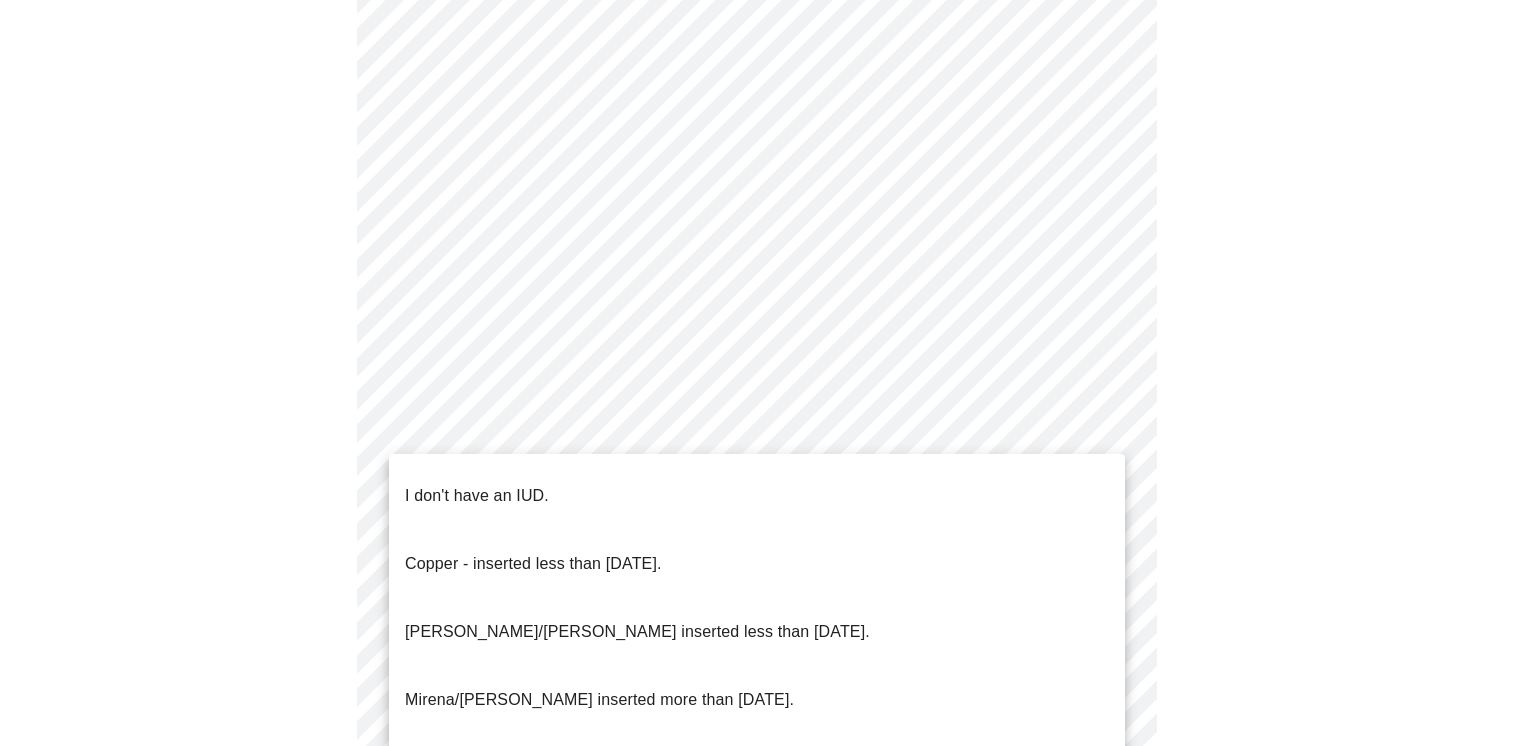click on "MyMenopauseRx Appointments Messaging Labs Uploads Medications Community Refer a Friend Hi Shanna   Pre-assessment for your Message Visit: Medication 30-day Refill 4  /  12 Settings Billing Invoices Log out I don't have an IUD.
Copper - inserted less than 10 years ago.
Mirena/Liletta inserted less than 5 years ago.
Mirena/Liletta inserted more than 5 years ago.
Kyleena, inserted more than 5 years ago." at bounding box center (764, 23) 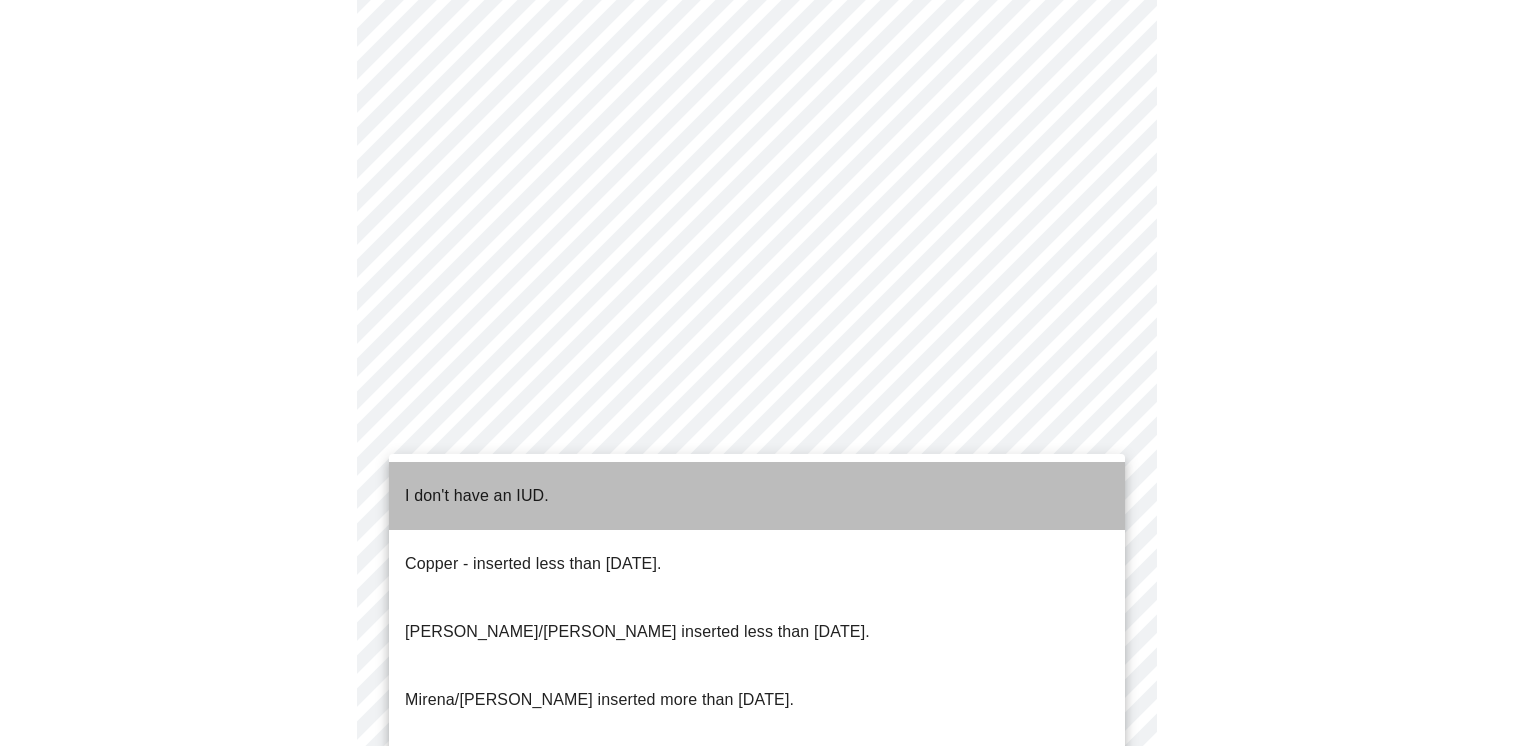 click on "I don't have an IUD." at bounding box center (757, 496) 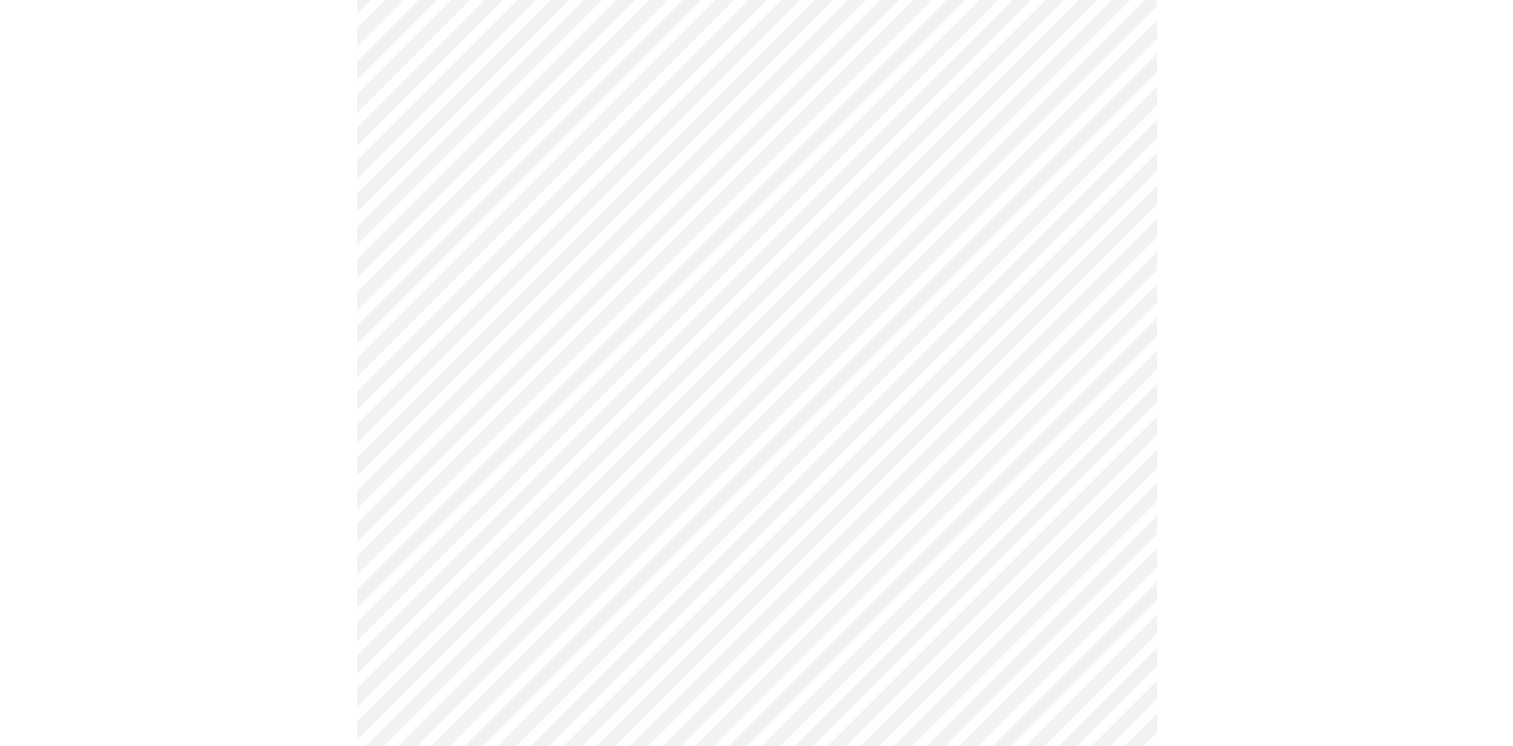 click on "MyMenopauseRx Appointments Messaging Labs Uploads Medications Community Refer a Friend Hi Shanna   Pre-assessment for your Message Visit: Medication 30-day Refill 4  /  12 Settings Billing Invoices Log out" at bounding box center (756, 17) 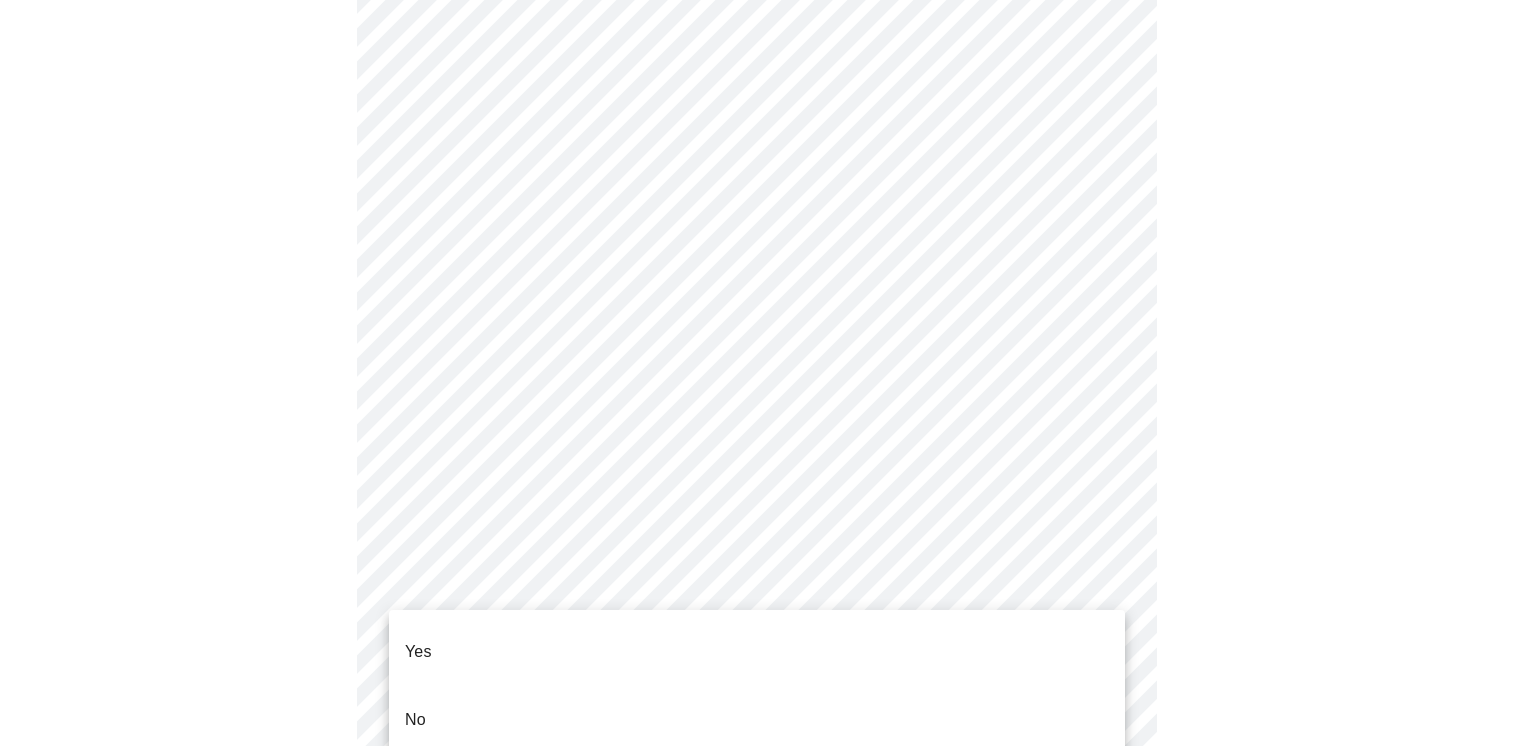 click on "Yes" at bounding box center [757, 652] 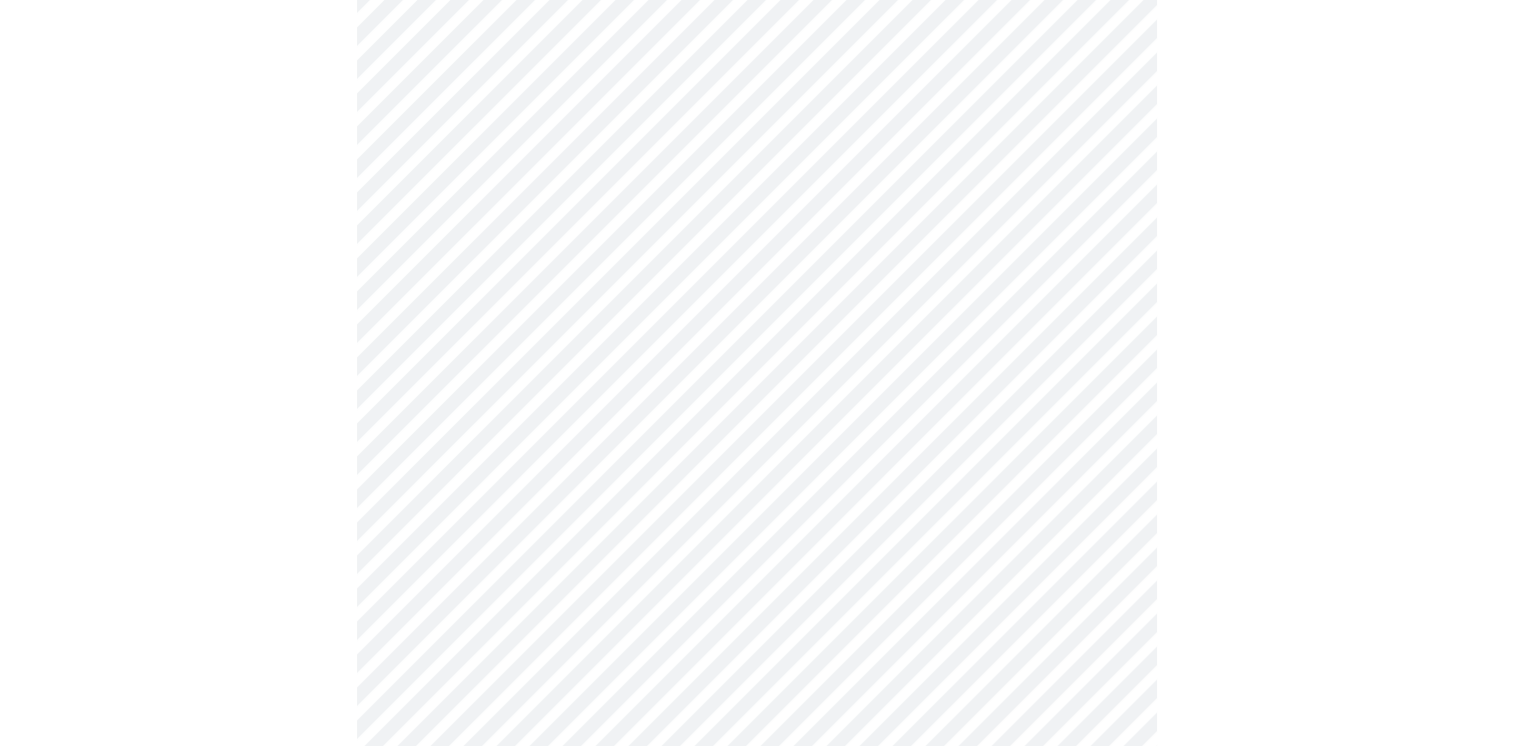 scroll, scrollTop: 563, scrollLeft: 0, axis: vertical 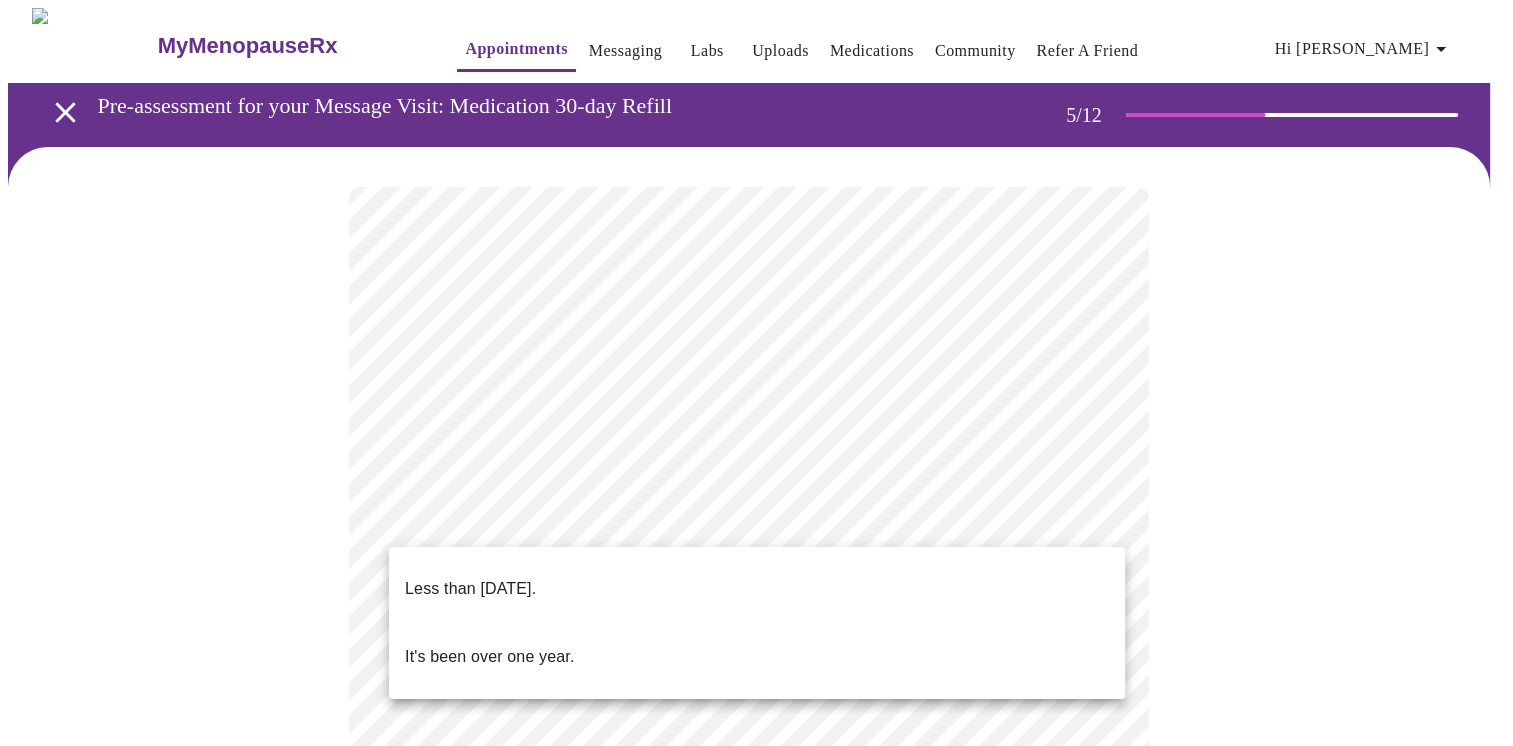 click on "MyMenopauseRx Appointments Messaging Labs Uploads Medications Community Refer a Friend Hi Shanna   Pre-assessment for your Message Visit: Medication 30-day Refill 5  /  12 Settings Billing Invoices Log out Less than one year ago.
It's been over one year." at bounding box center [756, 703] 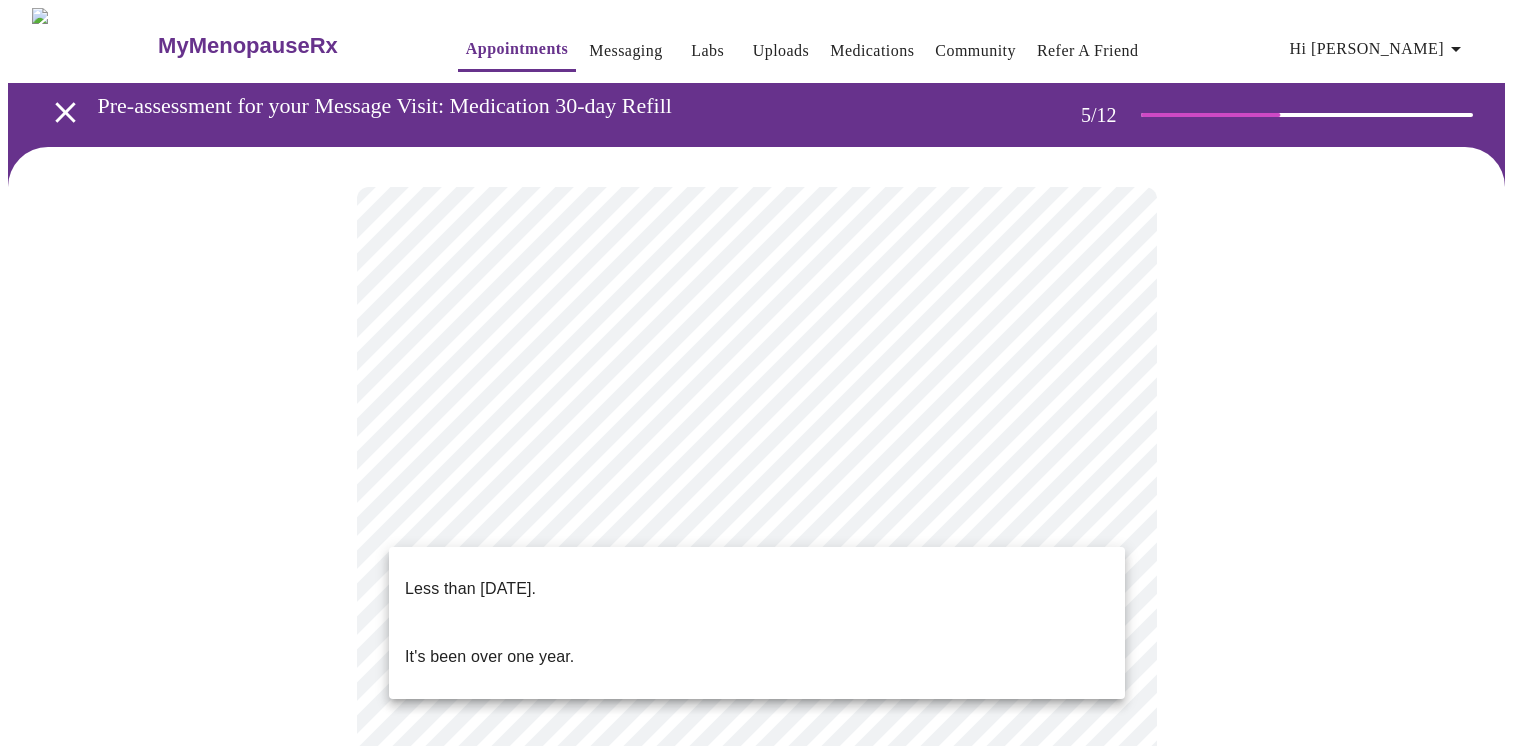 click on "Less than one year ago." at bounding box center (757, 589) 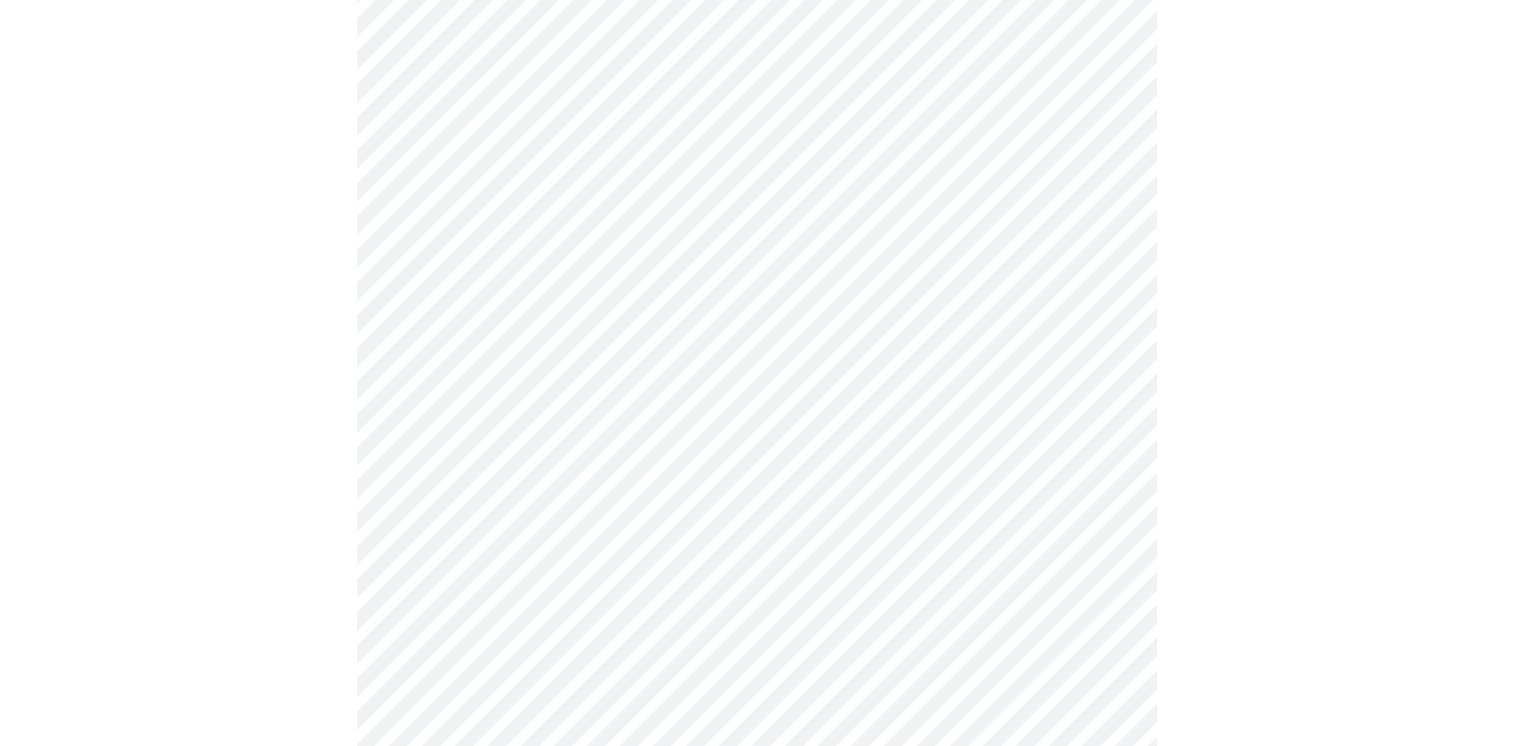 scroll, scrollTop: 337, scrollLeft: 0, axis: vertical 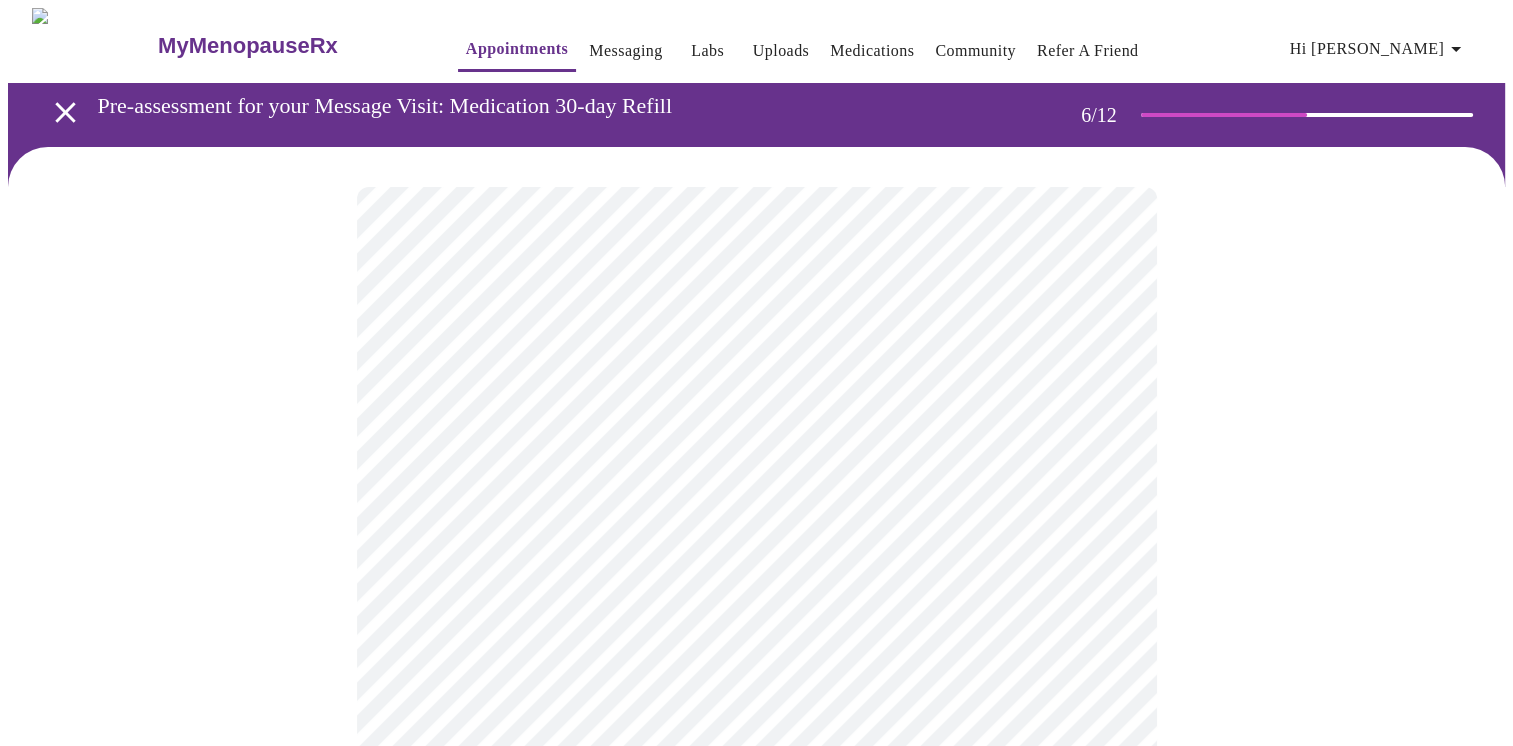 click on "MyMenopauseRx Appointments Messaging Labs Uploads Medications Community Refer a Friend Hi Shanna   Pre-assessment for your Message Visit: Medication 30-day Refill 6  /  12 Settings Billing Invoices Log out" at bounding box center (756, 541) 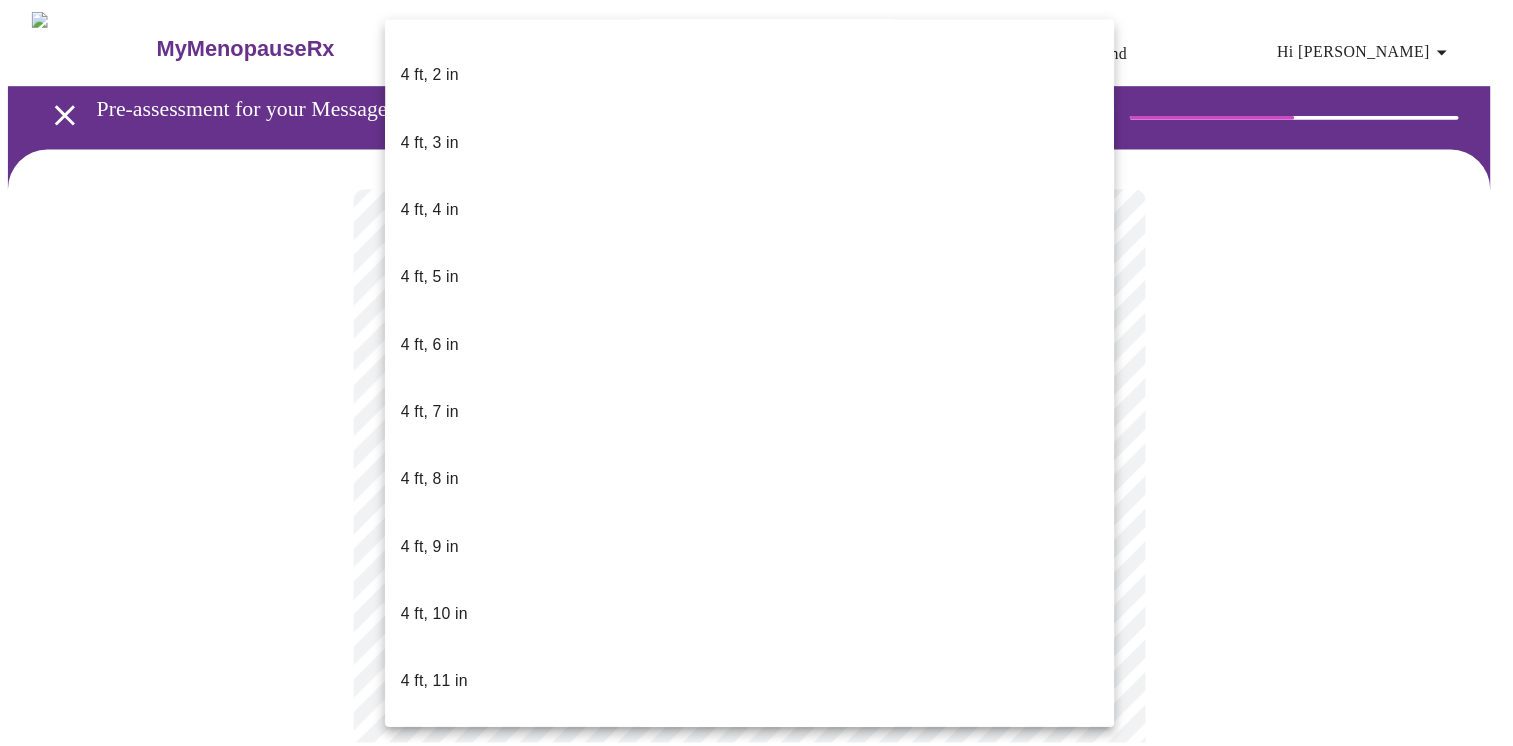 scroll, scrollTop: 1018, scrollLeft: 0, axis: vertical 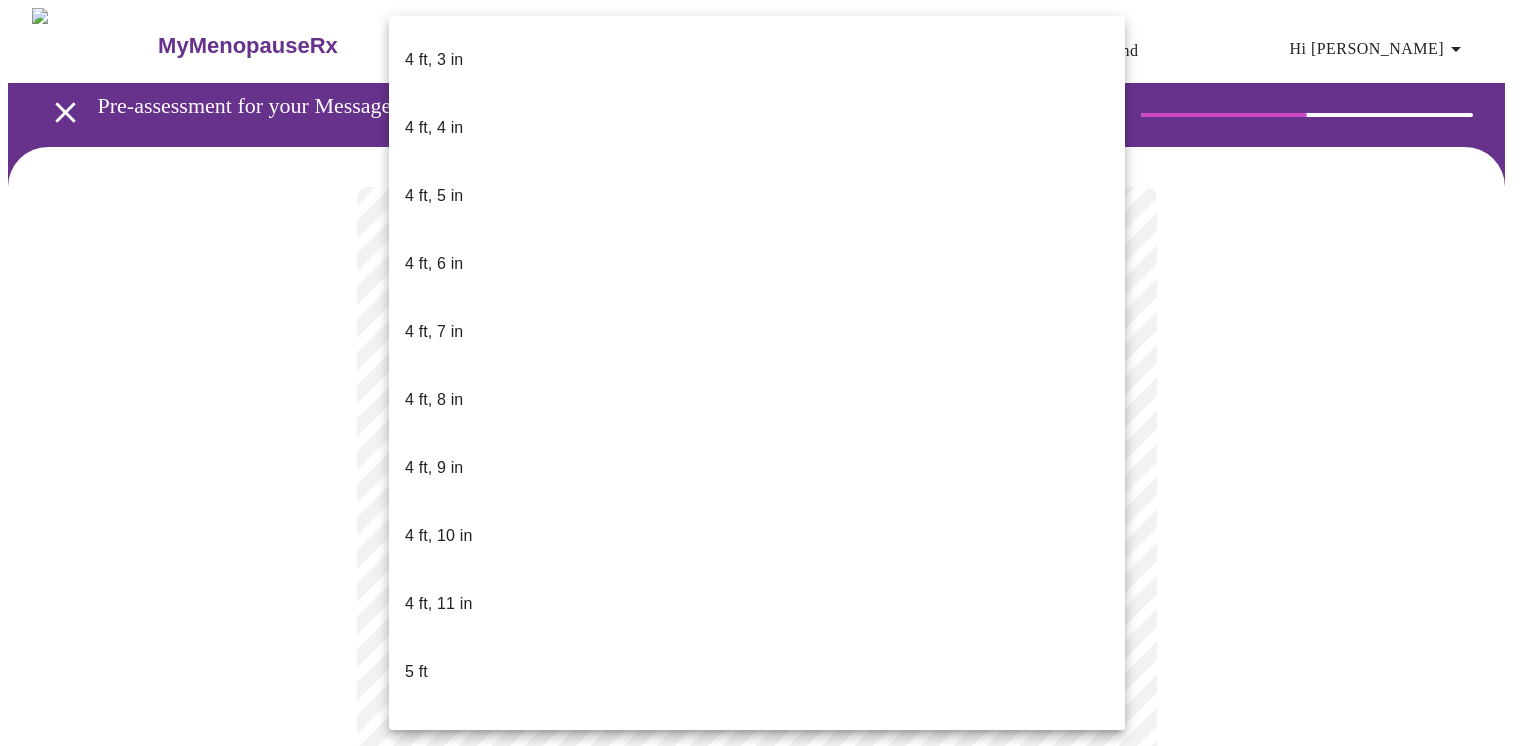 click on "5 ft, 4 in" at bounding box center [757, 944] 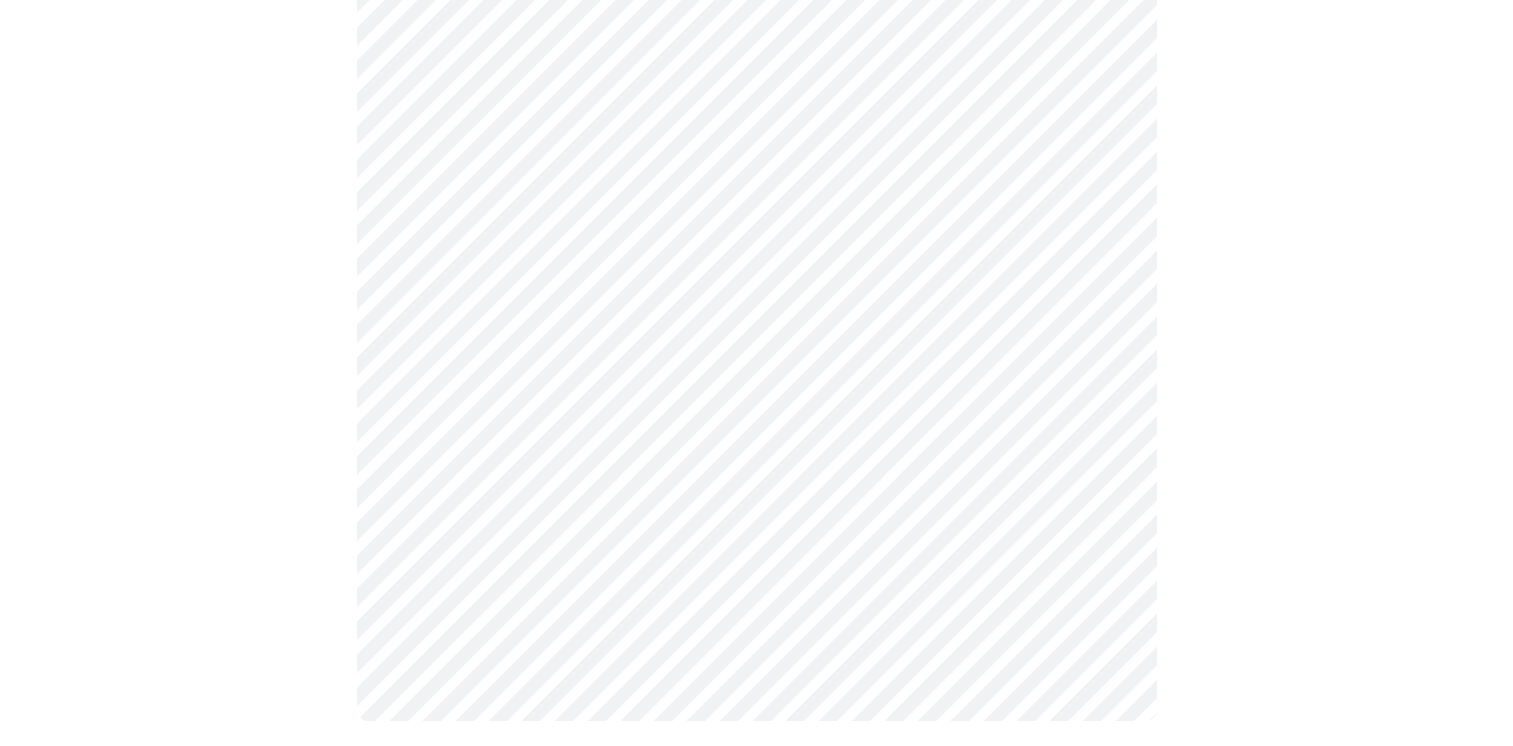 scroll, scrollTop: 0, scrollLeft: 0, axis: both 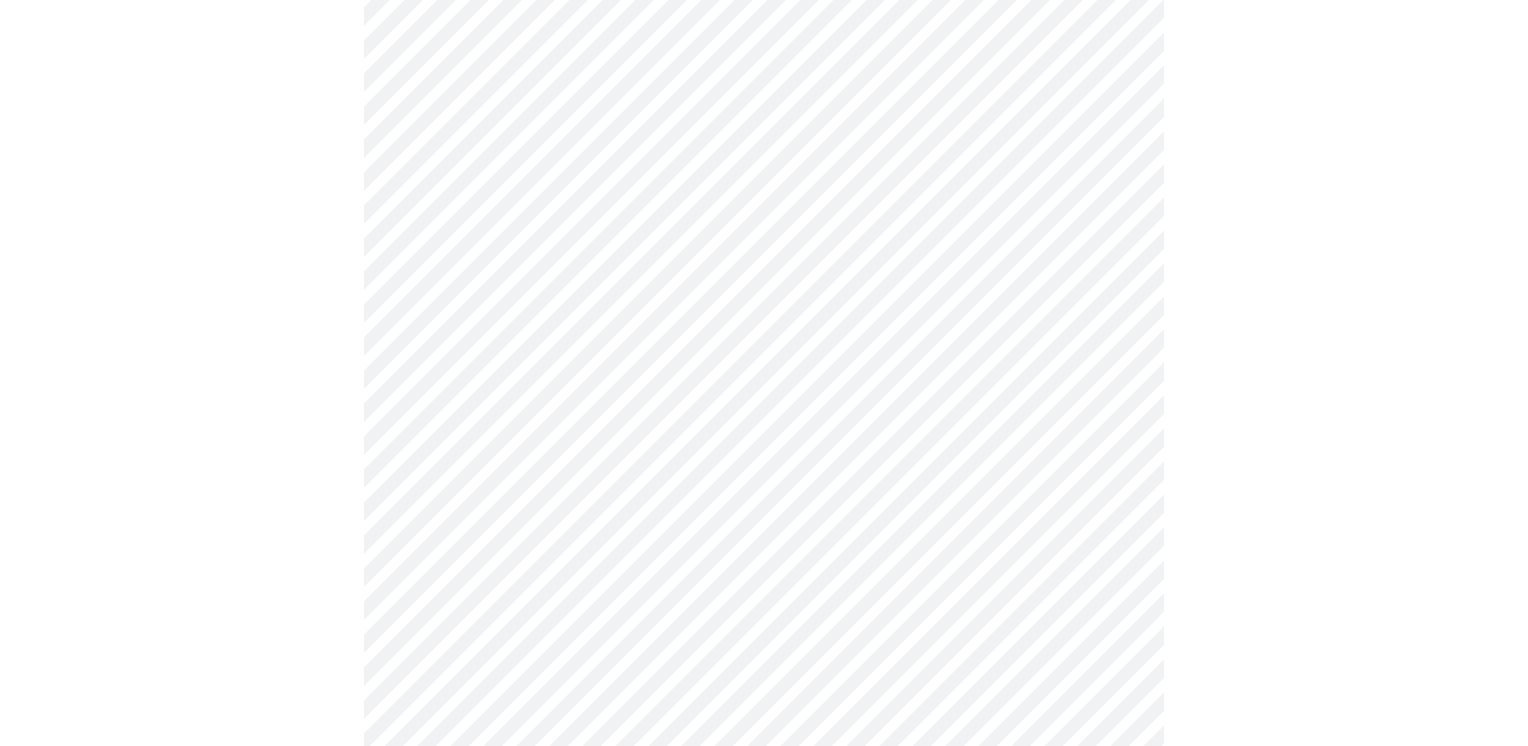 click on "MyMenopauseRx Appointments Messaging Labs Uploads Medications Community Refer a Friend Hi Shanna   Pre-assessment for your Message Visit: Medication 30-day Refill 7  /  12 Settings Billing Invoices Log out" at bounding box center [764, -2043] 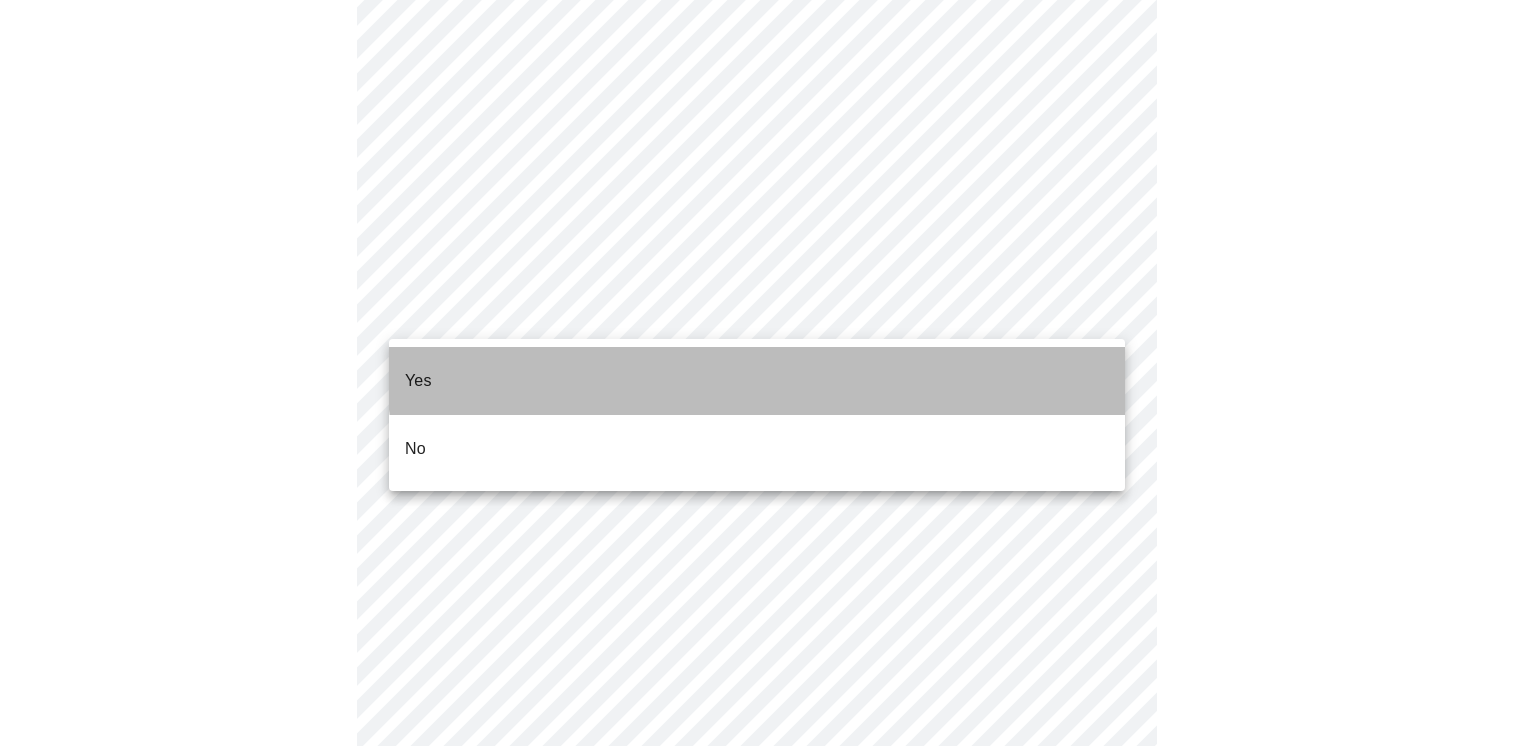 click on "Yes" at bounding box center [757, 381] 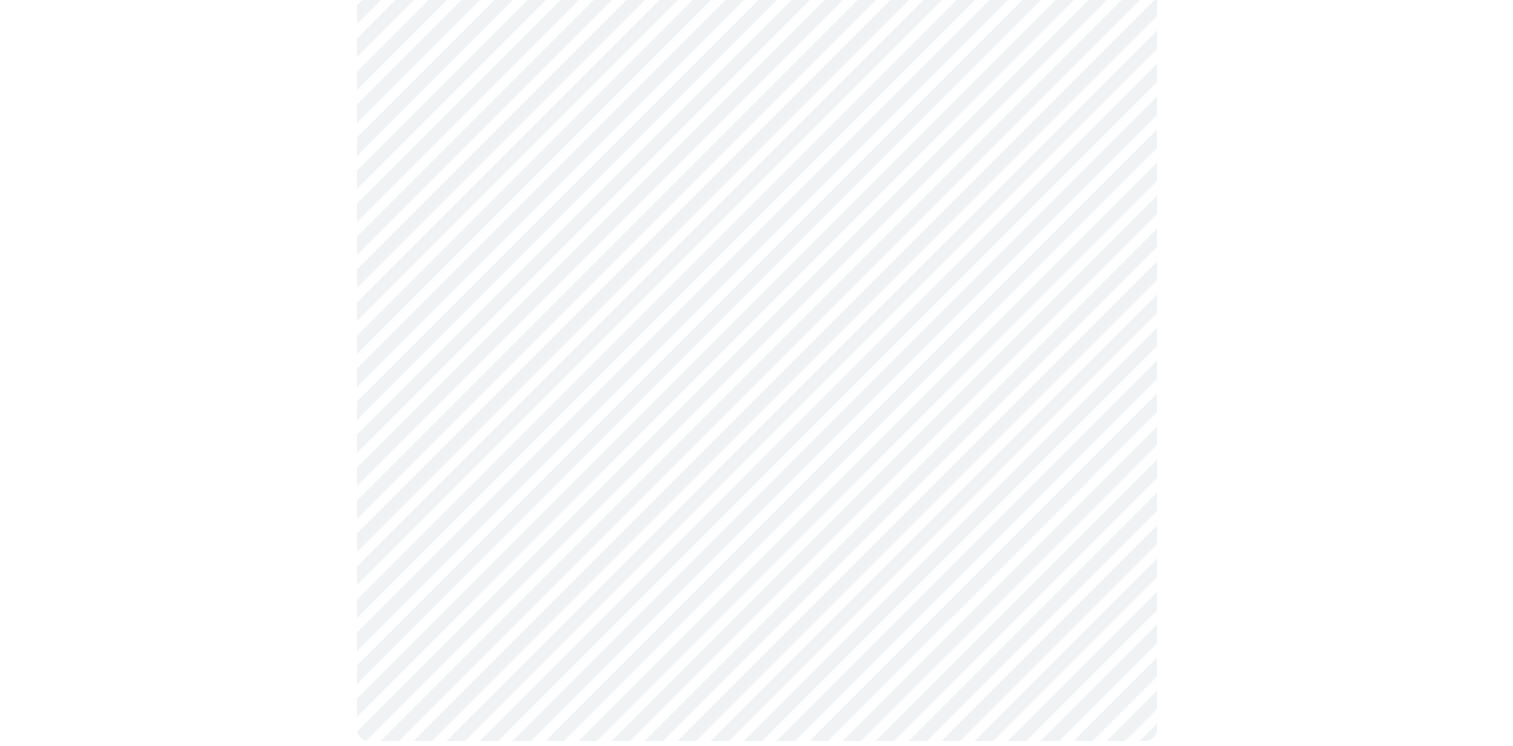 scroll, scrollTop: 5554, scrollLeft: 0, axis: vertical 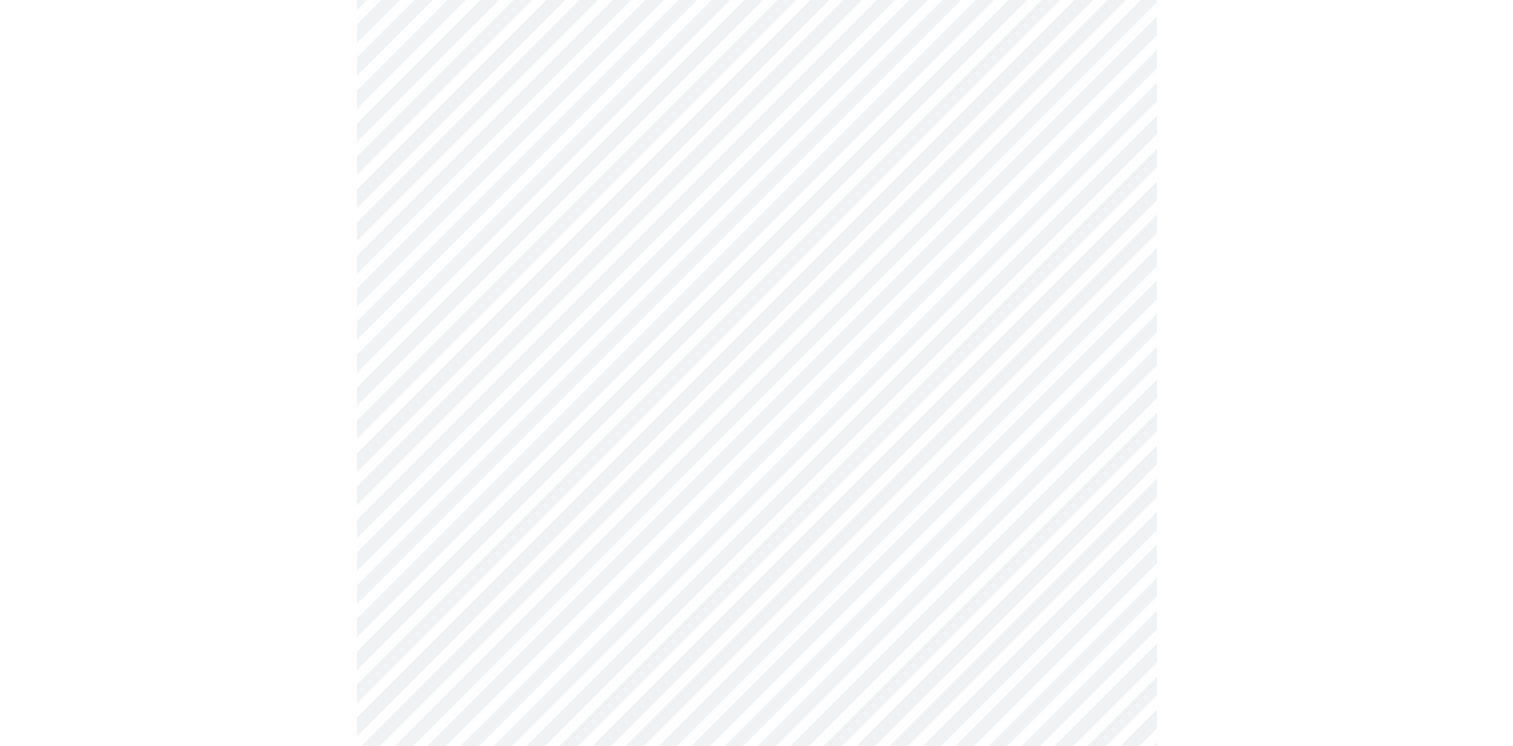 click on "MyMenopauseRx Appointments Messaging Labs Uploads Medications Community Refer a Friend Hi Shanna   Pre-assessment for your Message Visit: Medication 30-day Refill 10  /  12 Settings Billing Invoices Log out" at bounding box center [756, -431] 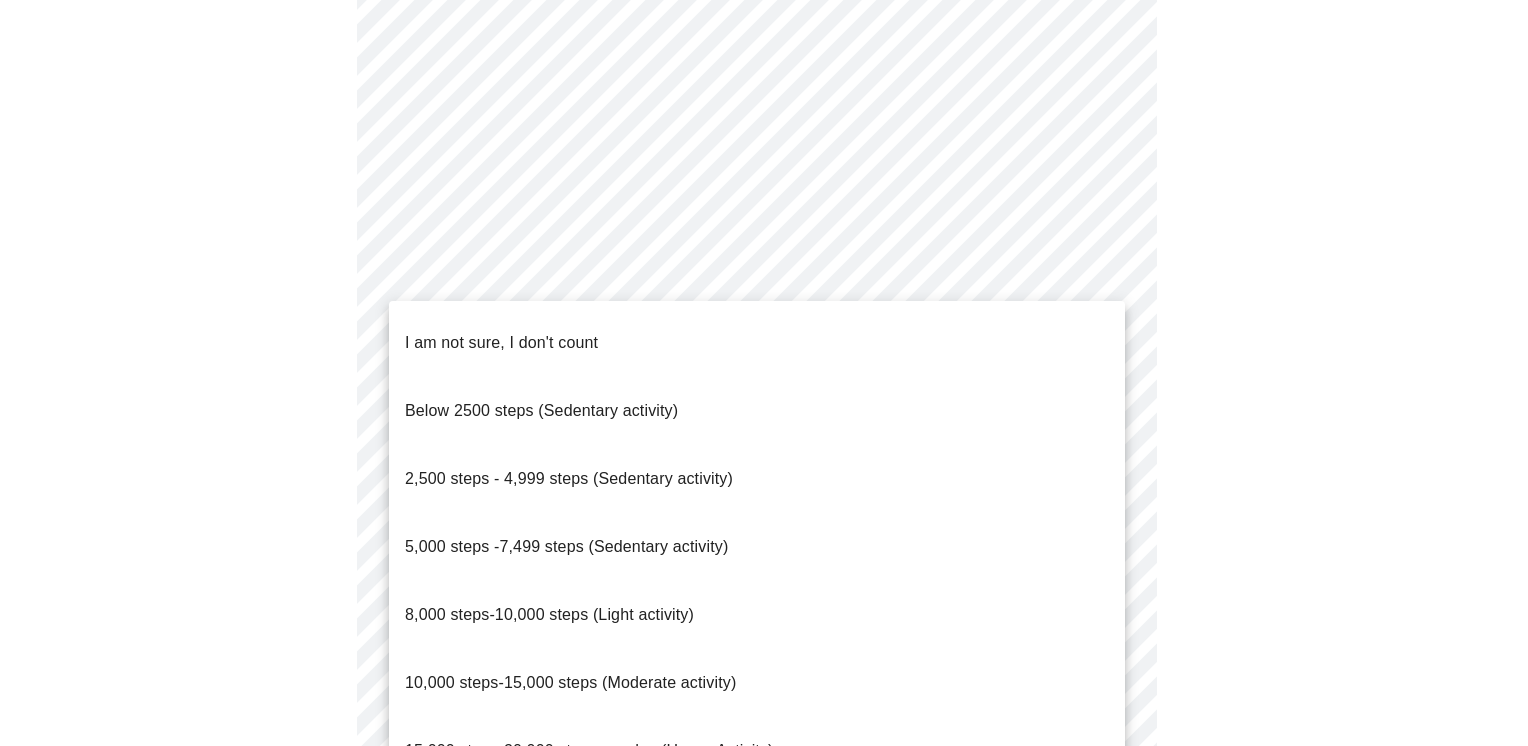 click on "8,000 steps-10,000 steps (Light activity)" at bounding box center [757, 615] 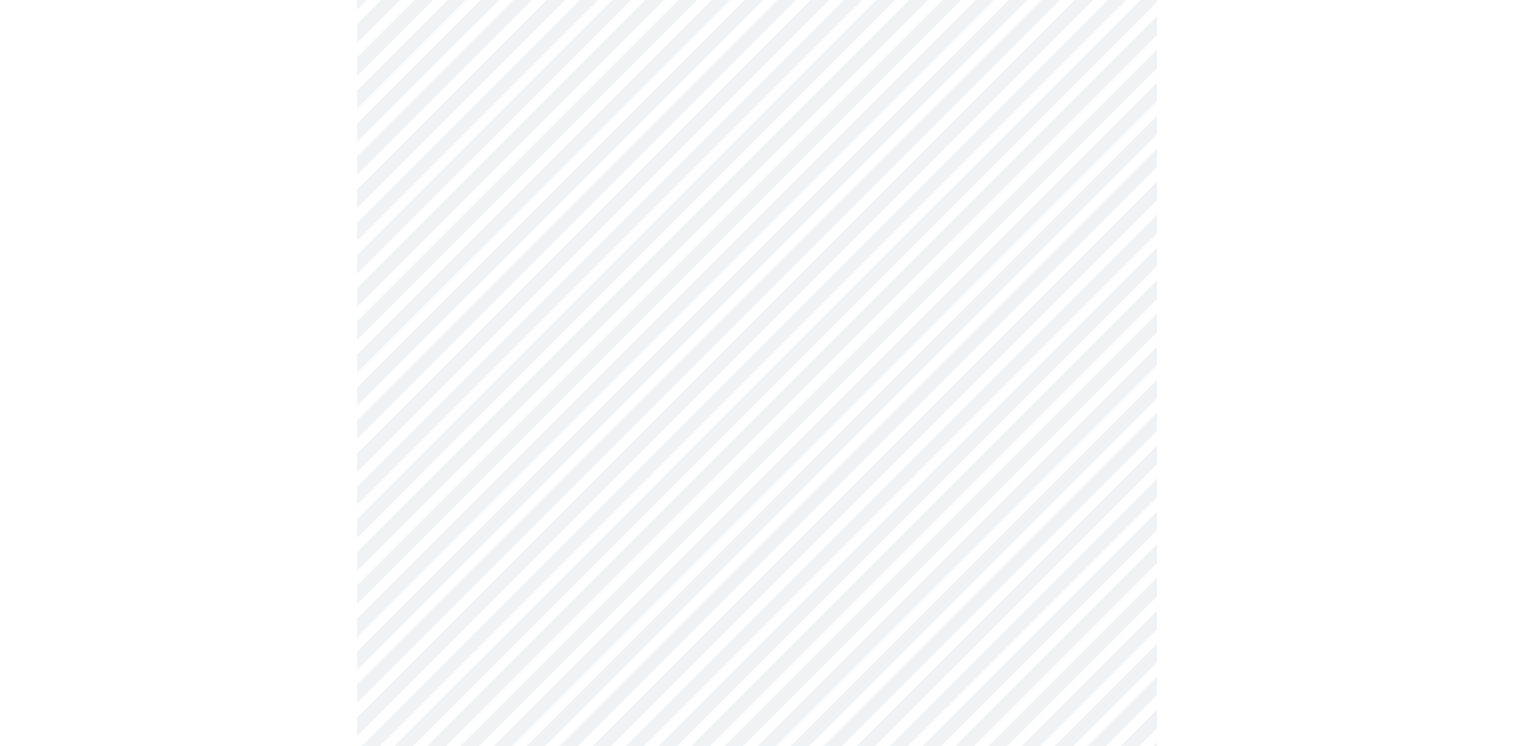 click on "MyMenopauseRx Appointments Messaging Labs Uploads Medications Community Refer a Friend Hi Shanna   Pre-assessment for your Message Visit: Medication 30-day Refill 10  /  12 Settings Billing Invoices Log out" at bounding box center (756, -437) 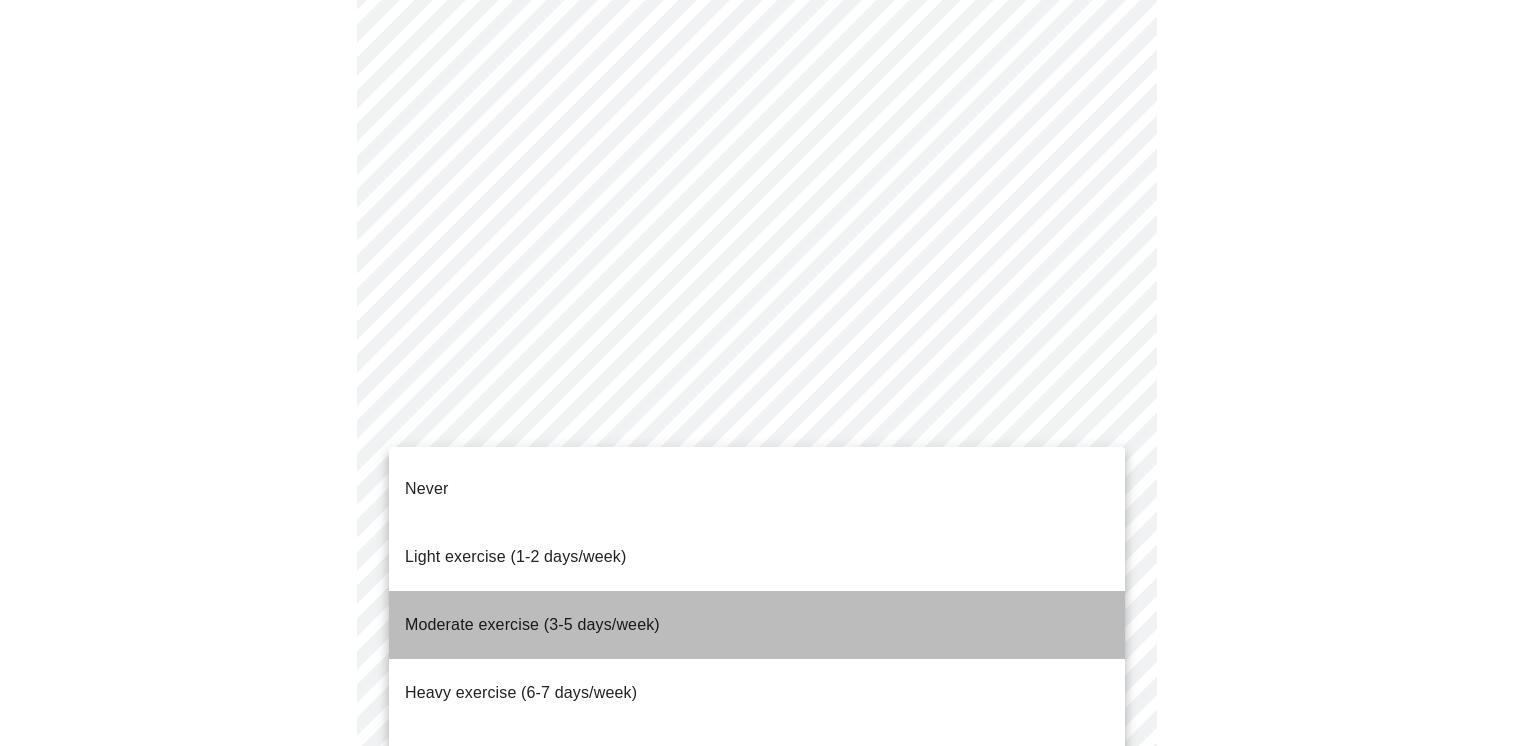 click on "Moderate exercise (3-5 days/week)" at bounding box center (757, 625) 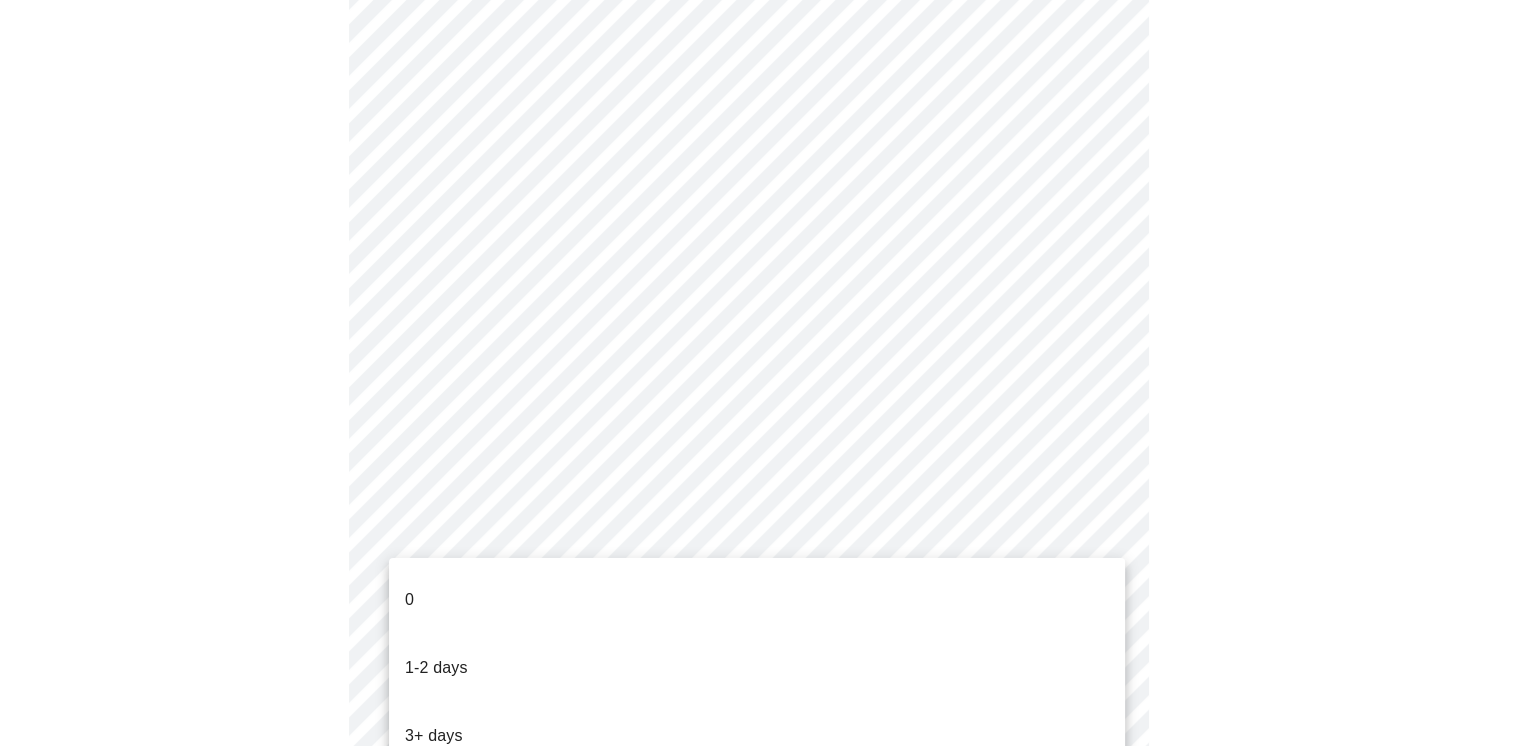 click on "MyMenopauseRx Appointments Messaging Labs Uploads Medications Community Refer a Friend Hi Shanna   Pre-assessment for your Message Visit: Medication 30-day Refill 10  /  12 Settings Billing Invoices Log out 0
1-2 days
3+ days" at bounding box center [756, -443] 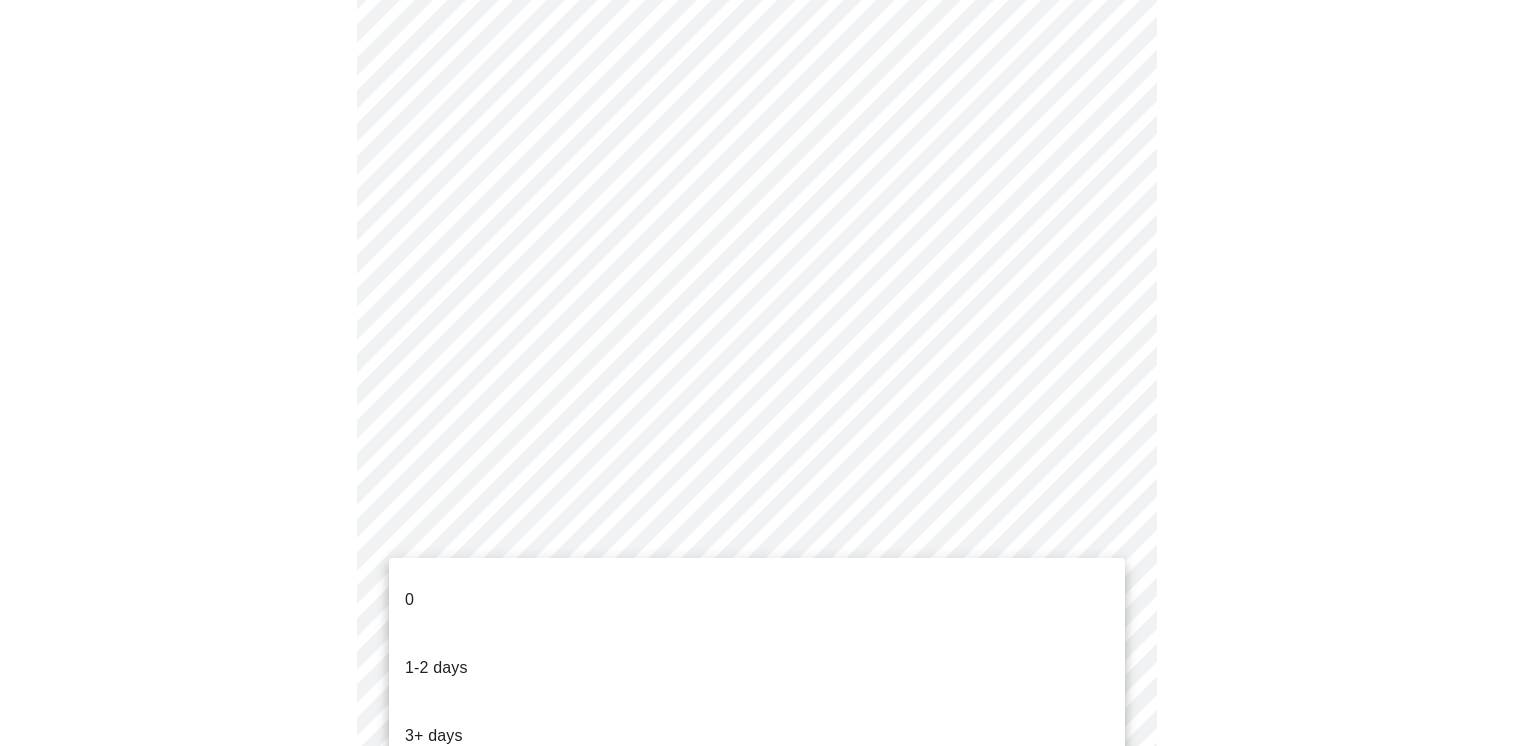 click on "0" at bounding box center [757, 600] 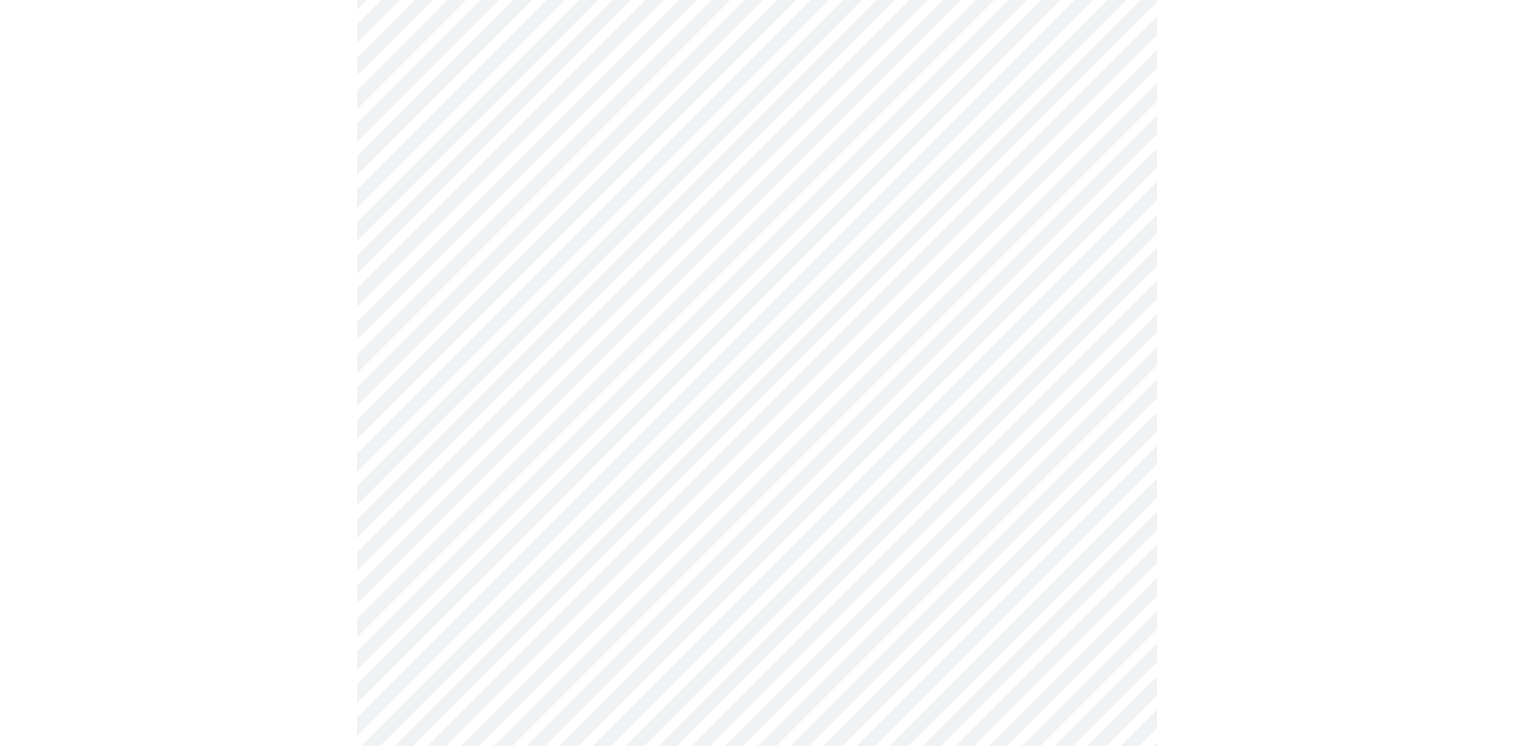 scroll, scrollTop: 0, scrollLeft: 0, axis: both 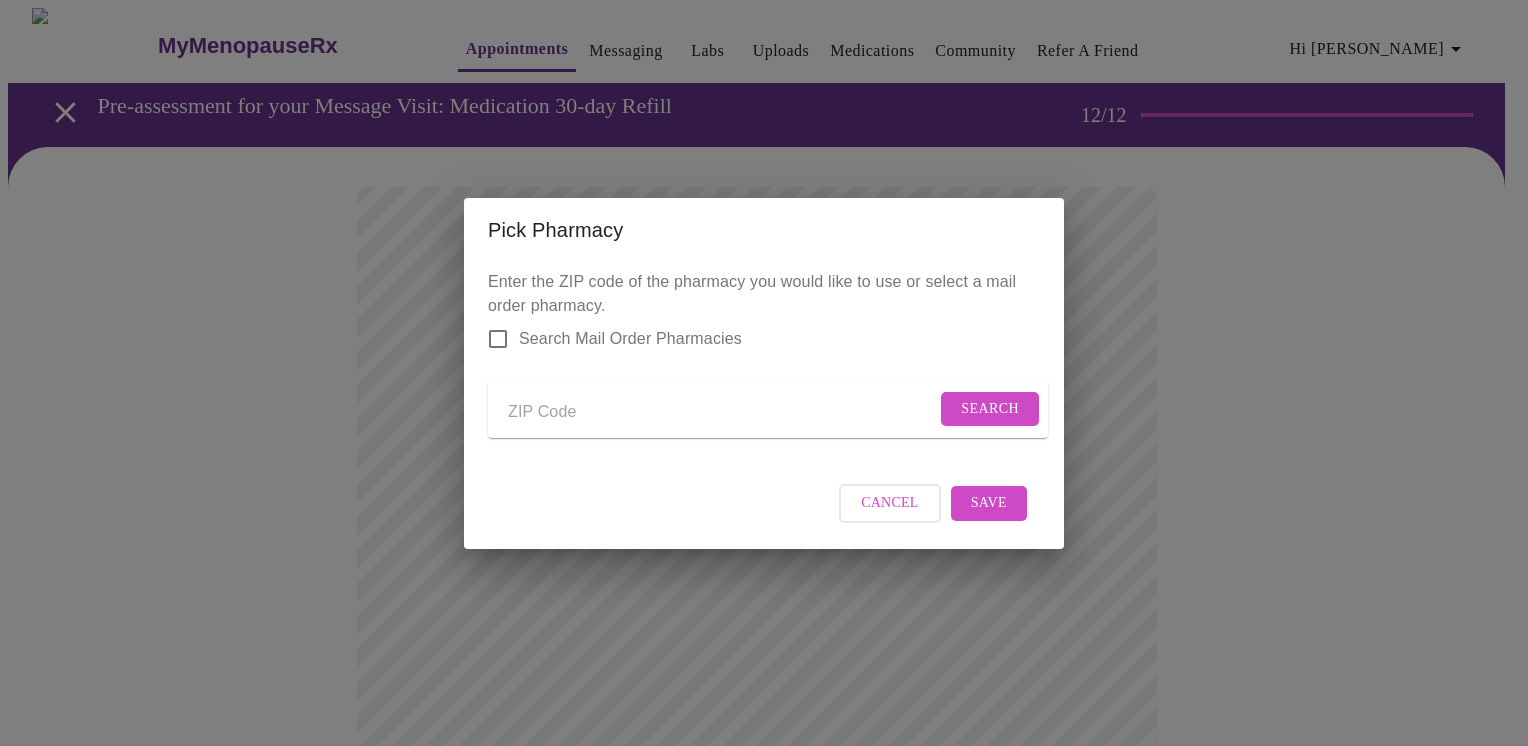 click at bounding box center (722, 413) 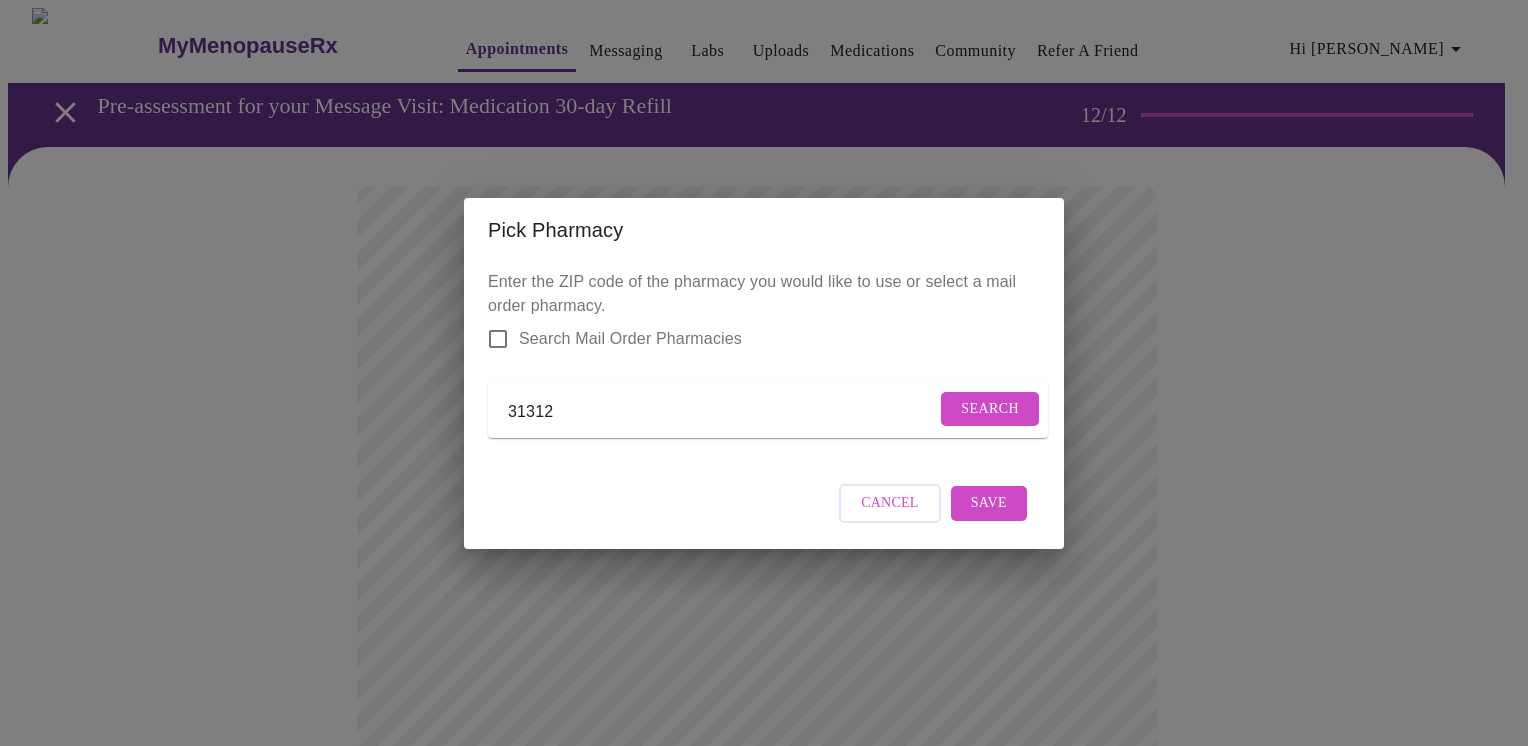 type on "31312" 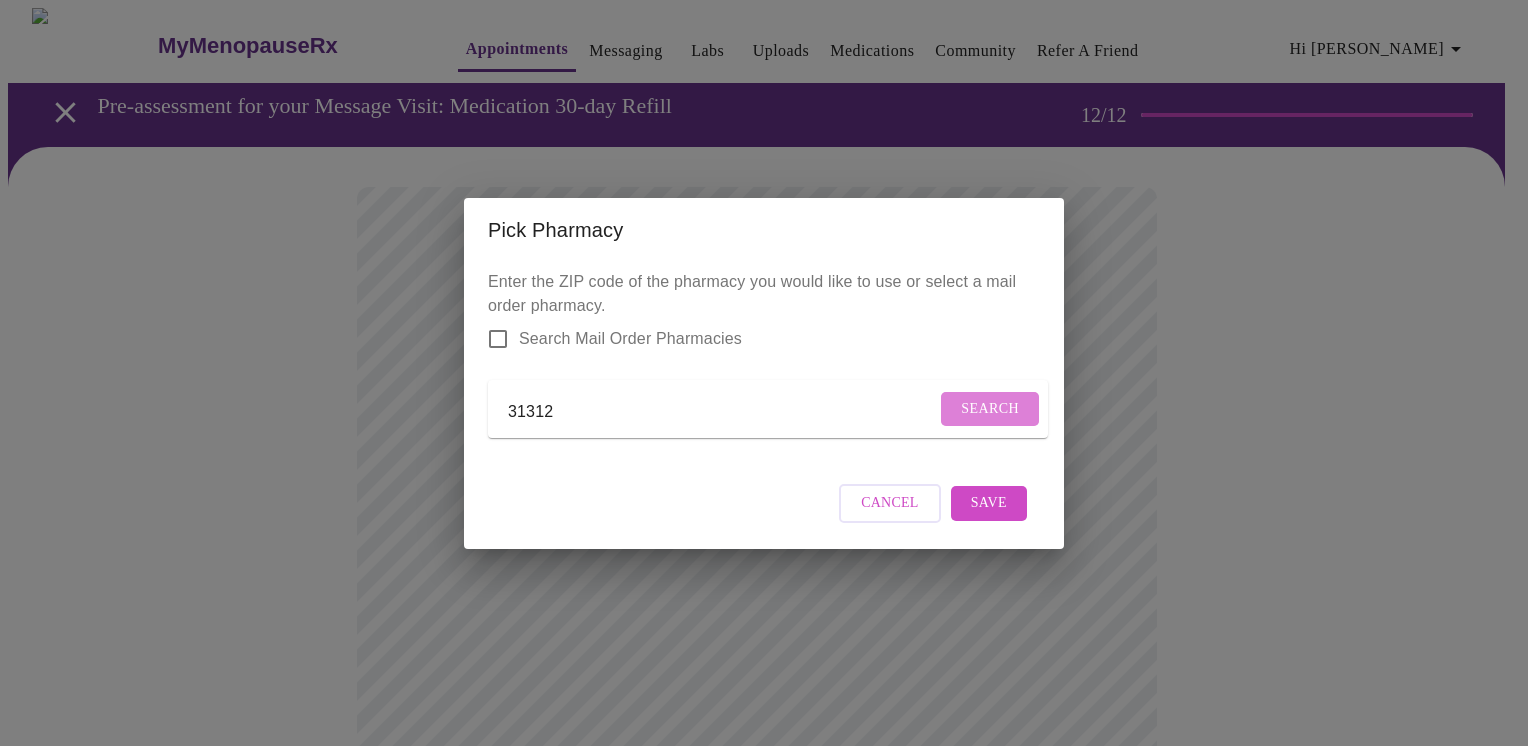 click on "Search" at bounding box center [990, 409] 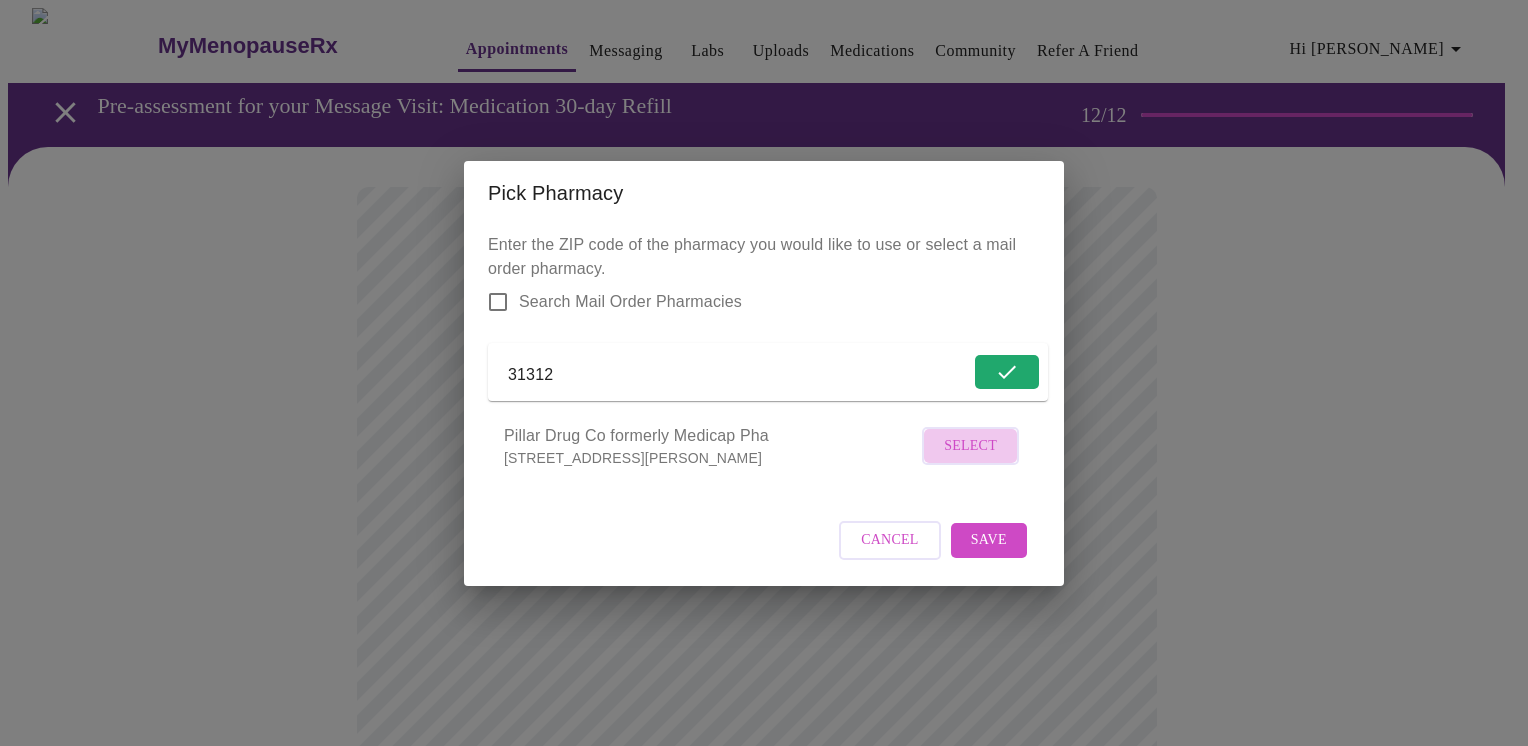 click on "Select" at bounding box center [970, 446] 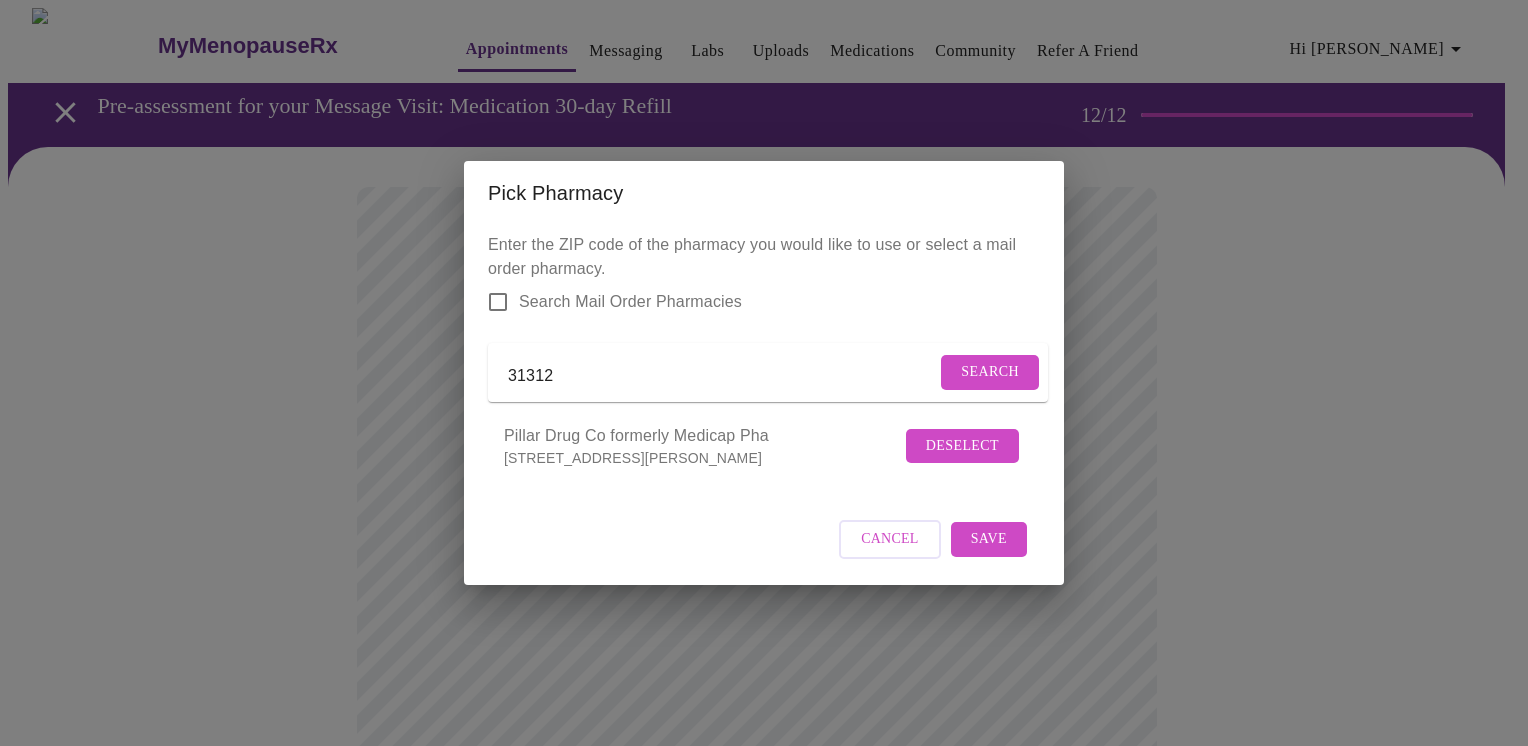 click on "Save" at bounding box center (989, 539) 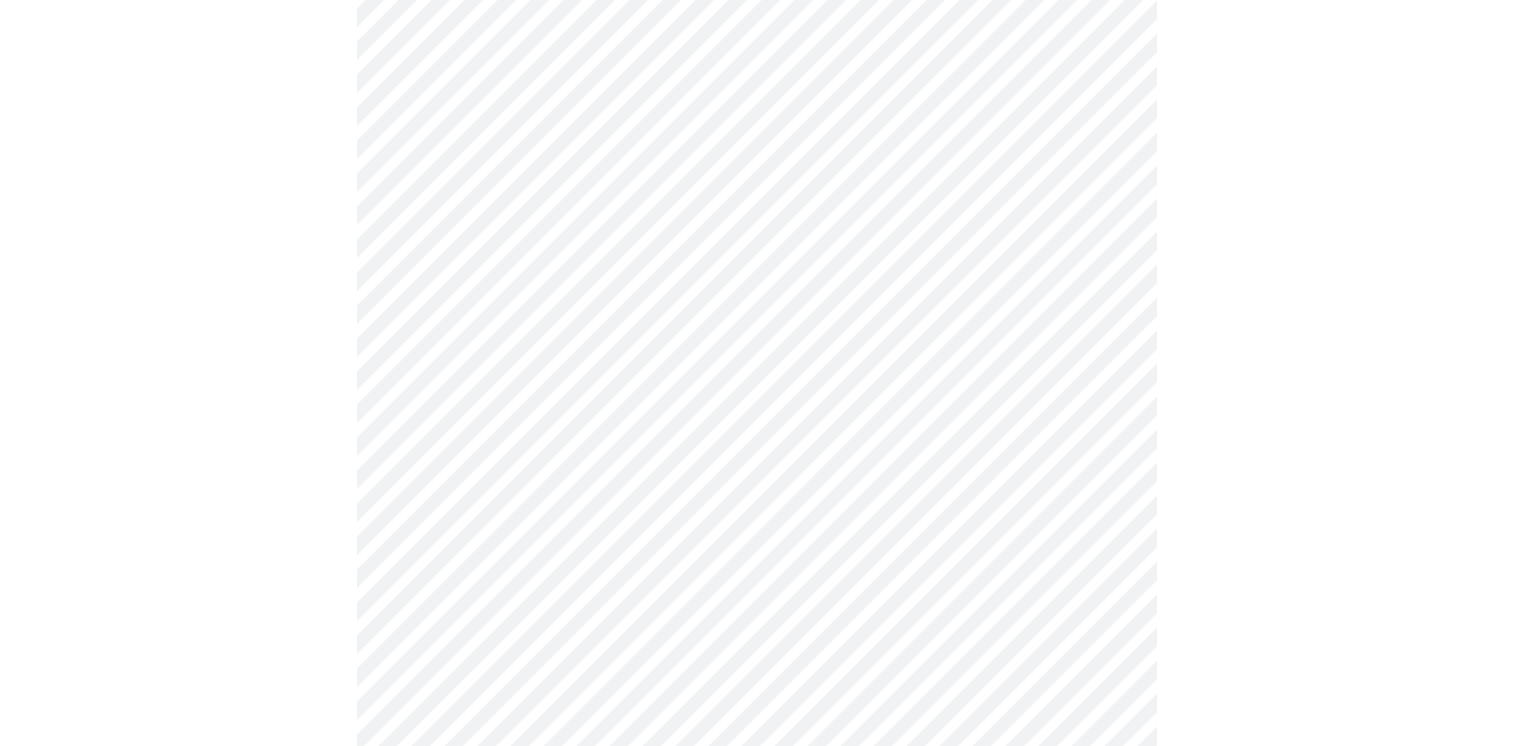 scroll, scrollTop: 292, scrollLeft: 0, axis: vertical 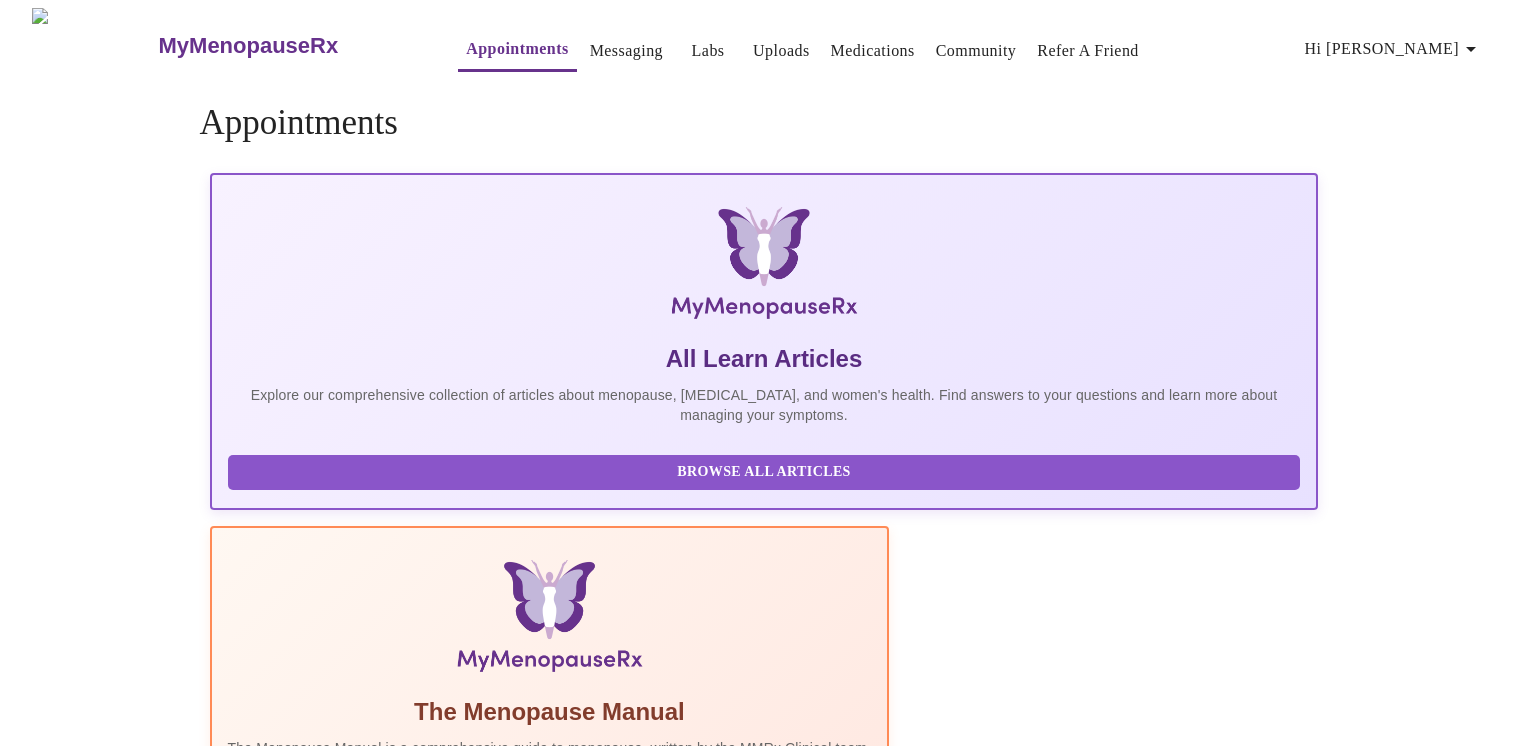 click on "MyMenopauseRx Appointments Messaging Labs Uploads Medications Community Refer a Friend Hi Shanna   Appointments  All Learn Articles Explore our comprehensive collection of articles about menopause, hormone therapy, and women's health. Find answers to your questions and learn more about managing your symptoms. Browse All Articles The Menopause Manual The Menopause Manual is a comprehensive guide to menopause, written by the MMRx Clinical team. Read Manual The Top 34 Symptoms of Menopause Read More 8 Most Common Hormone Therapy Myths Read More What to Expect When Starting Hormone Therapy Read More What to Expect When Starting an SSRI Read More The Power of Psyllium Husk Fiber Read More" at bounding box center [764, 1103] 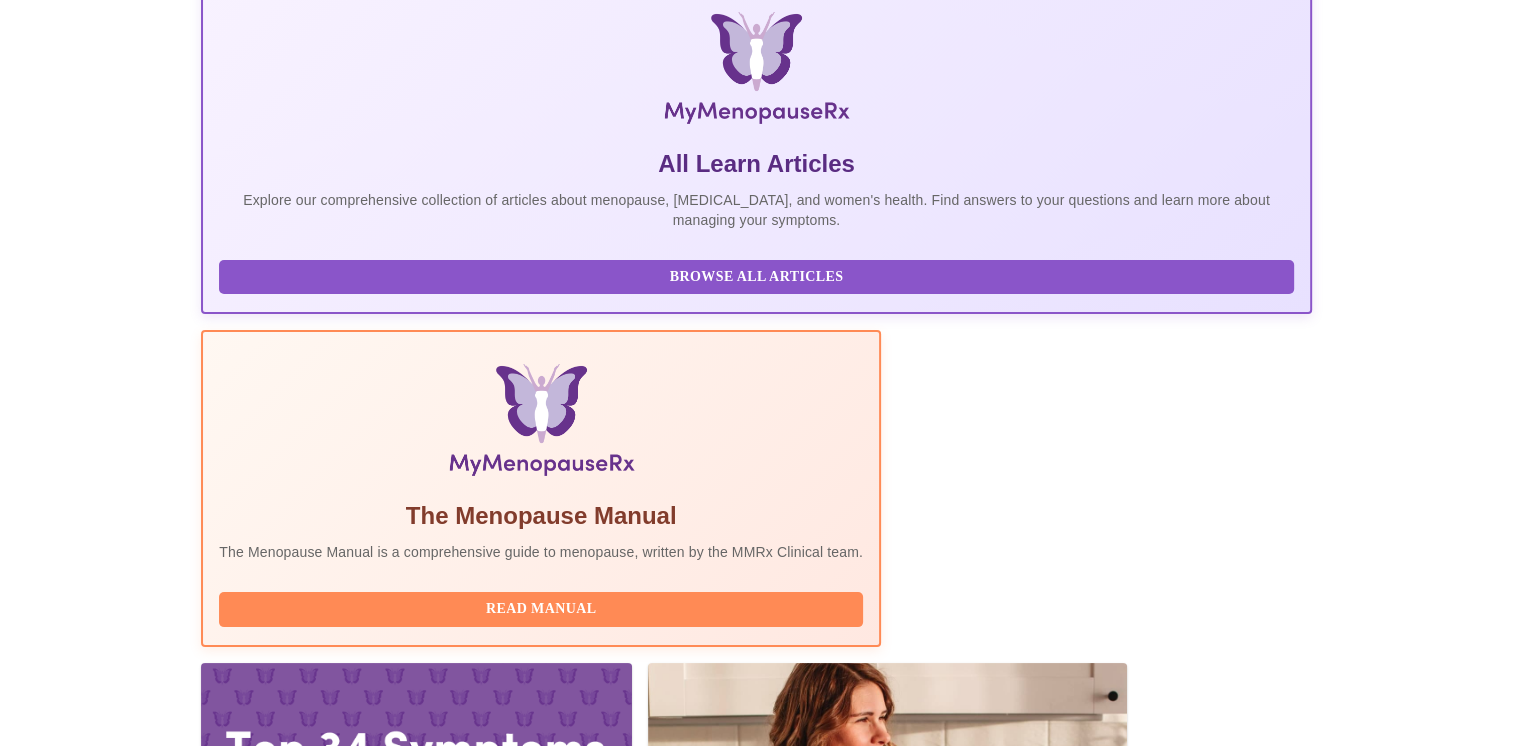 scroll, scrollTop: 317, scrollLeft: 0, axis: vertical 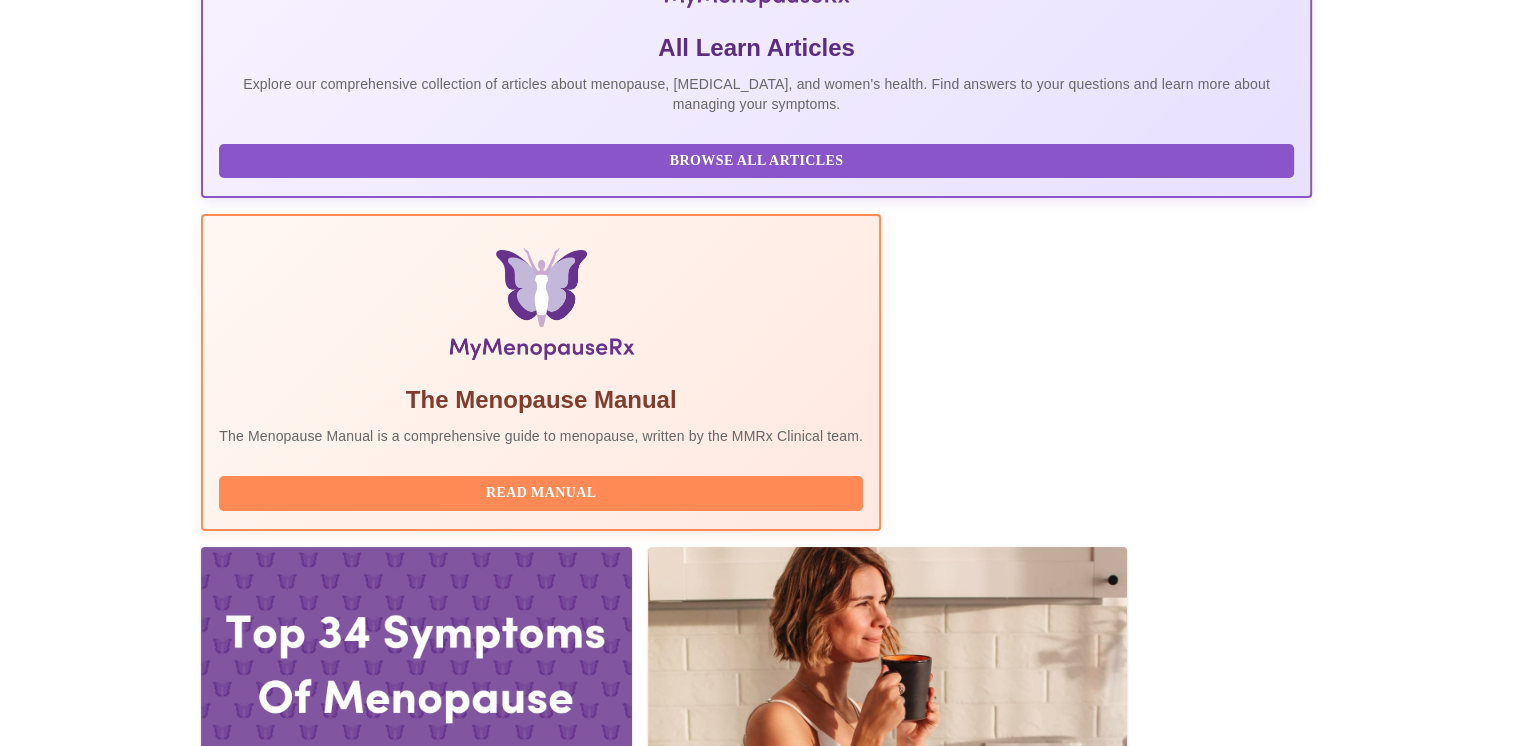 click on "View Appointment" at bounding box center (1207, 2126) 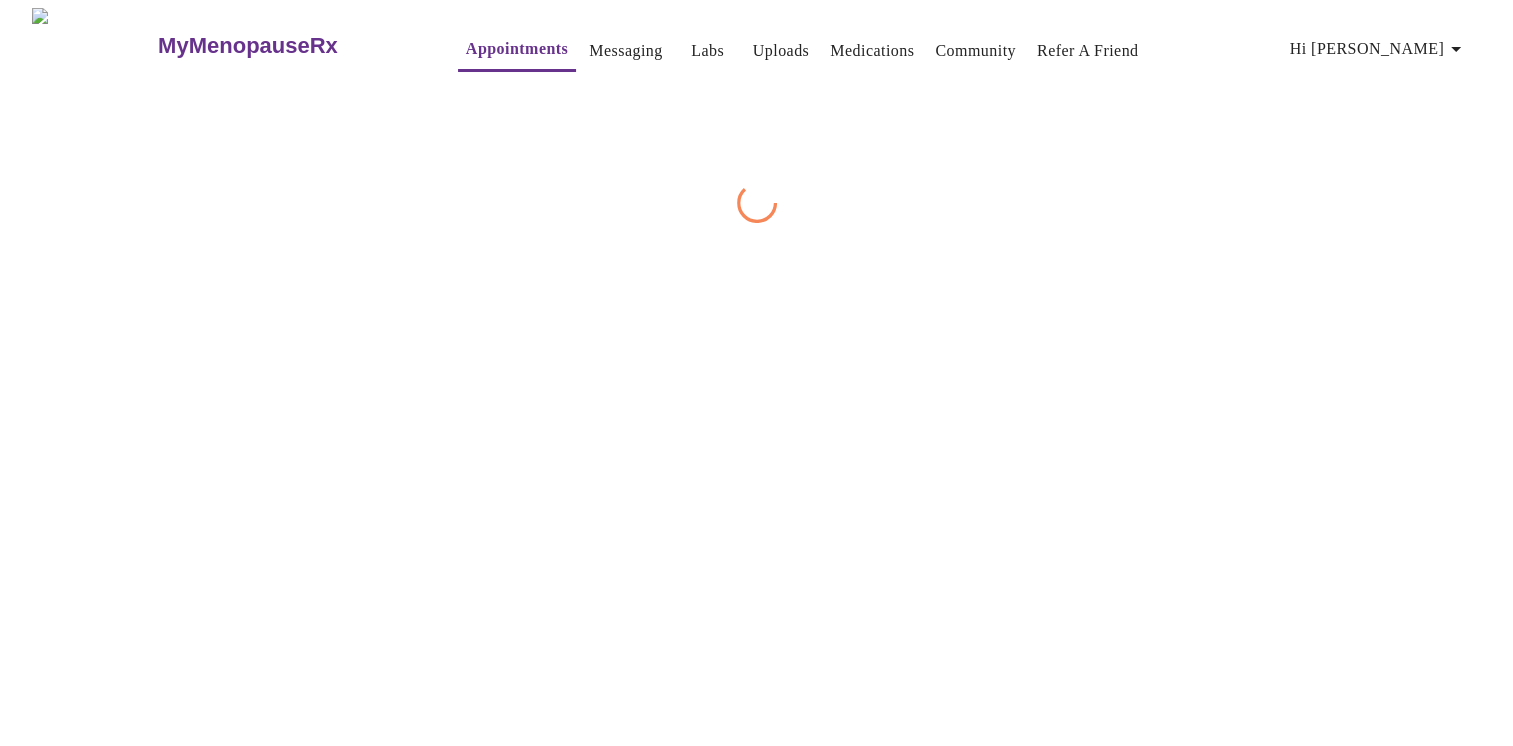 scroll, scrollTop: 0, scrollLeft: 0, axis: both 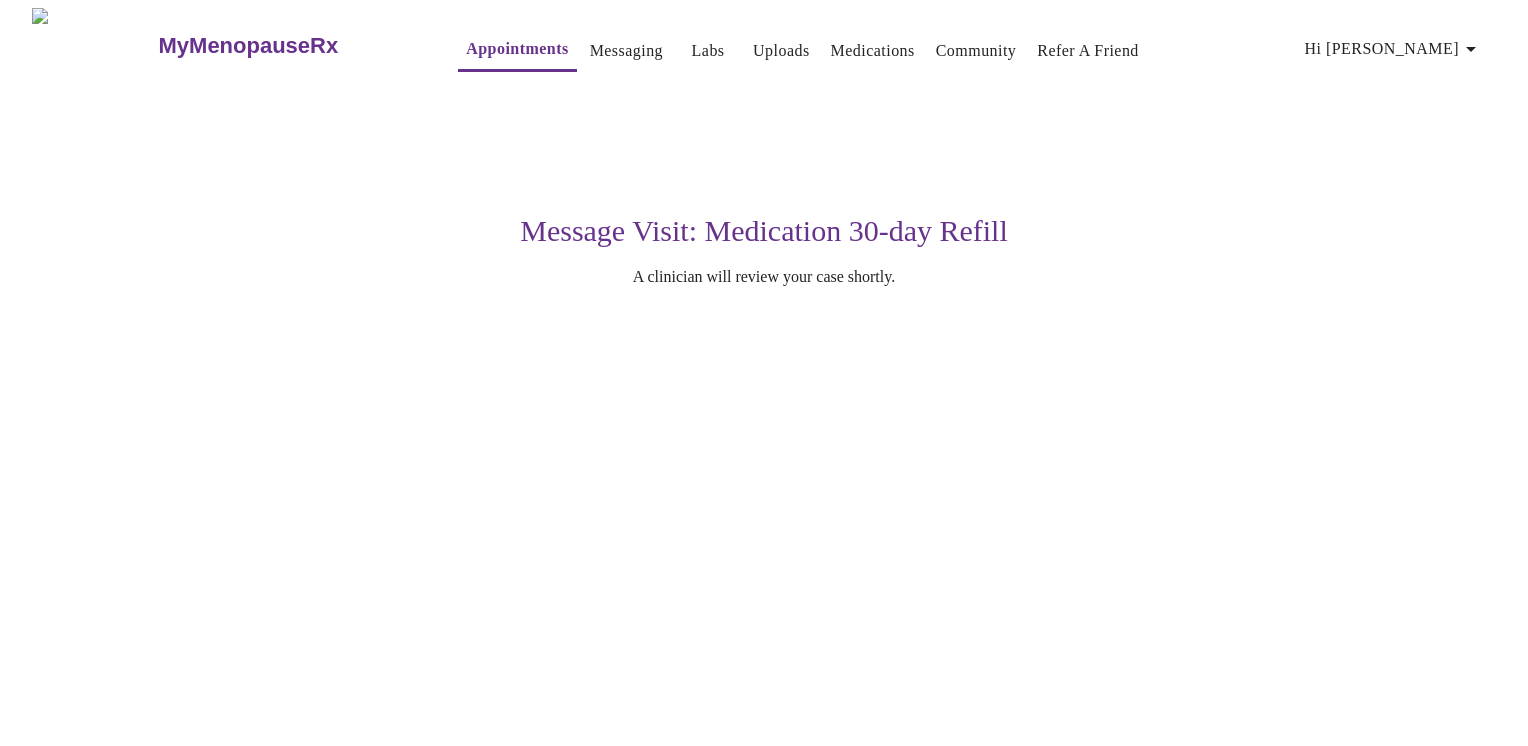 click on "Appointments" at bounding box center [517, 49] 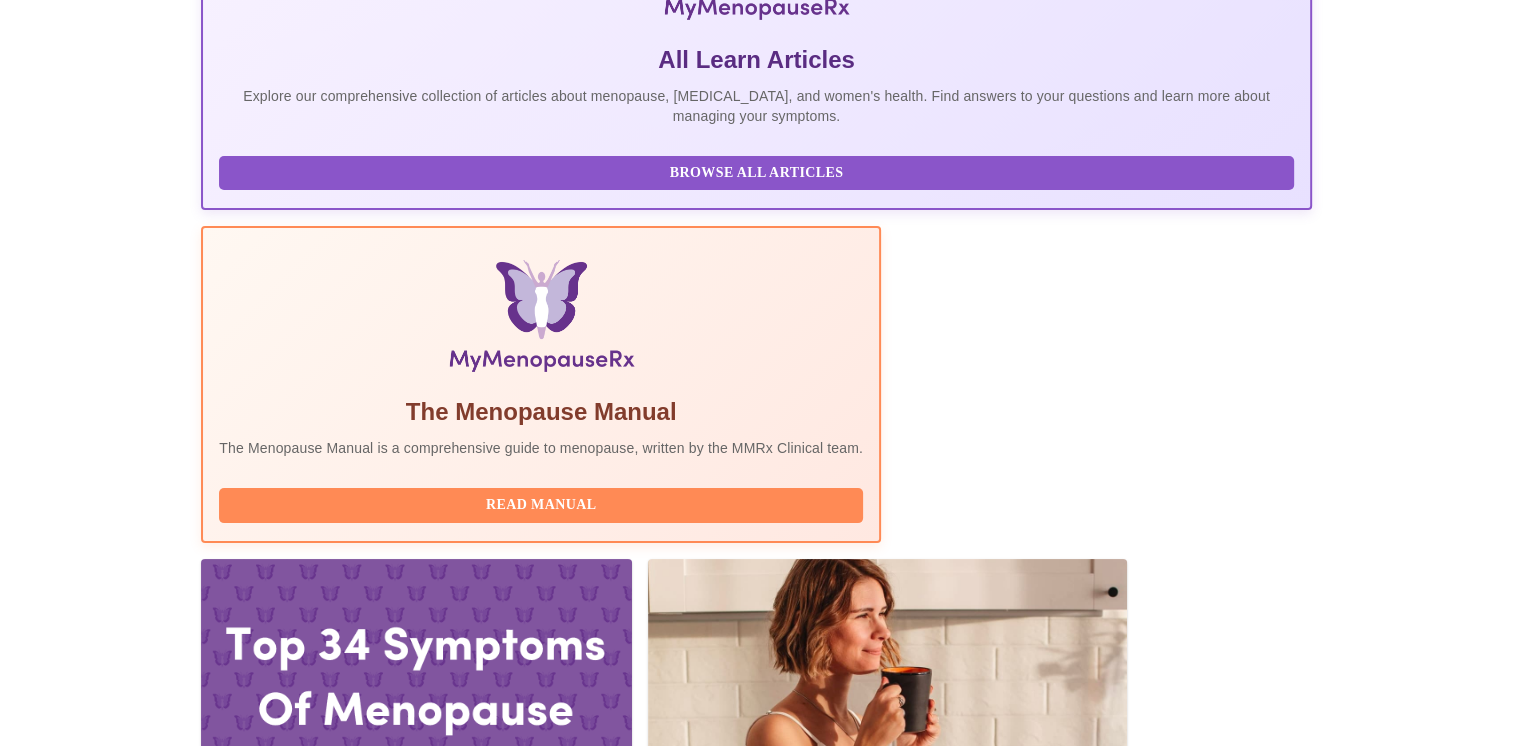 scroll, scrollTop: 517, scrollLeft: 0, axis: vertical 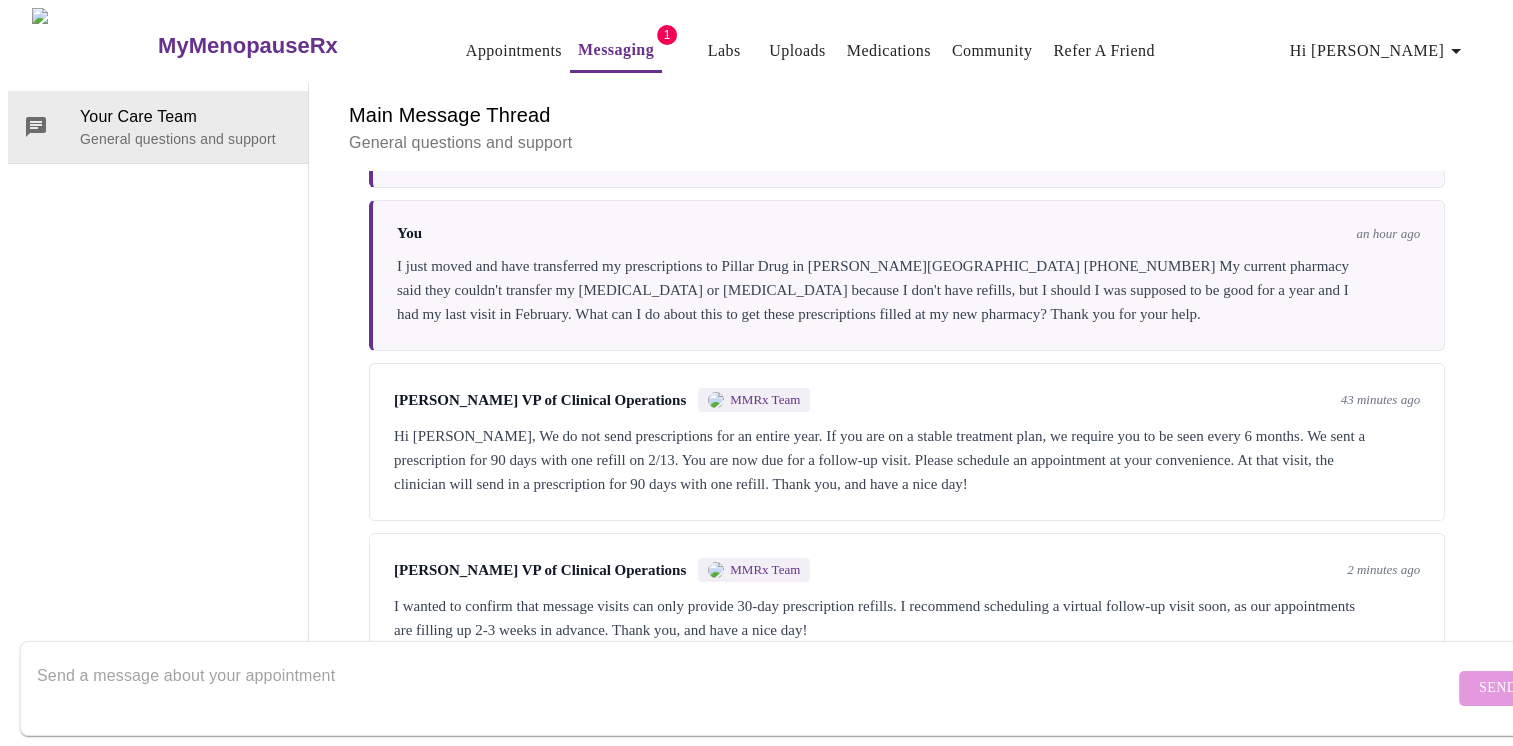 click at bounding box center (745, 688) 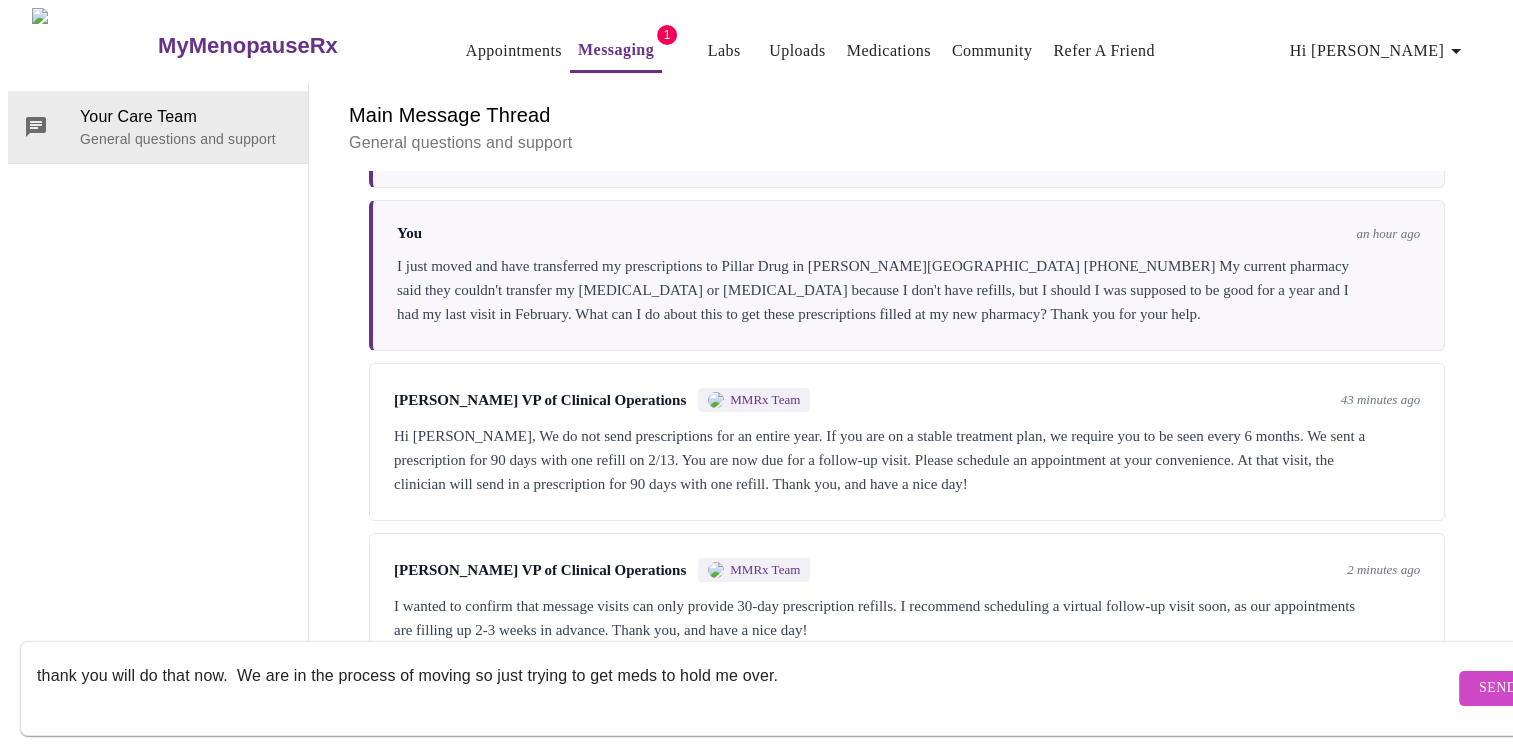 type on "thank you will do that now.  We are in the process of moving so just trying to get meds to hold me over." 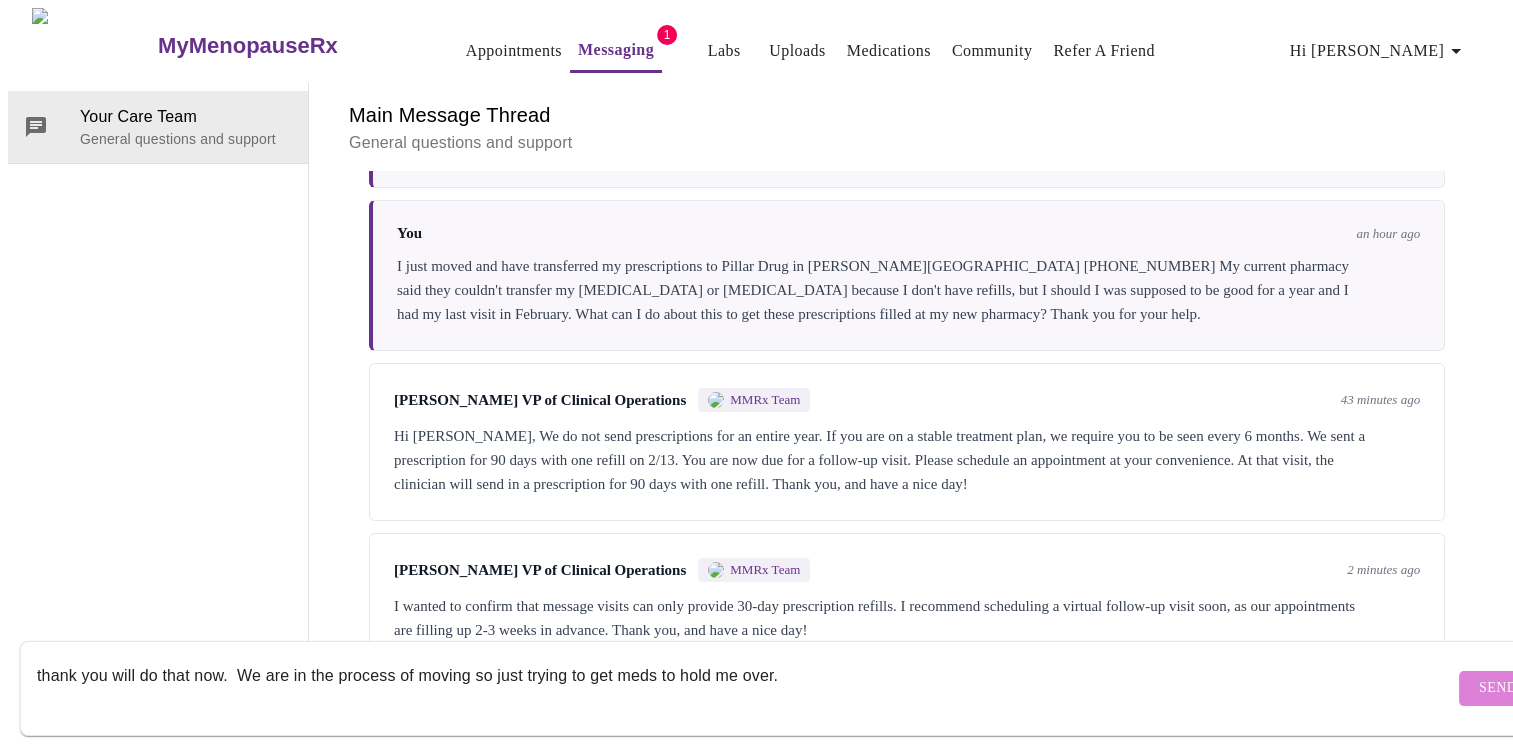 click on "Send" at bounding box center (1498, 688) 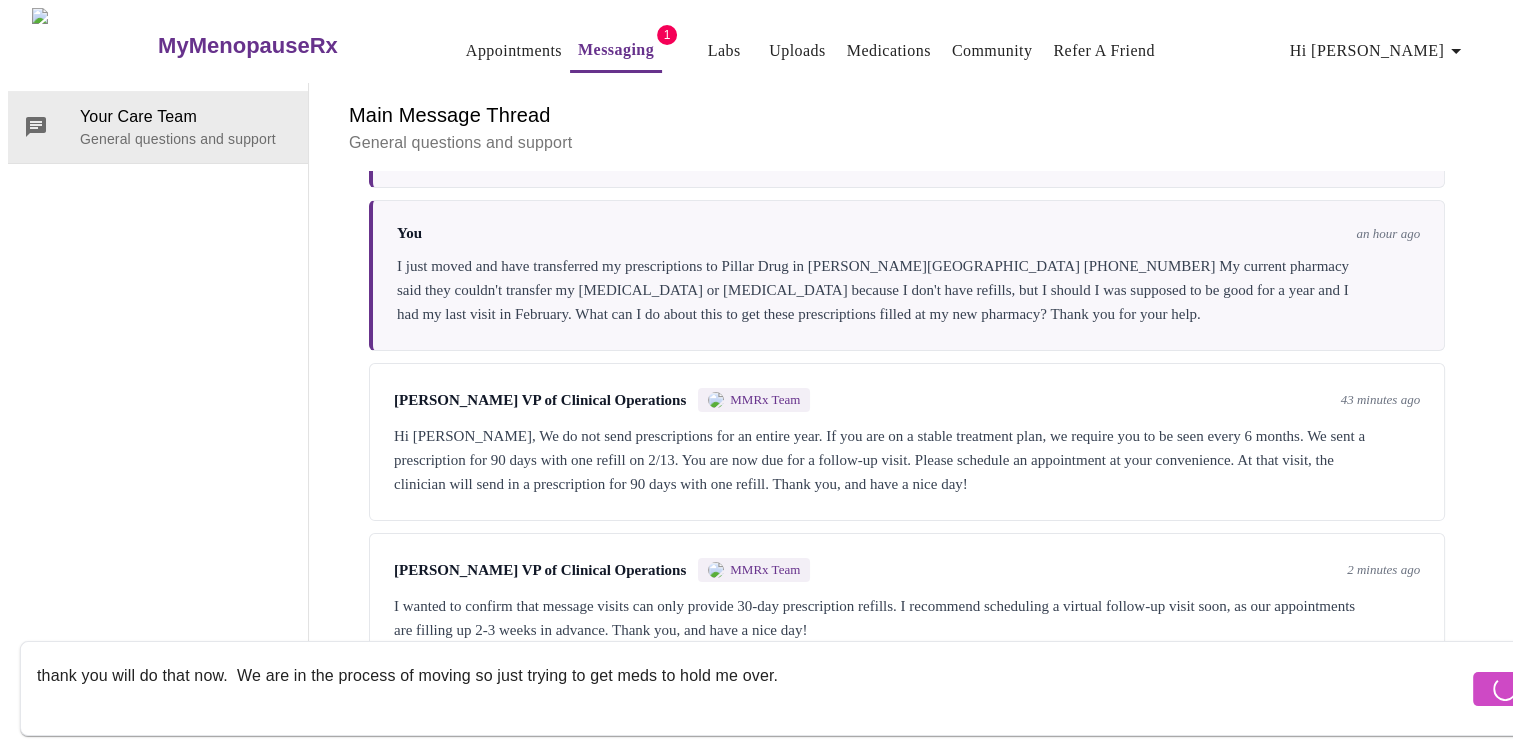 type 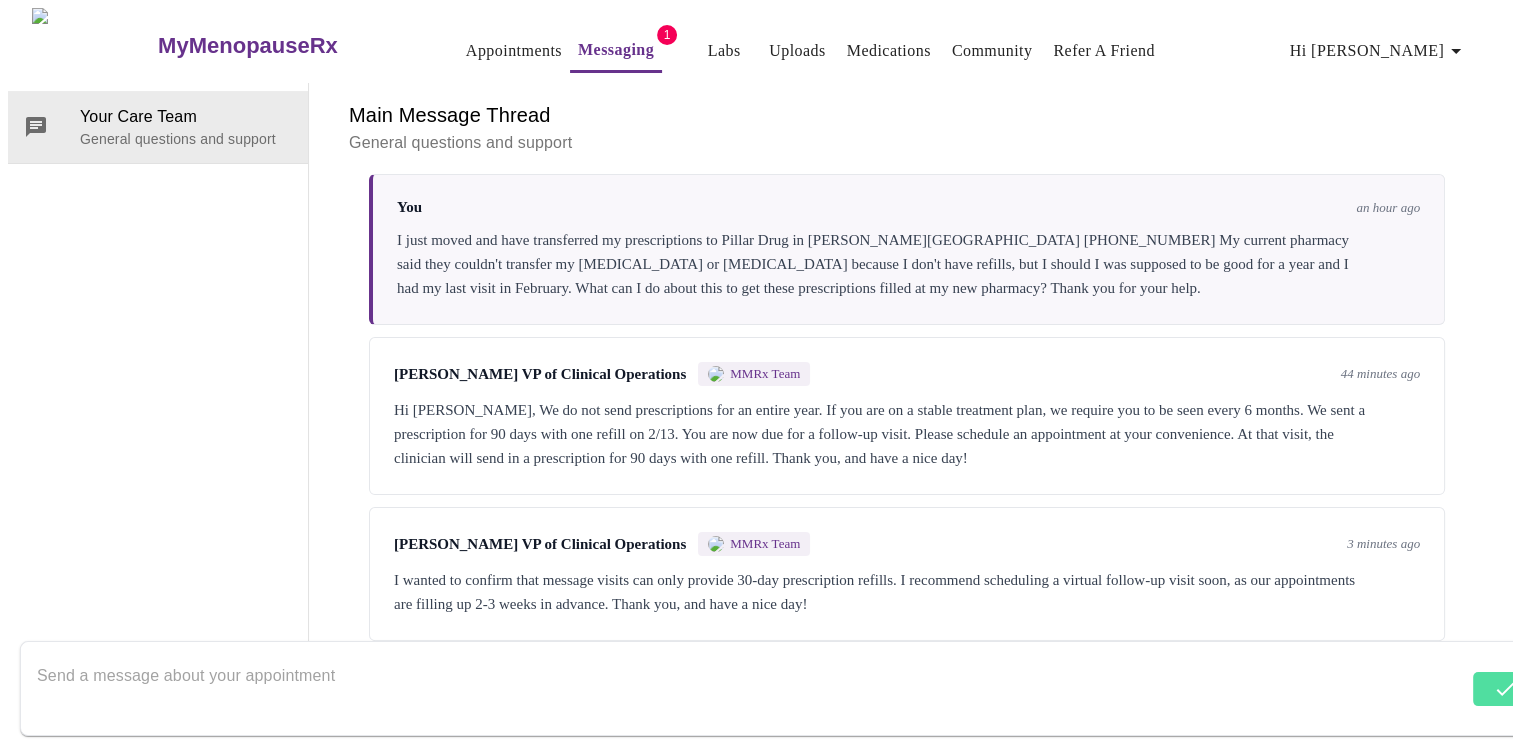scroll, scrollTop: 604, scrollLeft: 0, axis: vertical 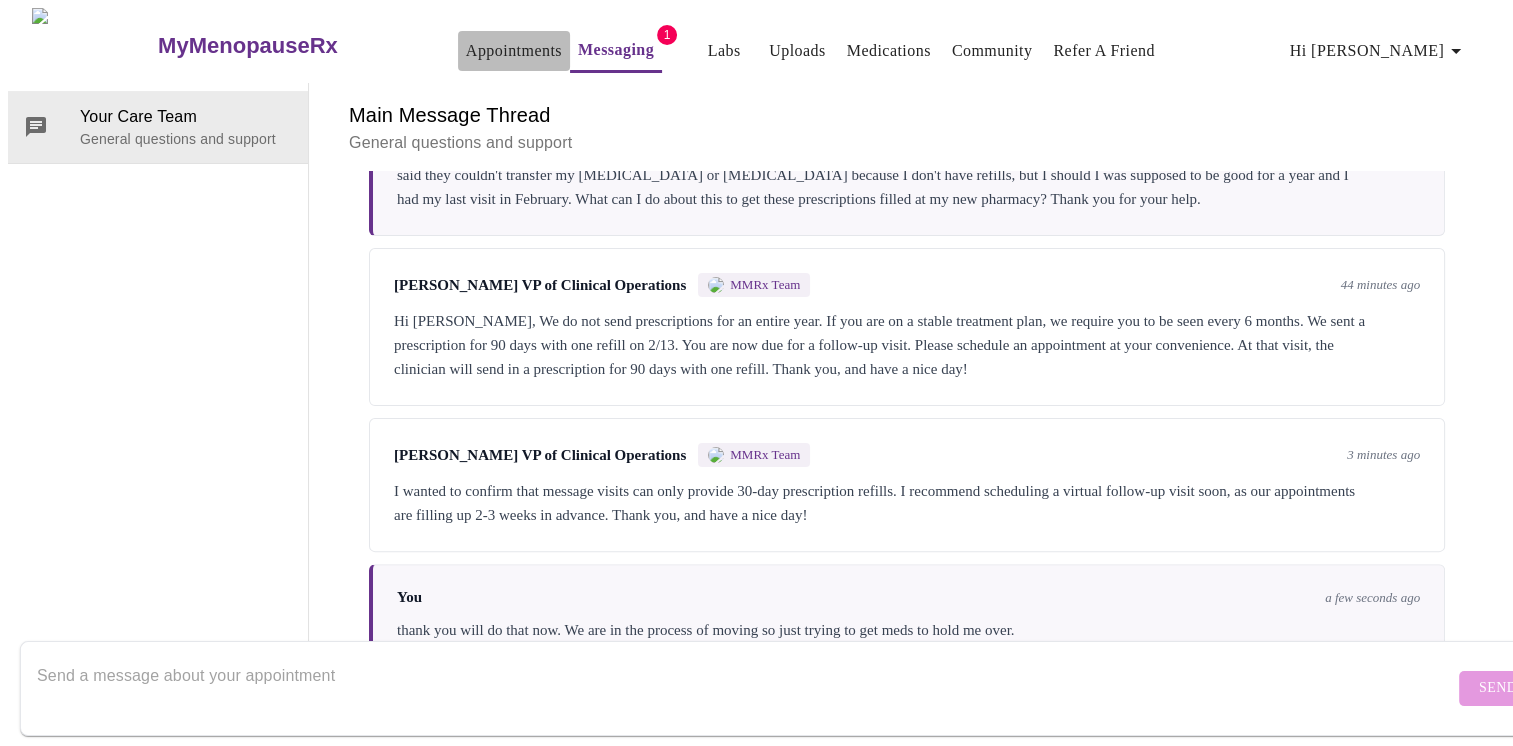 click on "Appointments" at bounding box center (514, 51) 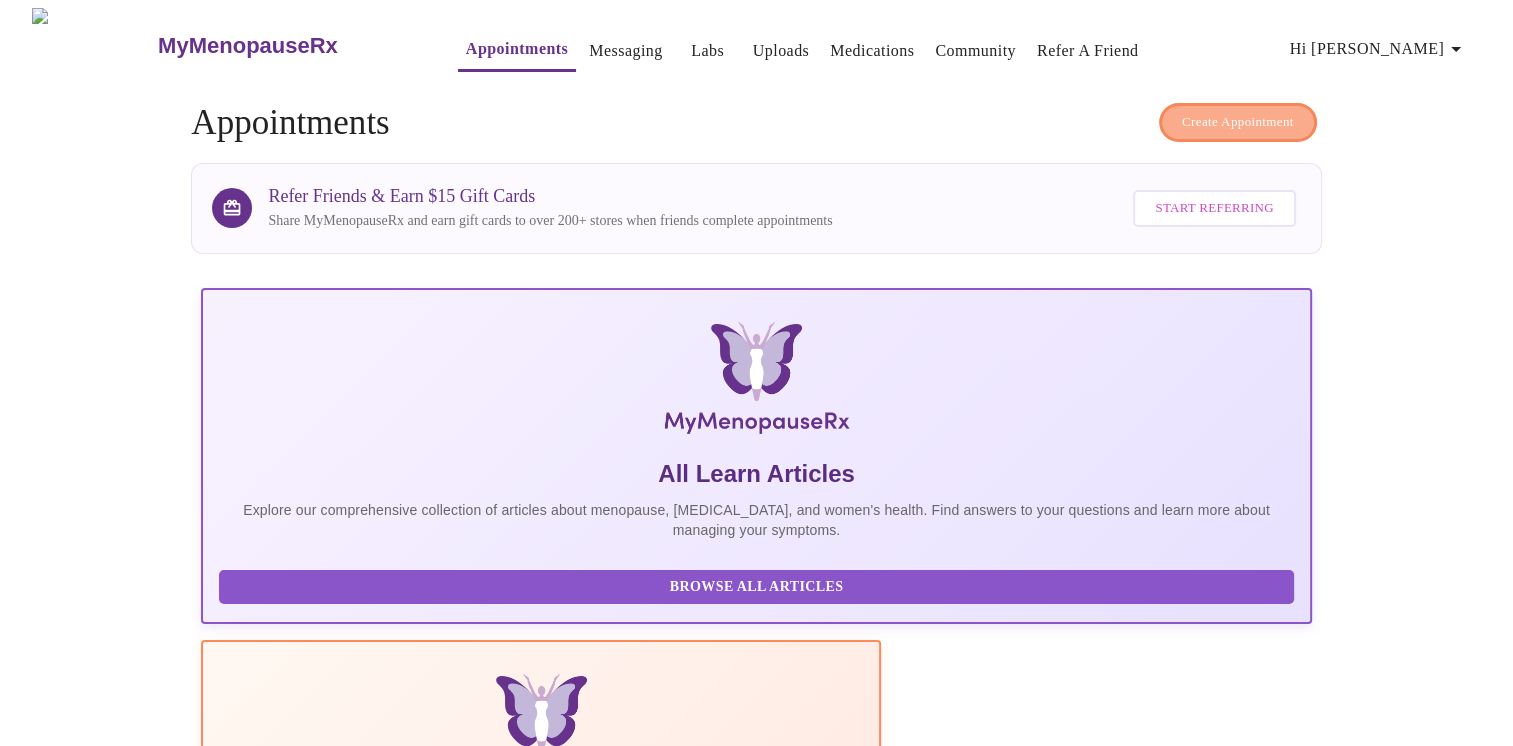 click on "Create Appointment" at bounding box center [1238, 122] 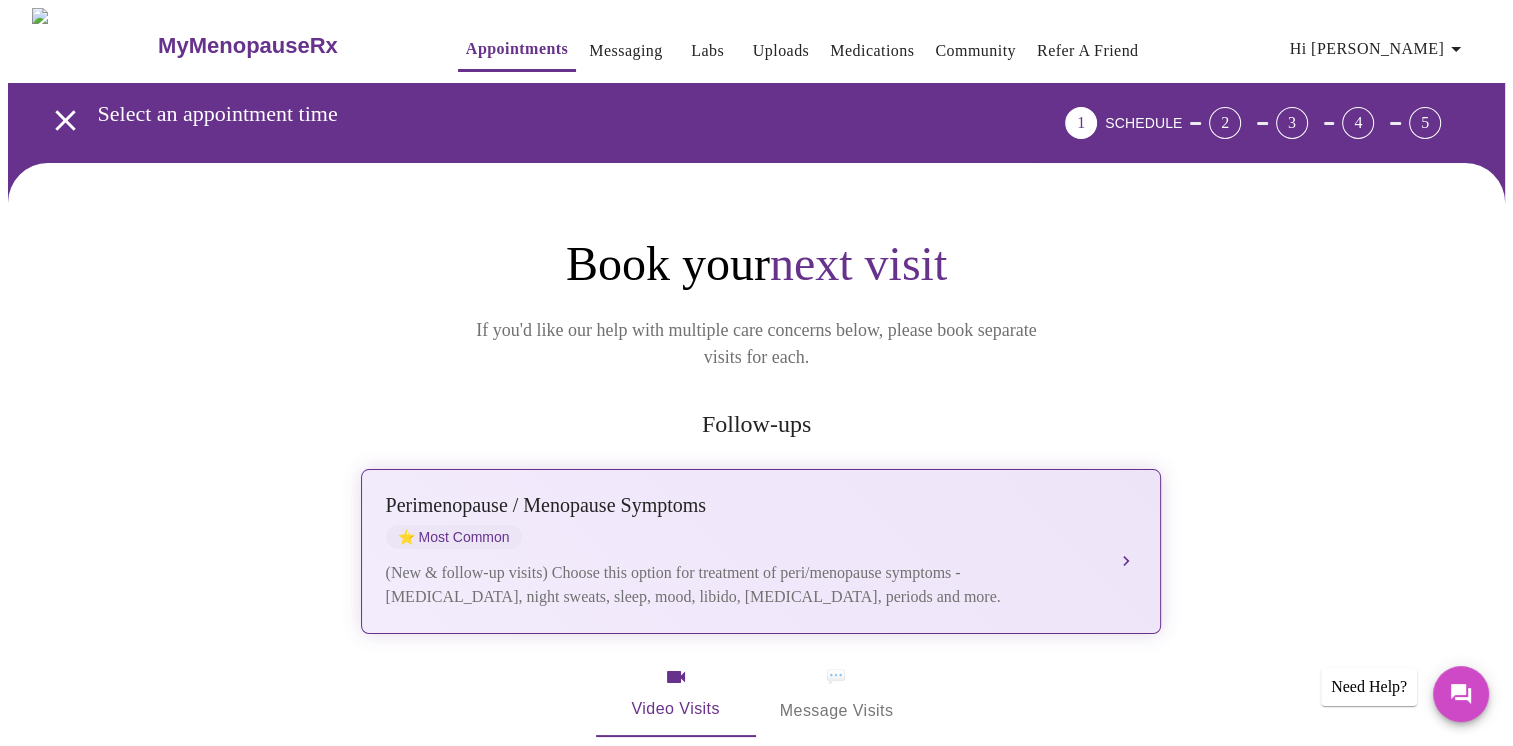 click on "[MEDICAL_DATA] / Menopause Symptoms  ⭐  Most Common (New & follow-up visits) Choose this option for treatment of peri/menopause symptoms - [MEDICAL_DATA], night sweats, sleep, mood, libido, [MEDICAL_DATA], periods and more." at bounding box center (761, 551) 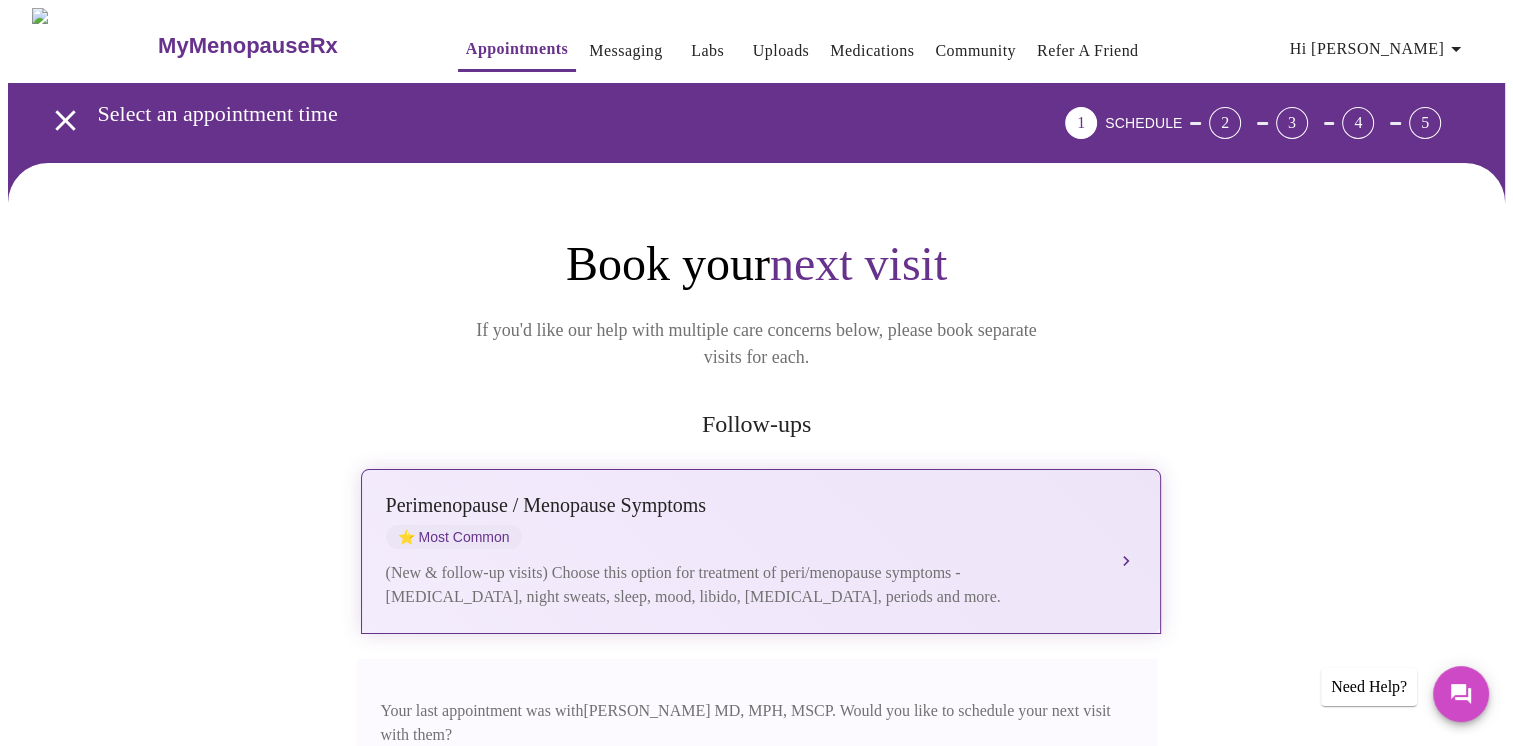 click on "[MEDICAL_DATA] / Menopause Symptoms  ⭐  Most Common (New & follow-up visits) Choose this option for treatment of peri/menopause symptoms - [MEDICAL_DATA], night sweats, sleep, mood, libido, [MEDICAL_DATA], periods and more." at bounding box center [761, 551] 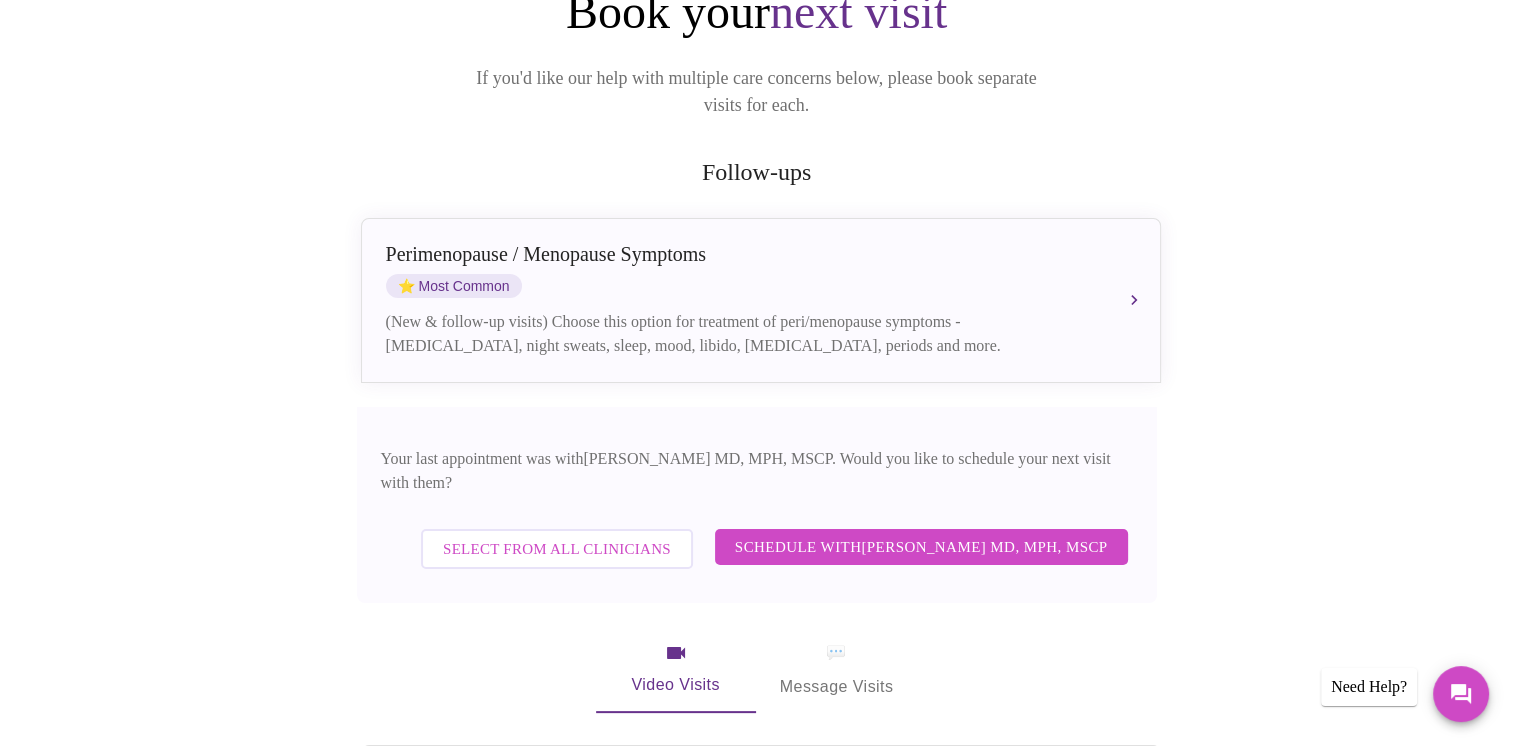 scroll, scrollTop: 256, scrollLeft: 0, axis: vertical 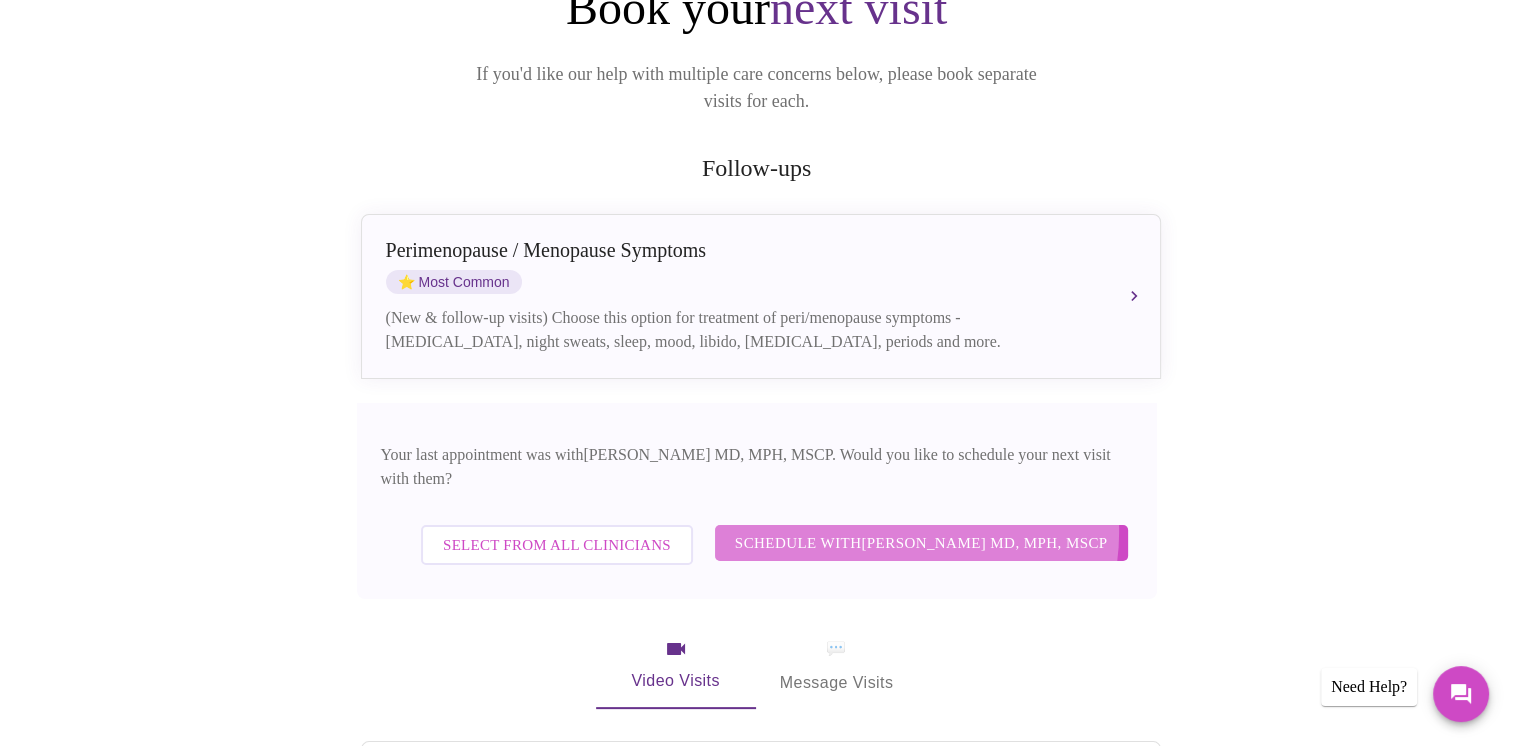 click on "Schedule with  [PERSON_NAME] MD, MPH, MSCP" at bounding box center [921, 543] 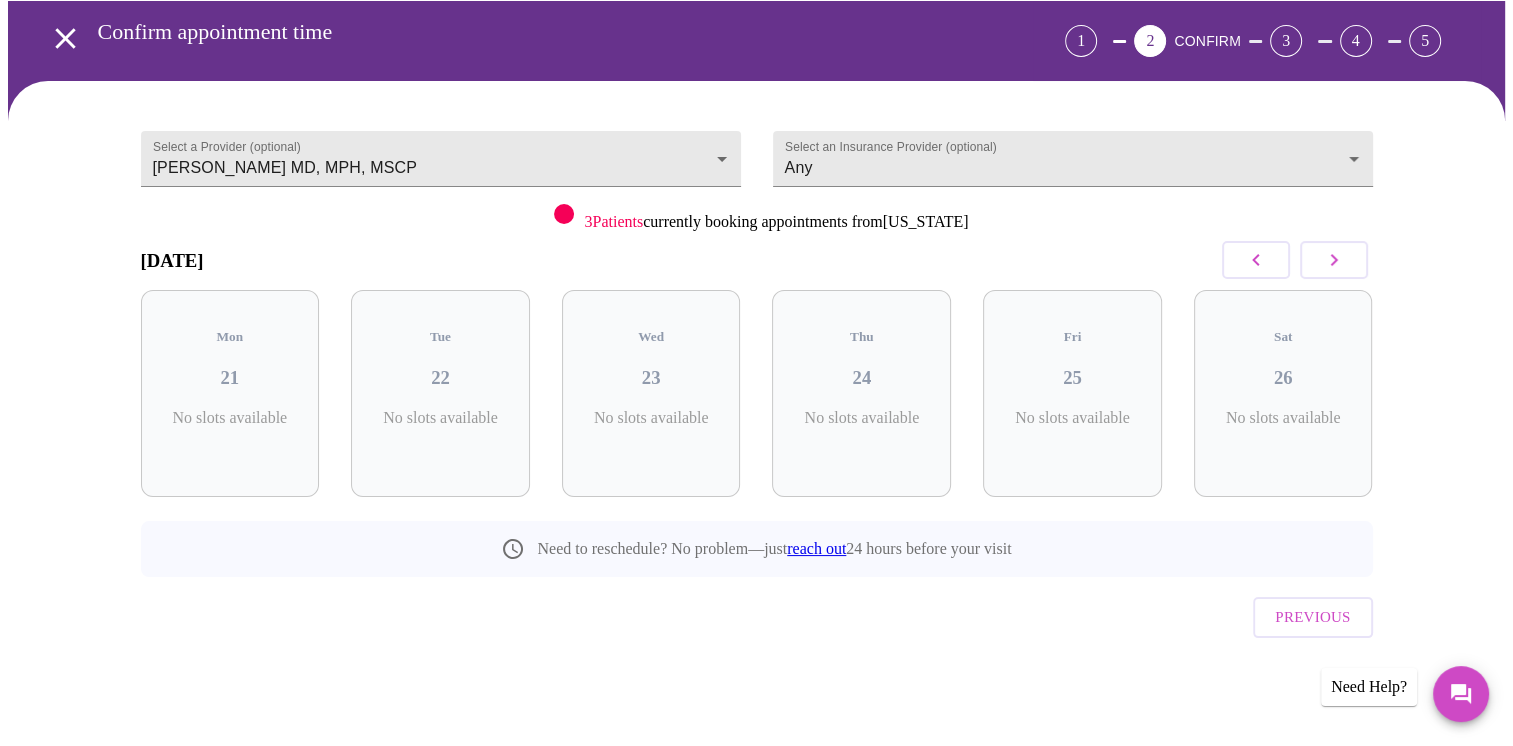 scroll, scrollTop: 38, scrollLeft: 0, axis: vertical 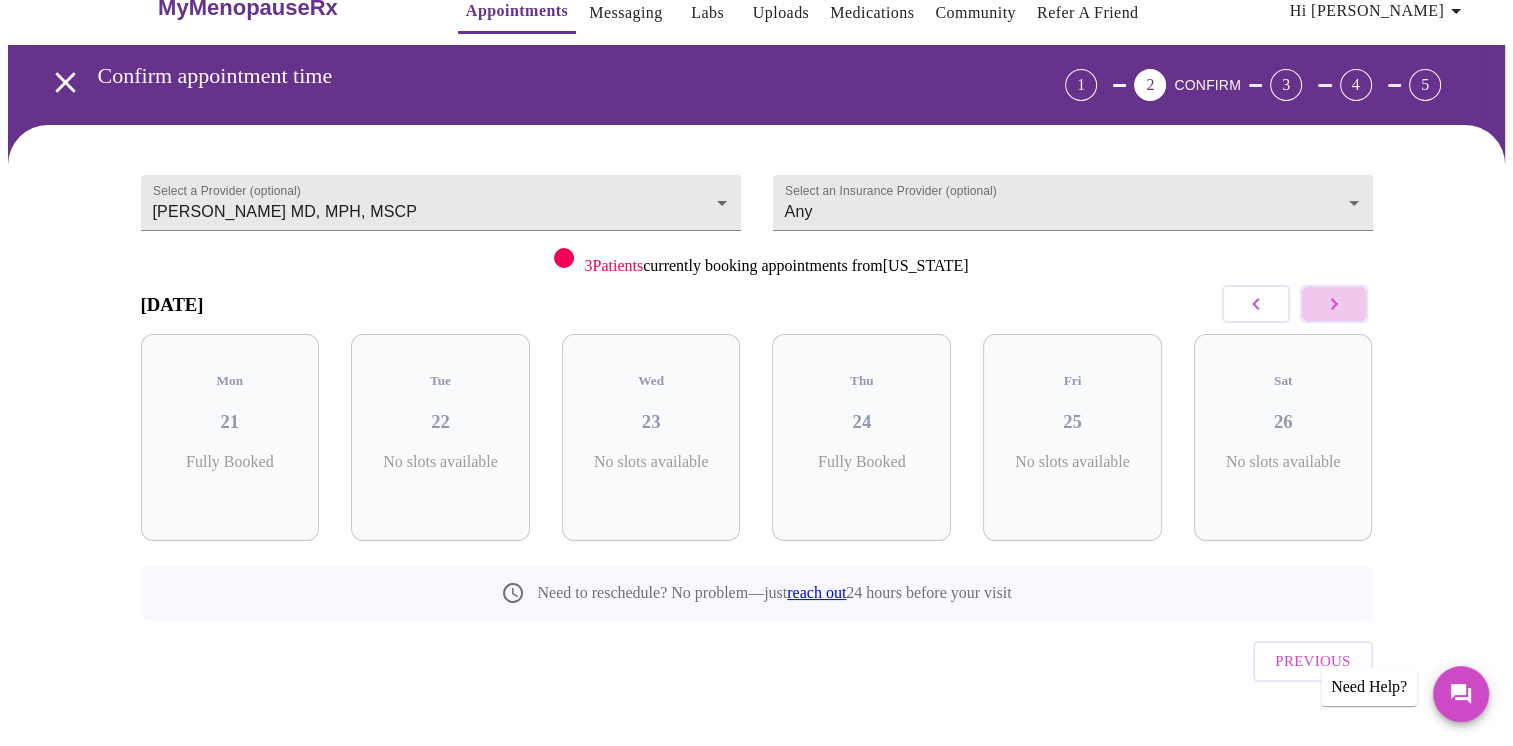 click 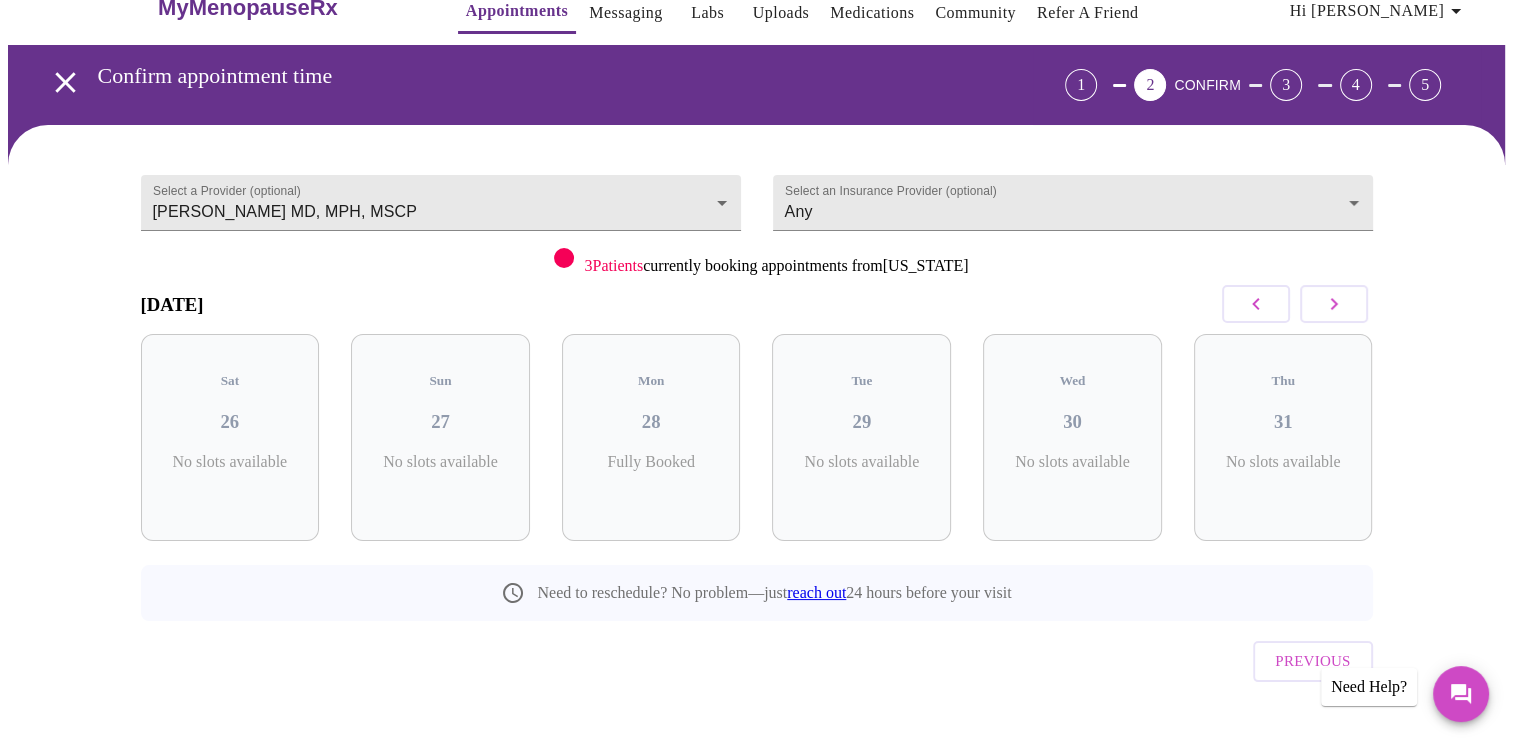 click 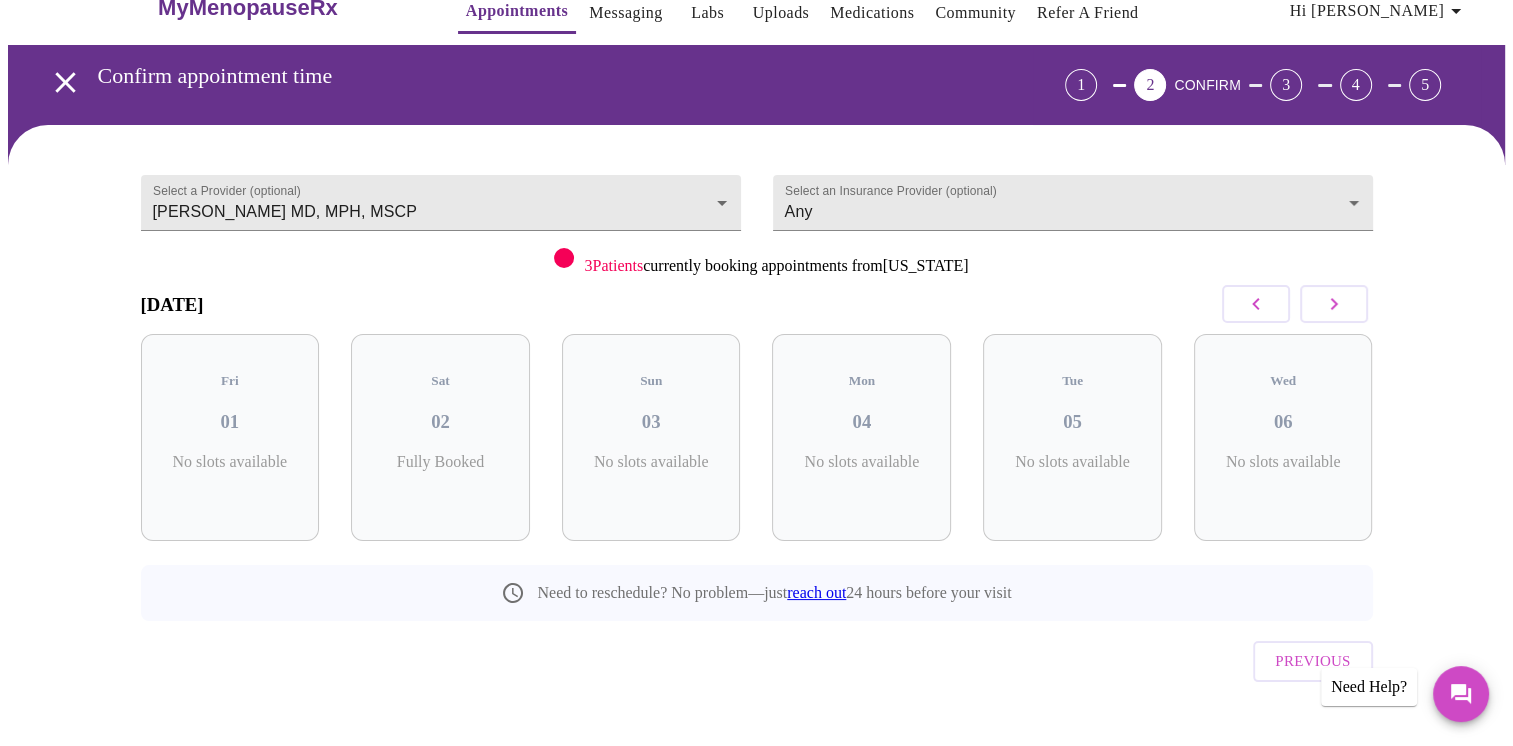 click 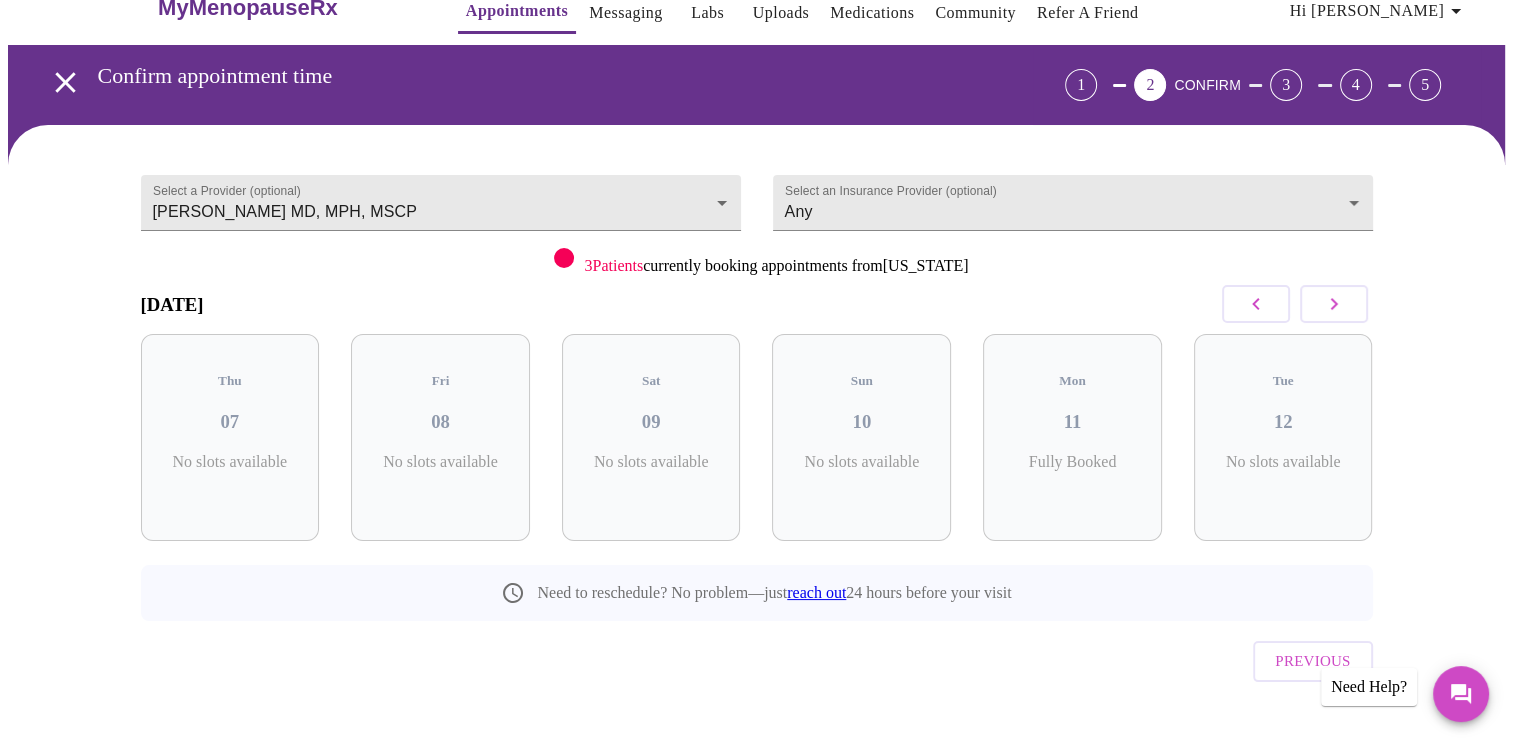 click 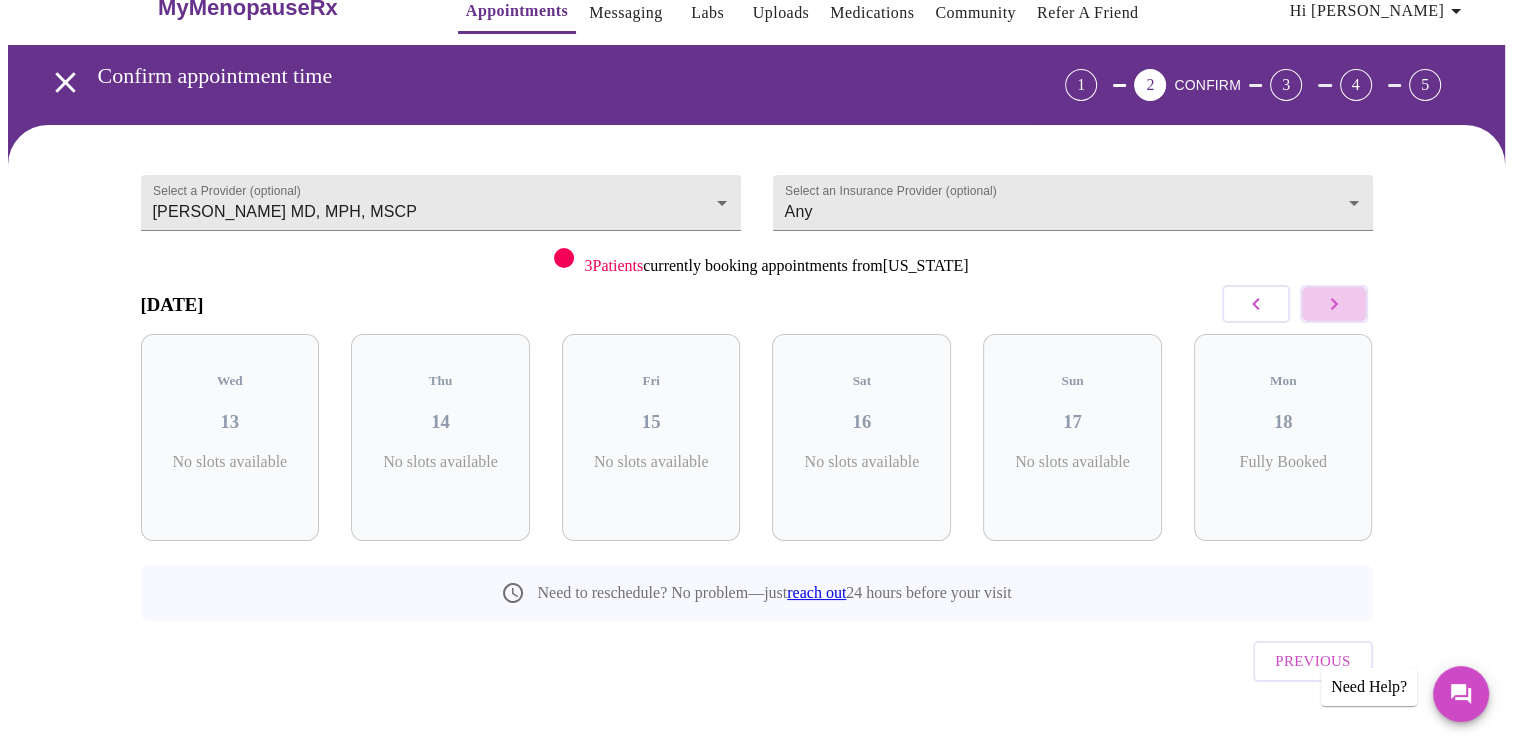 click 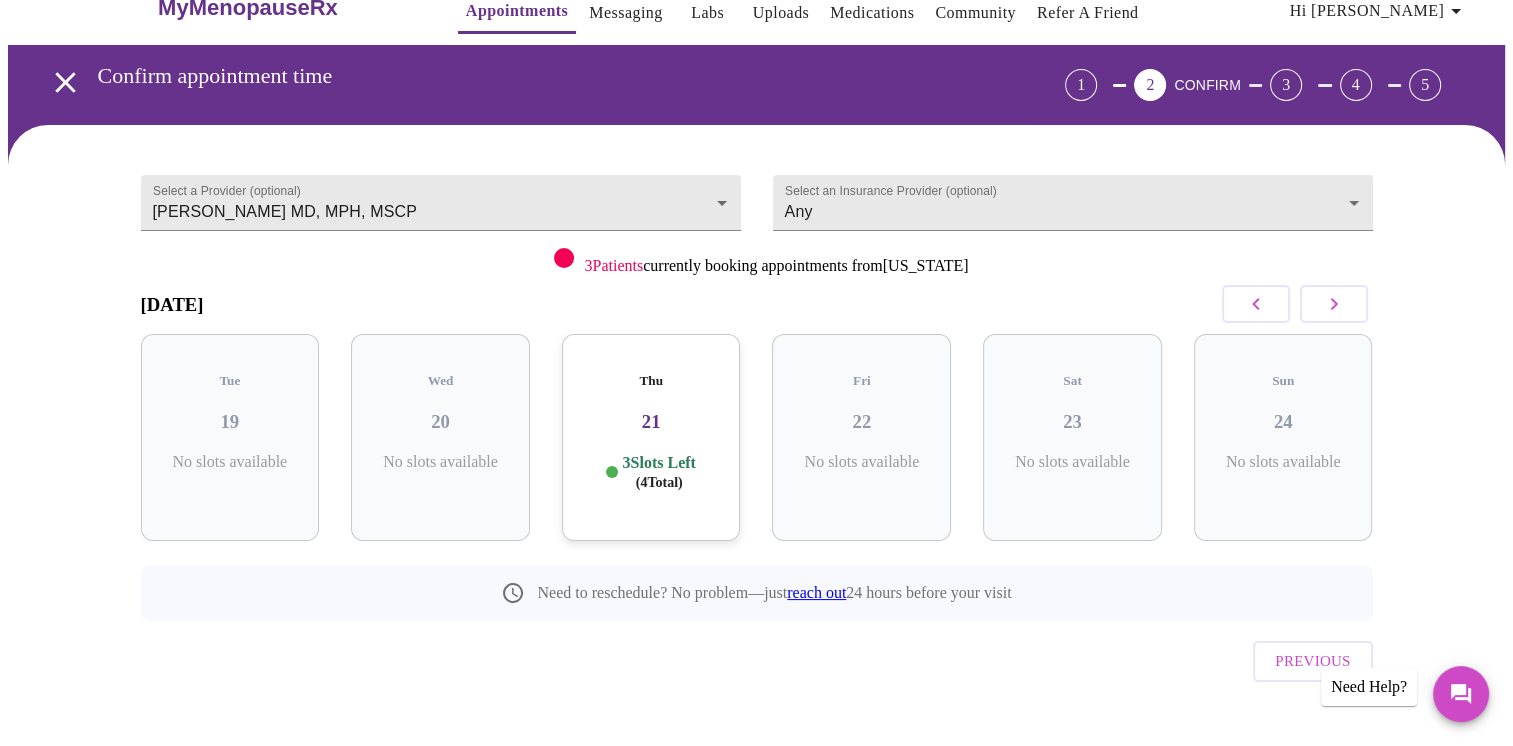click on "21" at bounding box center (651, 422) 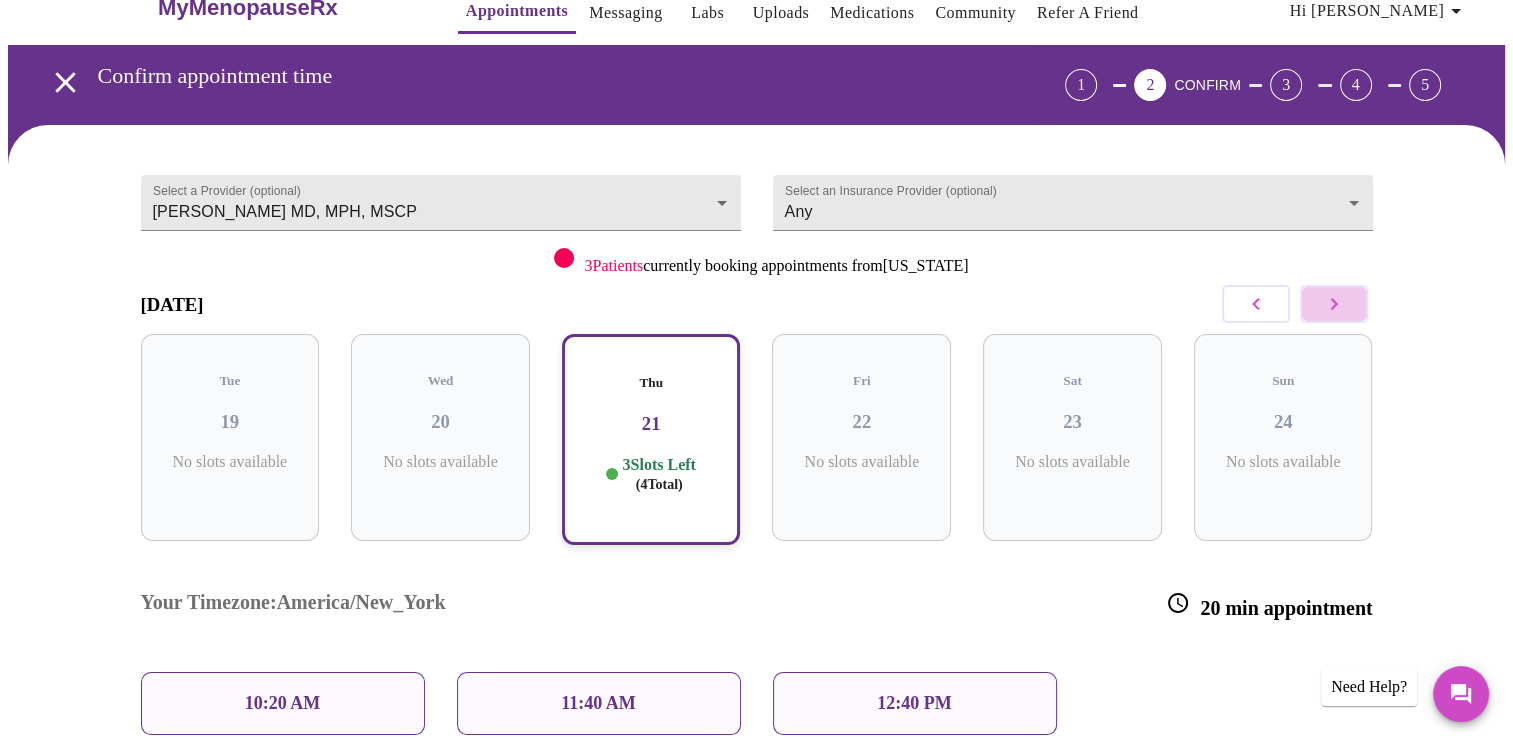 click 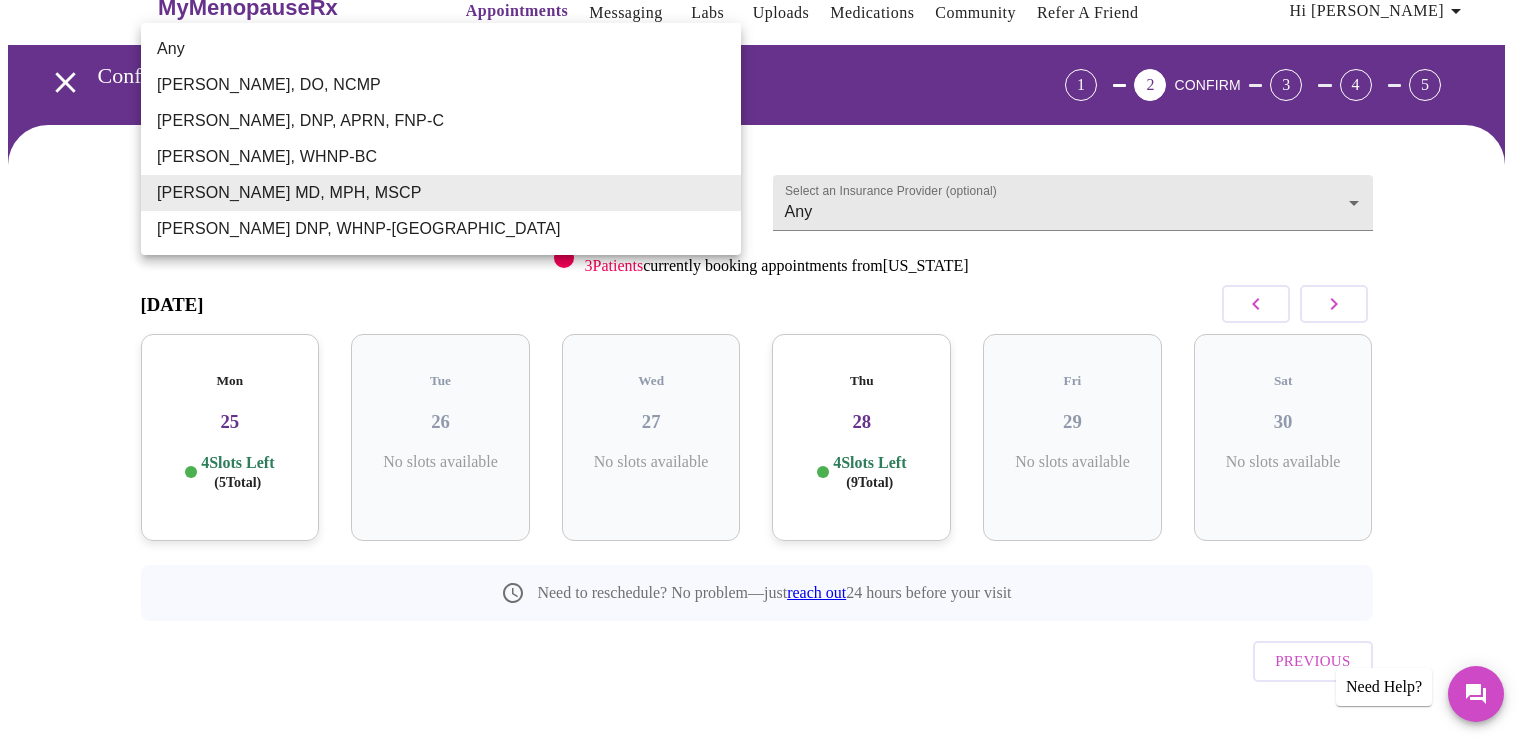 click on "MyMenopauseRx Appointments Messaging Labs Uploads Medications Community Refer a Friend Hi [PERSON_NAME]   Confirm appointment time 1 2 CONFIRM 3 4 5 Select a Provider (optional) [PERSON_NAME] MD, MPH, MSCP [PERSON_NAME] MD, MPH, MSCP Select an Insurance Provider (optional) Any Any 3  Patients  currently booking appointments from  [US_STATE] [DATE] Mon 25 4  Slots Left ( 5  Total) Tue 26 No slots available Wed 27 No slots available Thu 28 4  Slots Left ( 9  Total) Fri 29 No slots available Sat 30 No slots available Need to reschedule? No problem—just  reach out  24 hours before your visit Previous Need Help? Settings Billing Invoices Log out Any [PERSON_NAME], DO, NCMP [PERSON_NAME], DNP, APRN, FNP-C [PERSON_NAME], WHNP-BC [PERSON_NAME] MD, MPH, MSCP [PERSON_NAME] DNP, WHNP-BC" at bounding box center [764, 376] 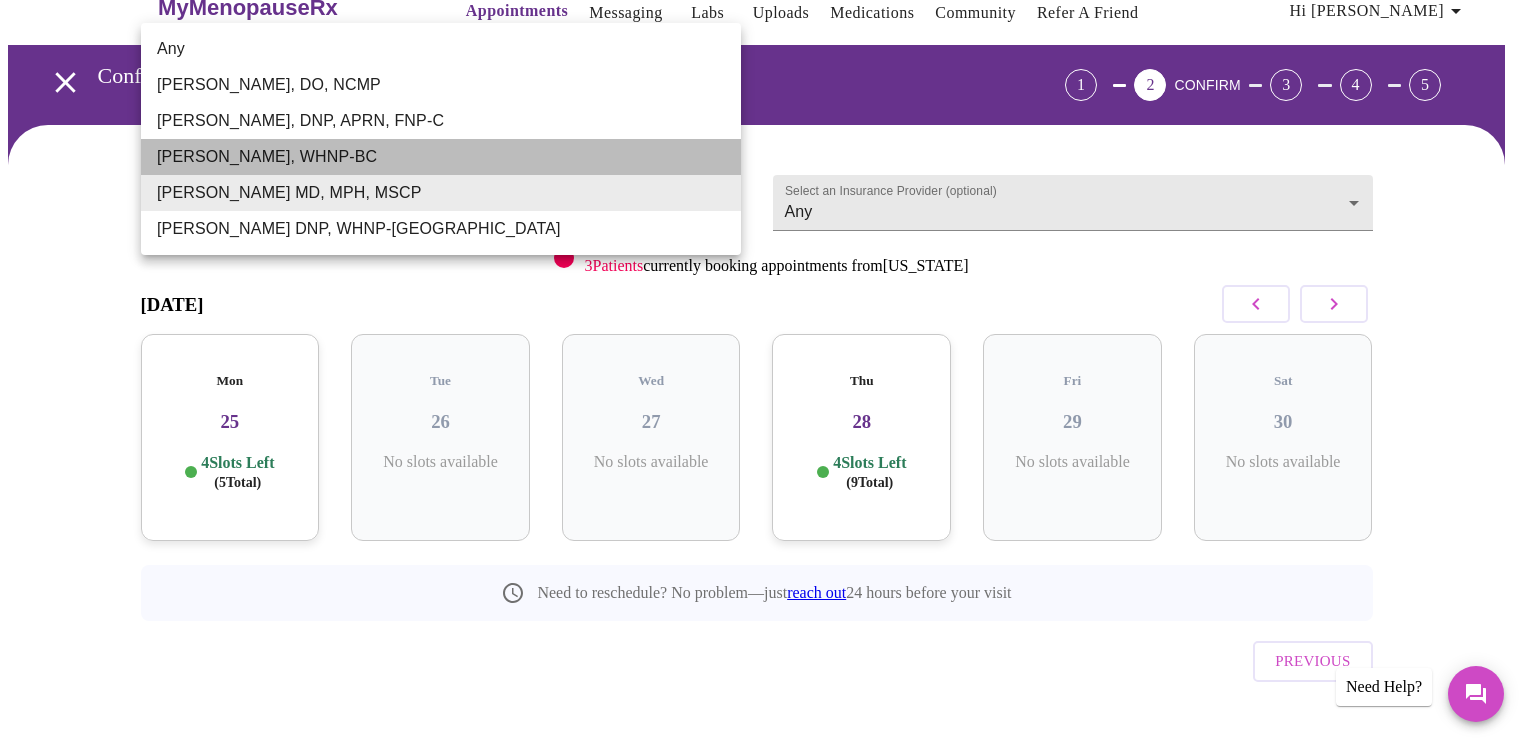 click on "[PERSON_NAME], WHNP-BC" at bounding box center [441, 157] 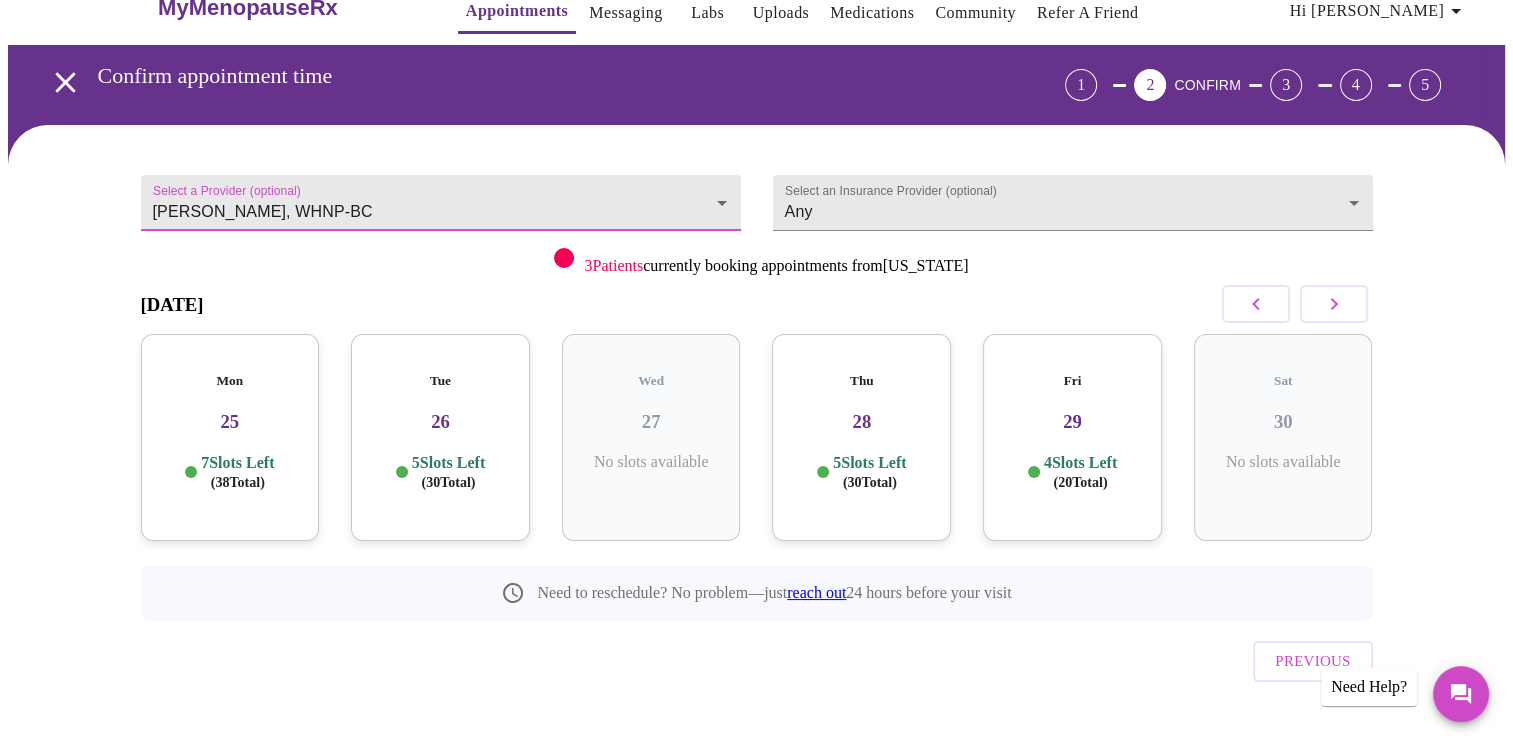 click 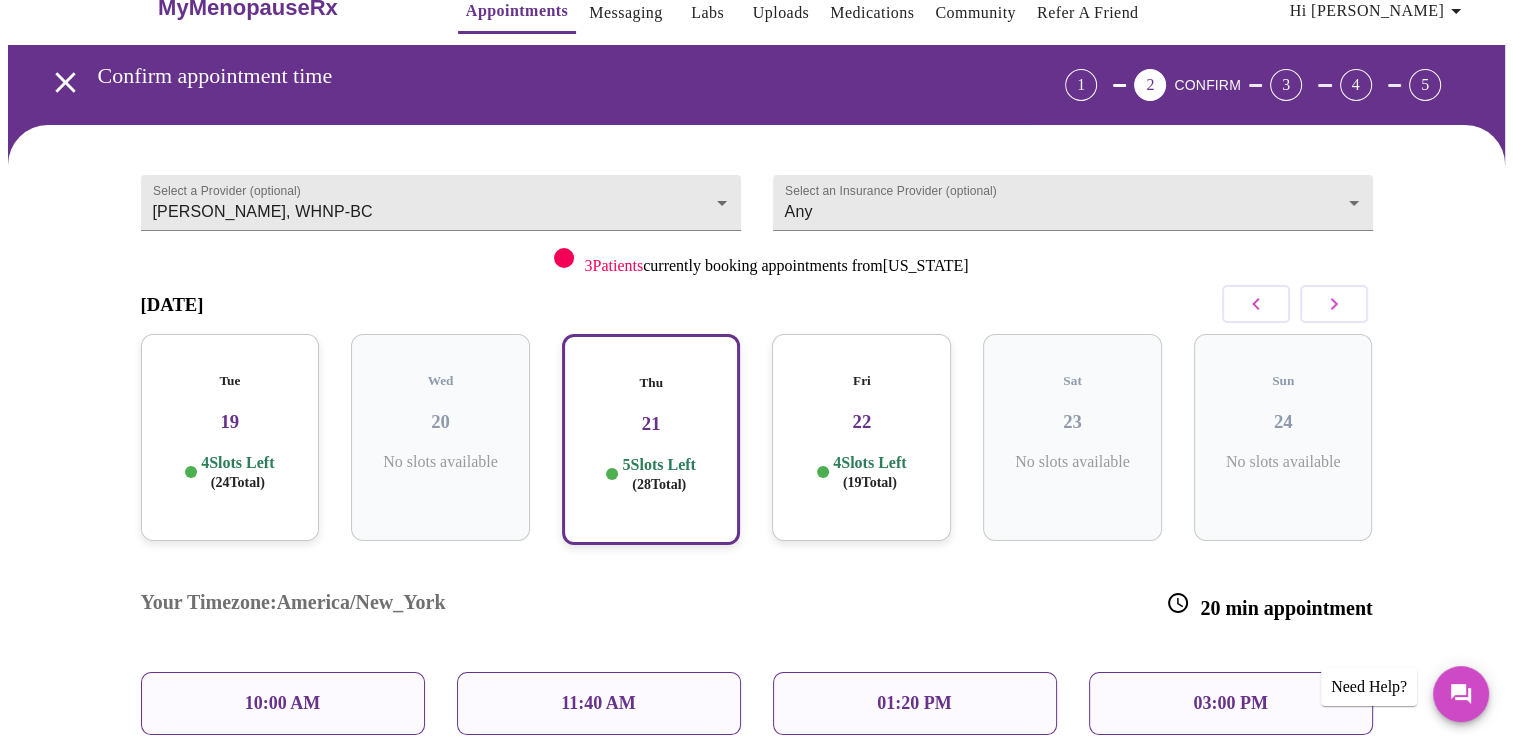 click 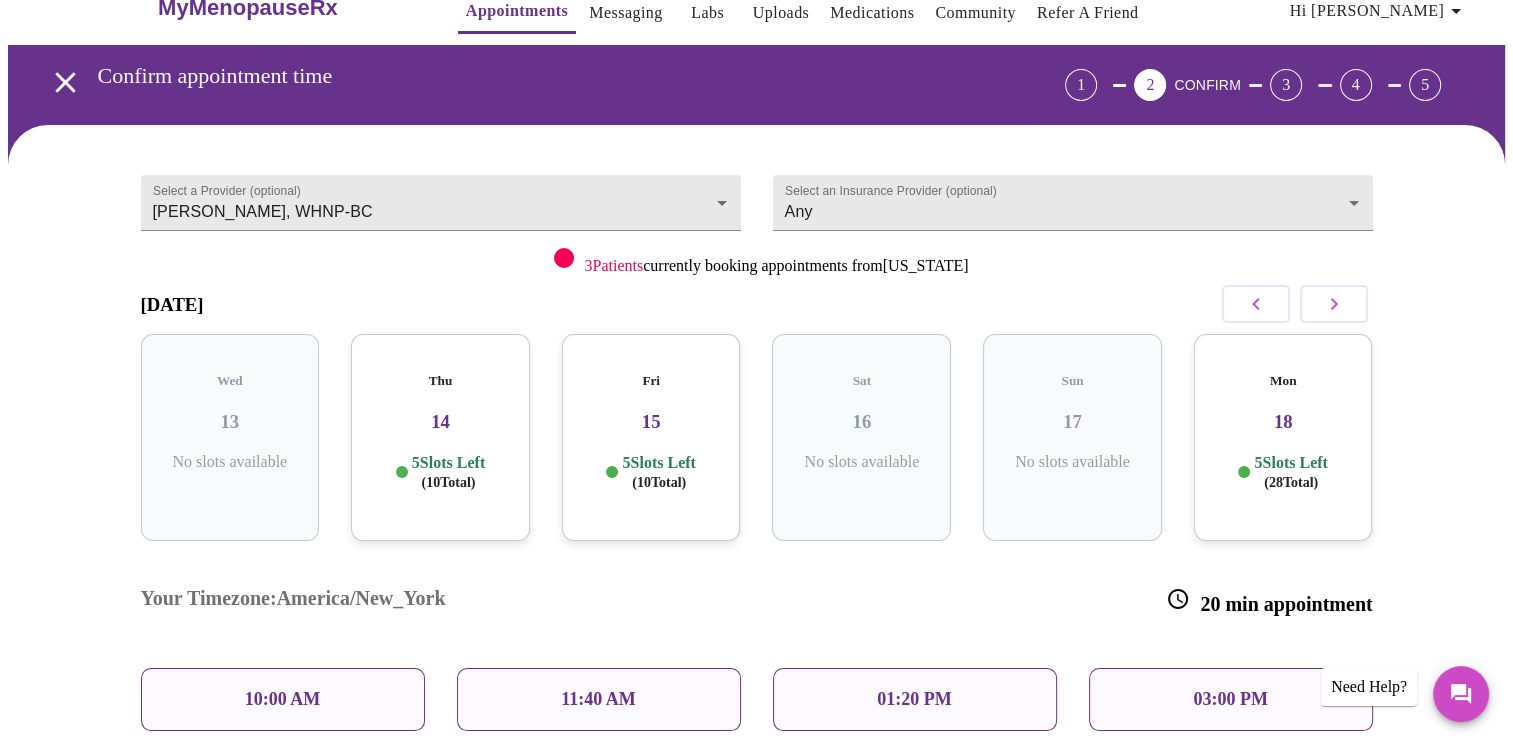click on "Thu 14 5  Slots Left ( 10  Total)" at bounding box center [440, 437] 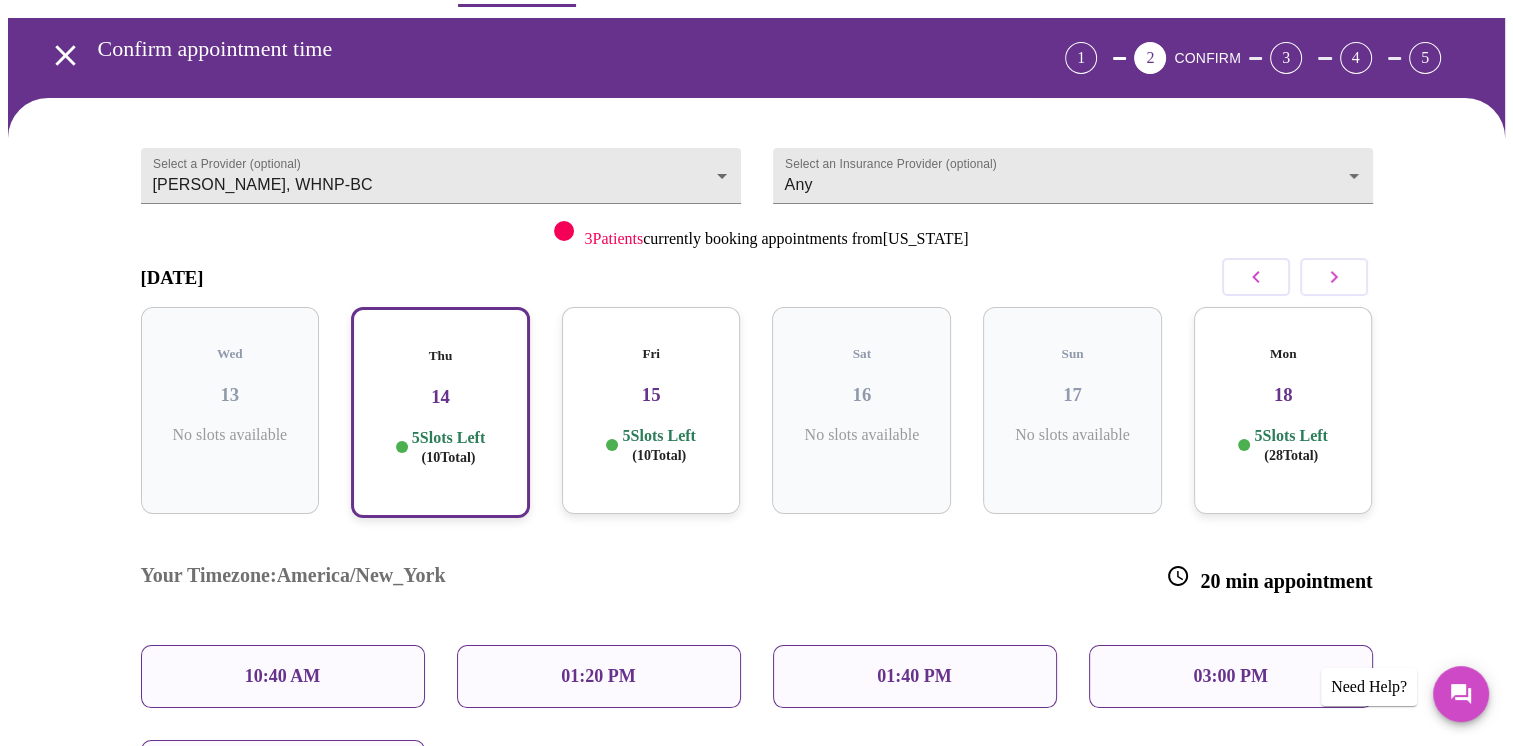 scroll, scrollTop: 63, scrollLeft: 0, axis: vertical 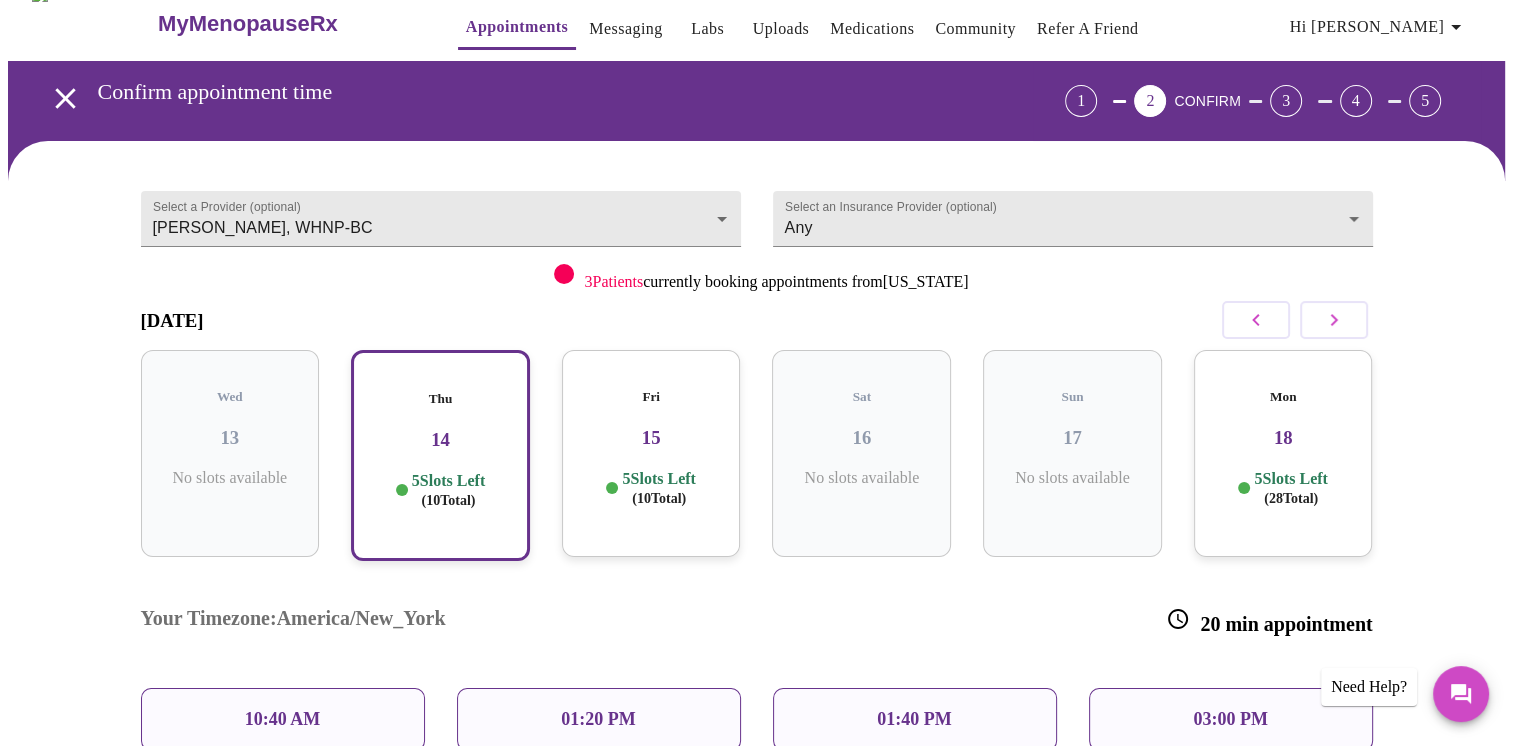 click 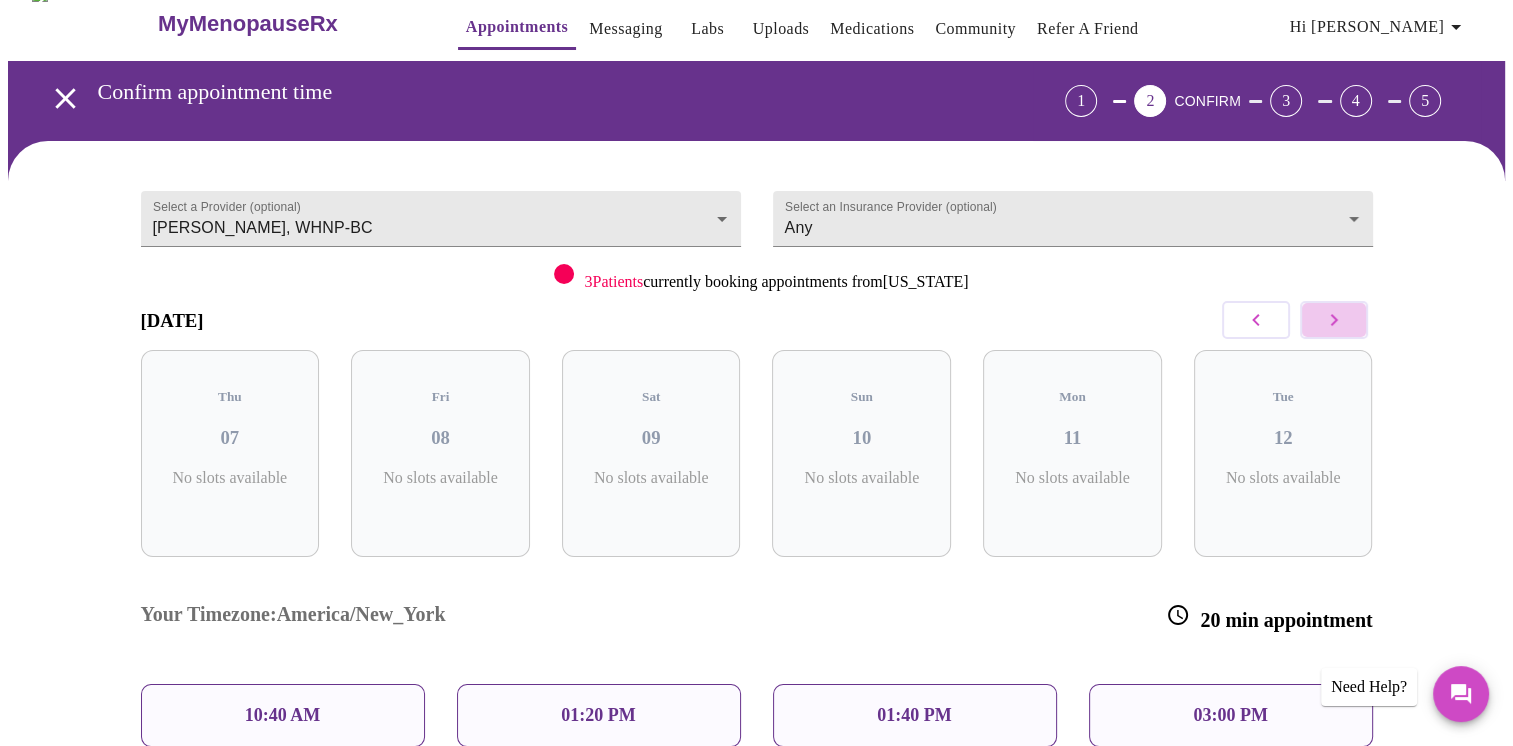 click at bounding box center [1334, 320] 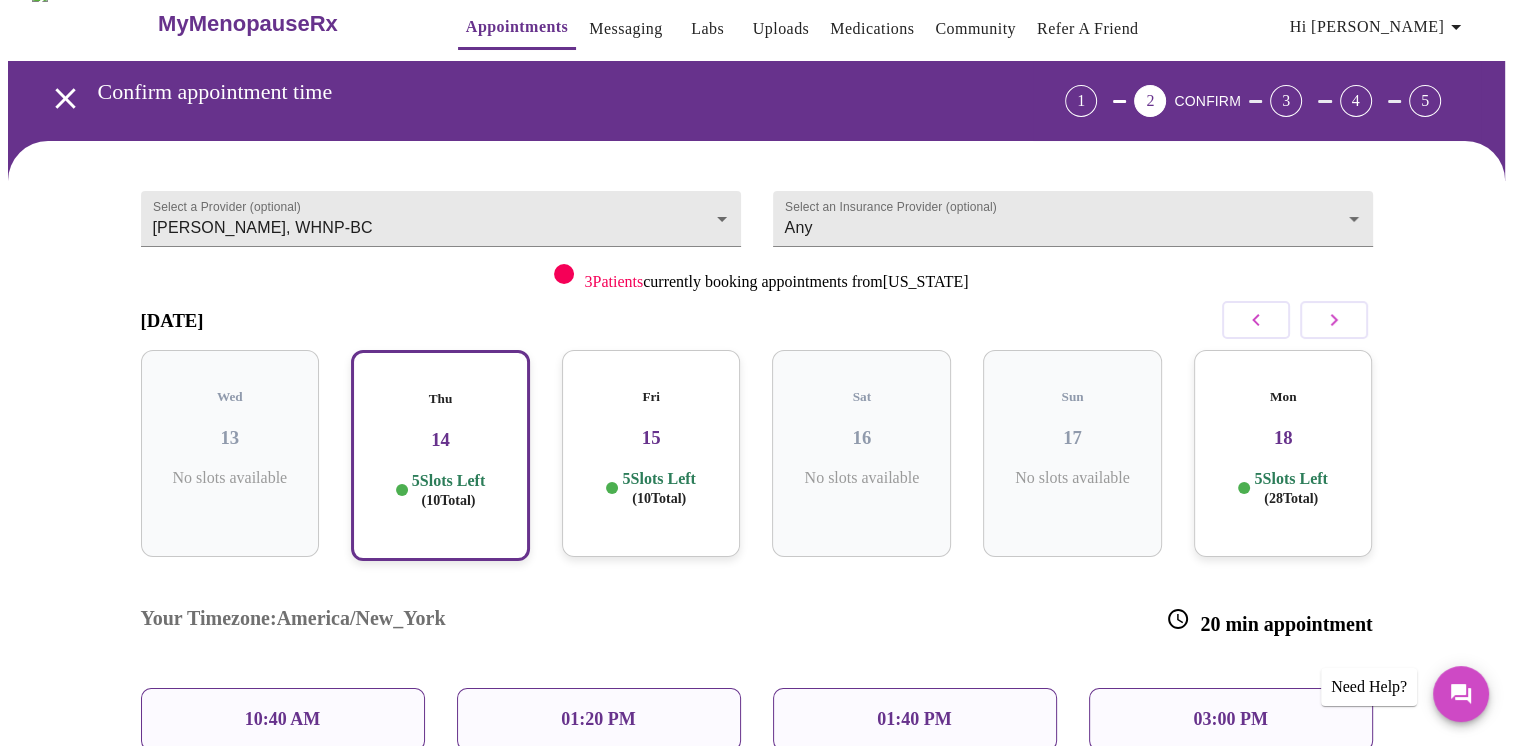 click at bounding box center (1256, 320) 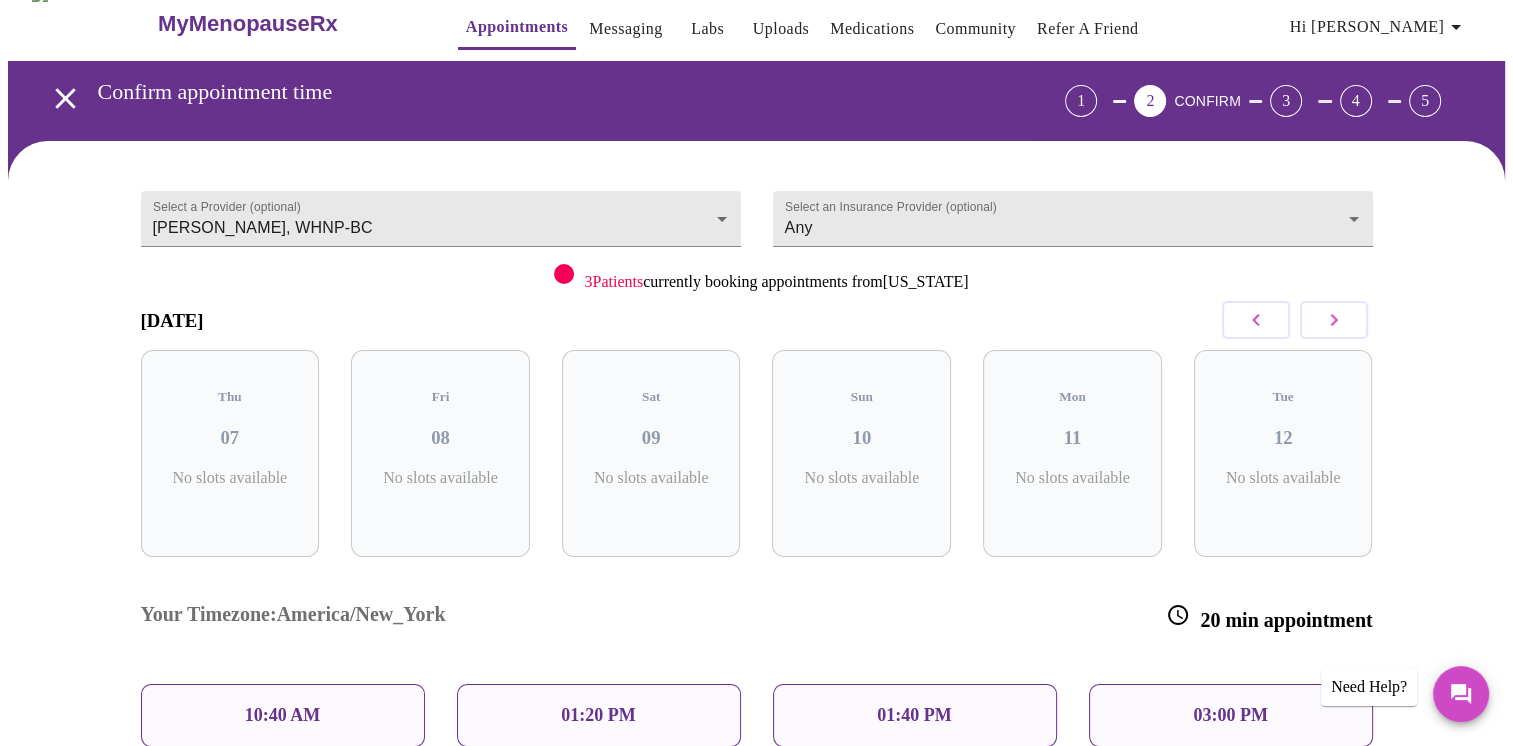 click at bounding box center [1256, 320] 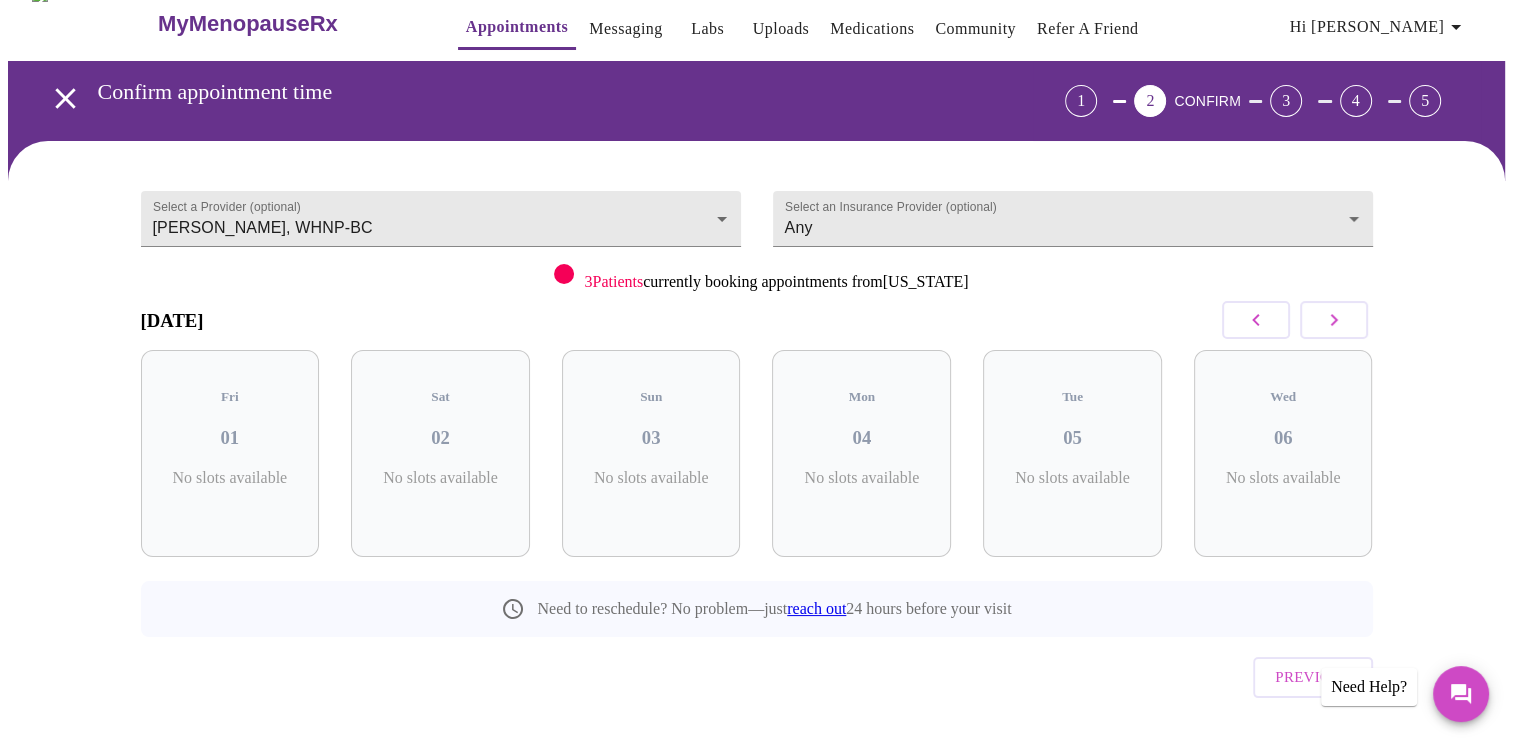 click at bounding box center (1256, 320) 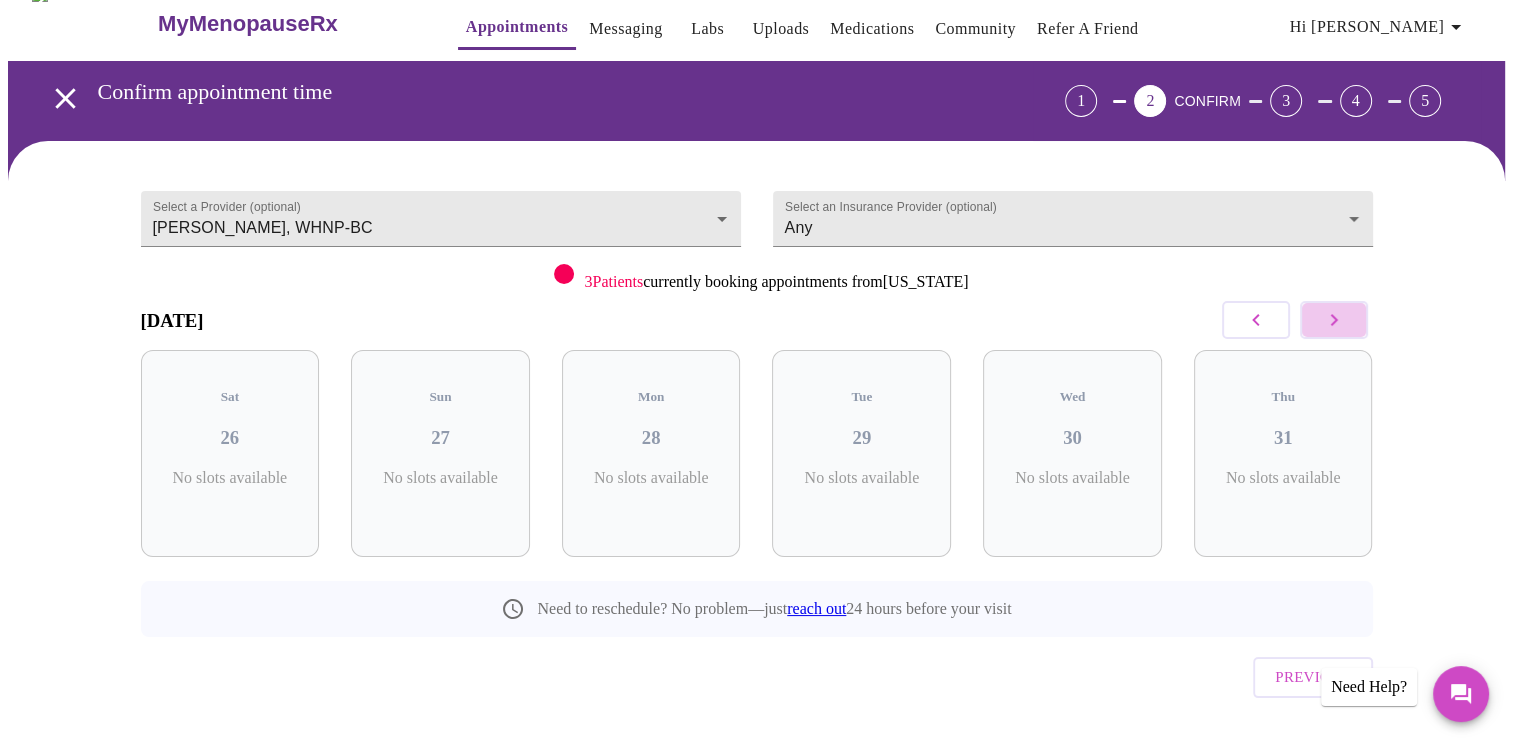 click at bounding box center (1334, 320) 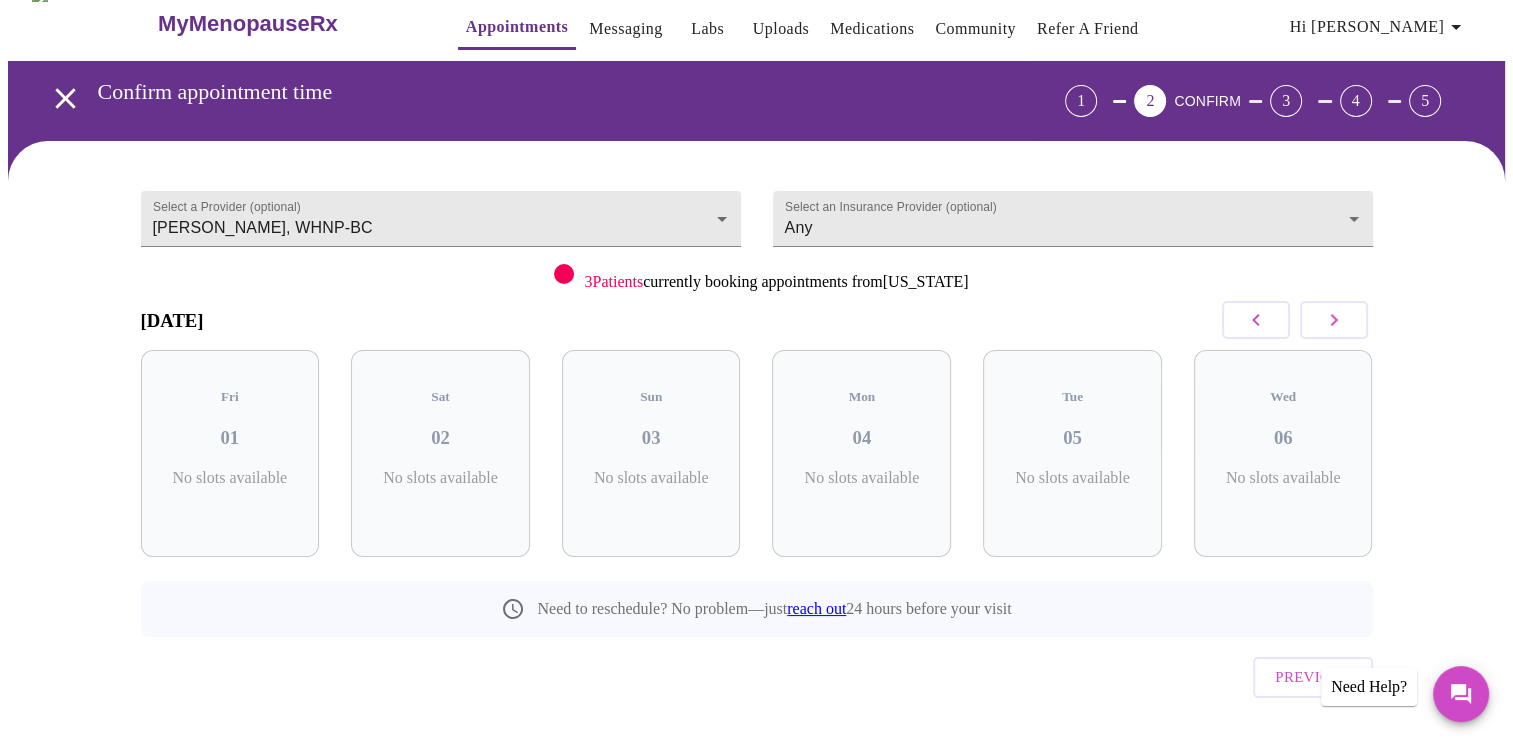click at bounding box center [1334, 320] 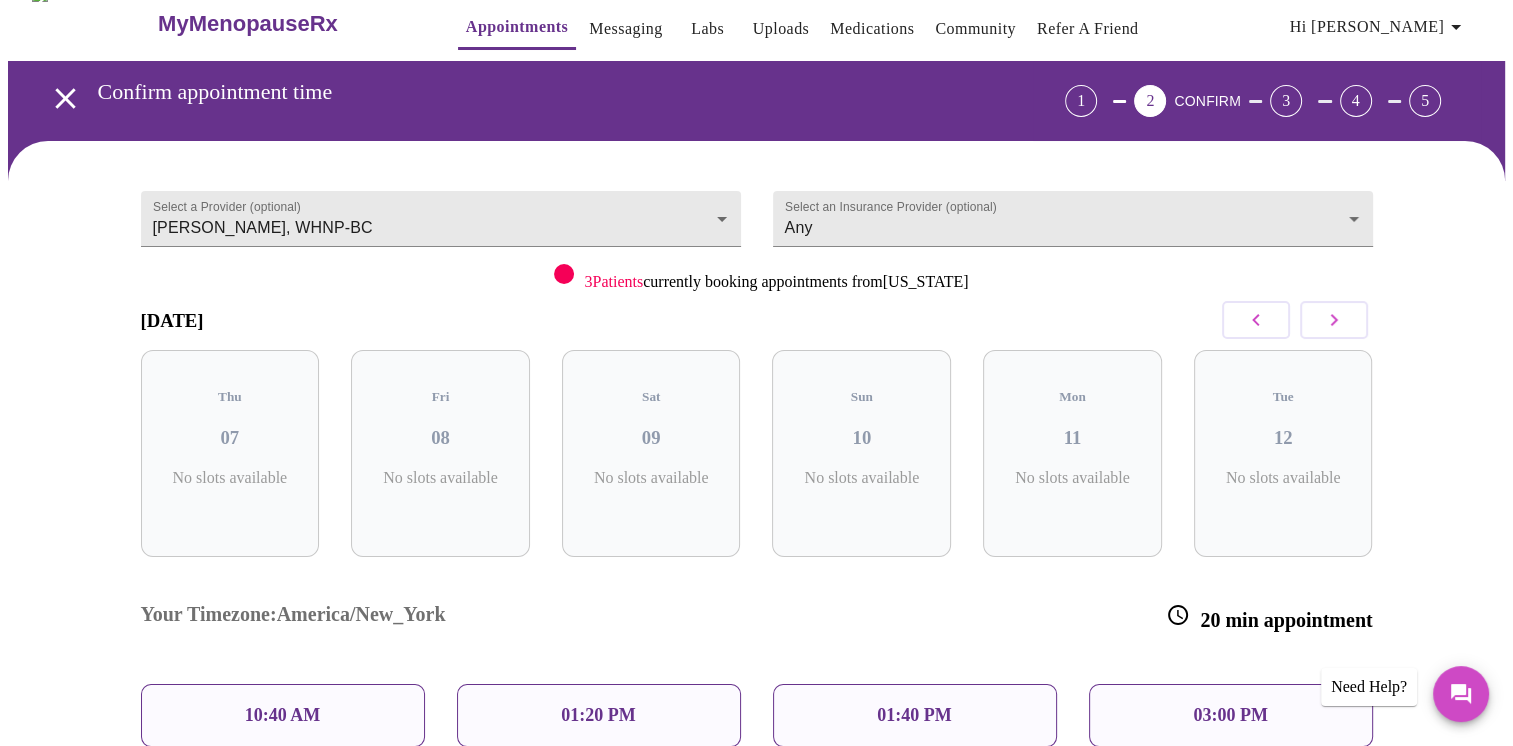 click at bounding box center (1334, 320) 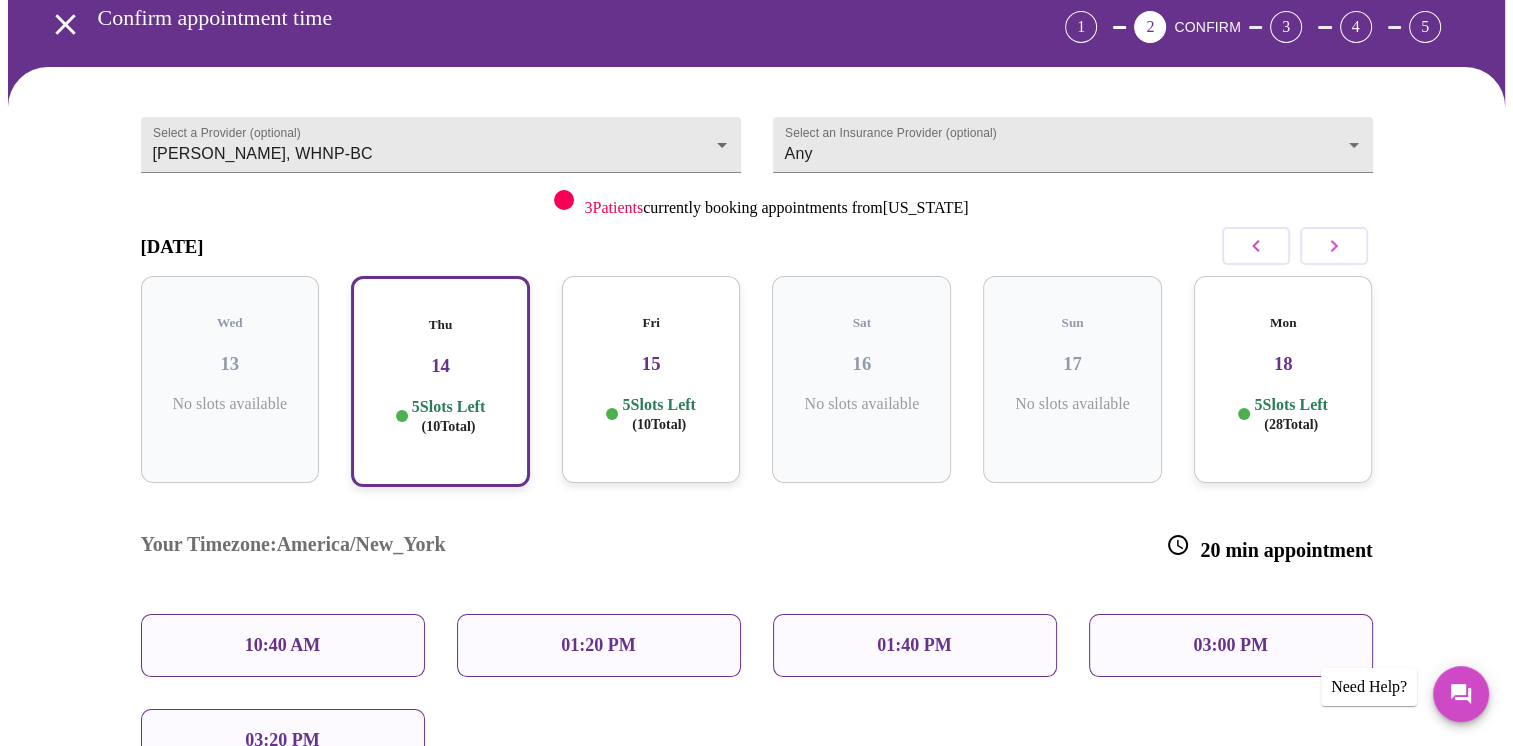 scroll, scrollTop: 124, scrollLeft: 0, axis: vertical 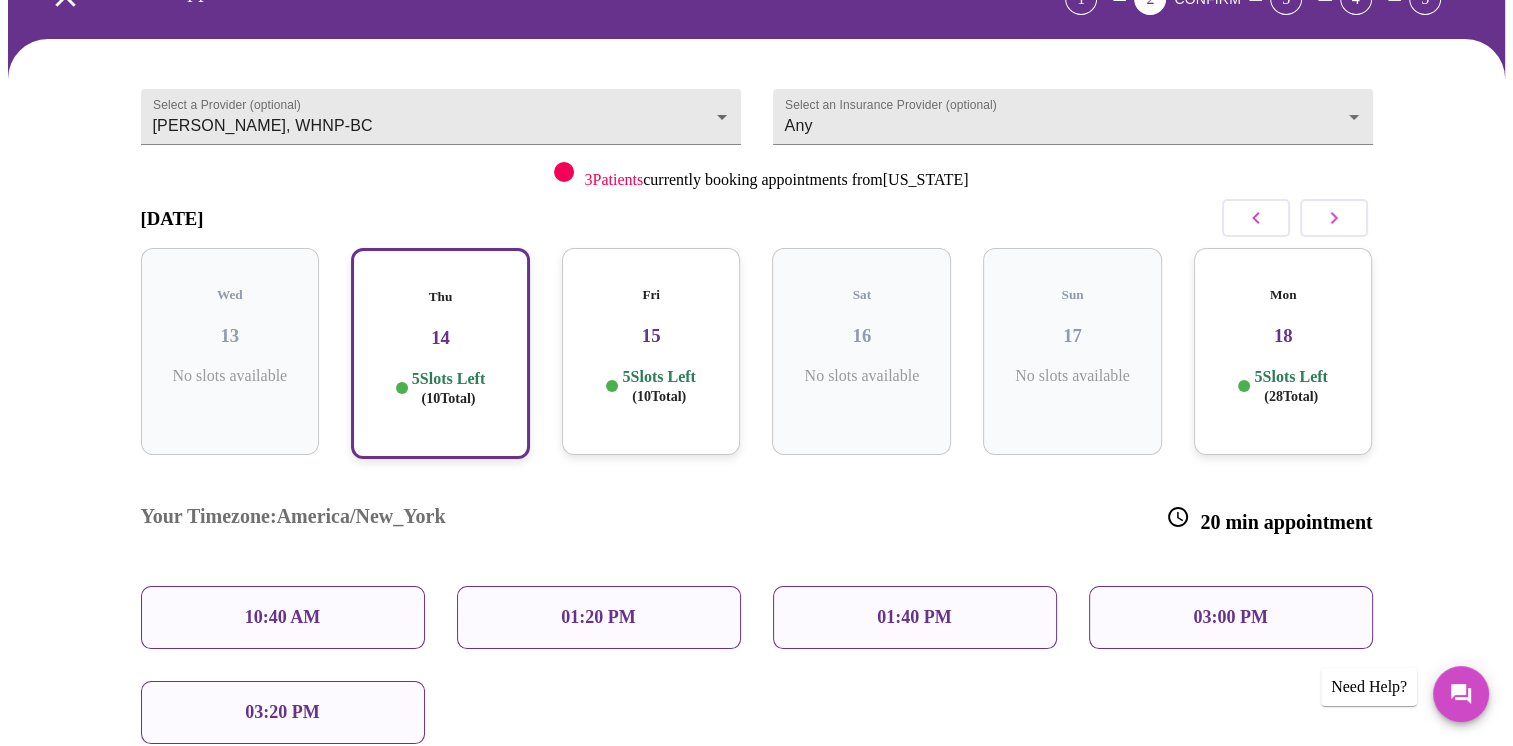 click on "10:40 AM" at bounding box center [283, 617] 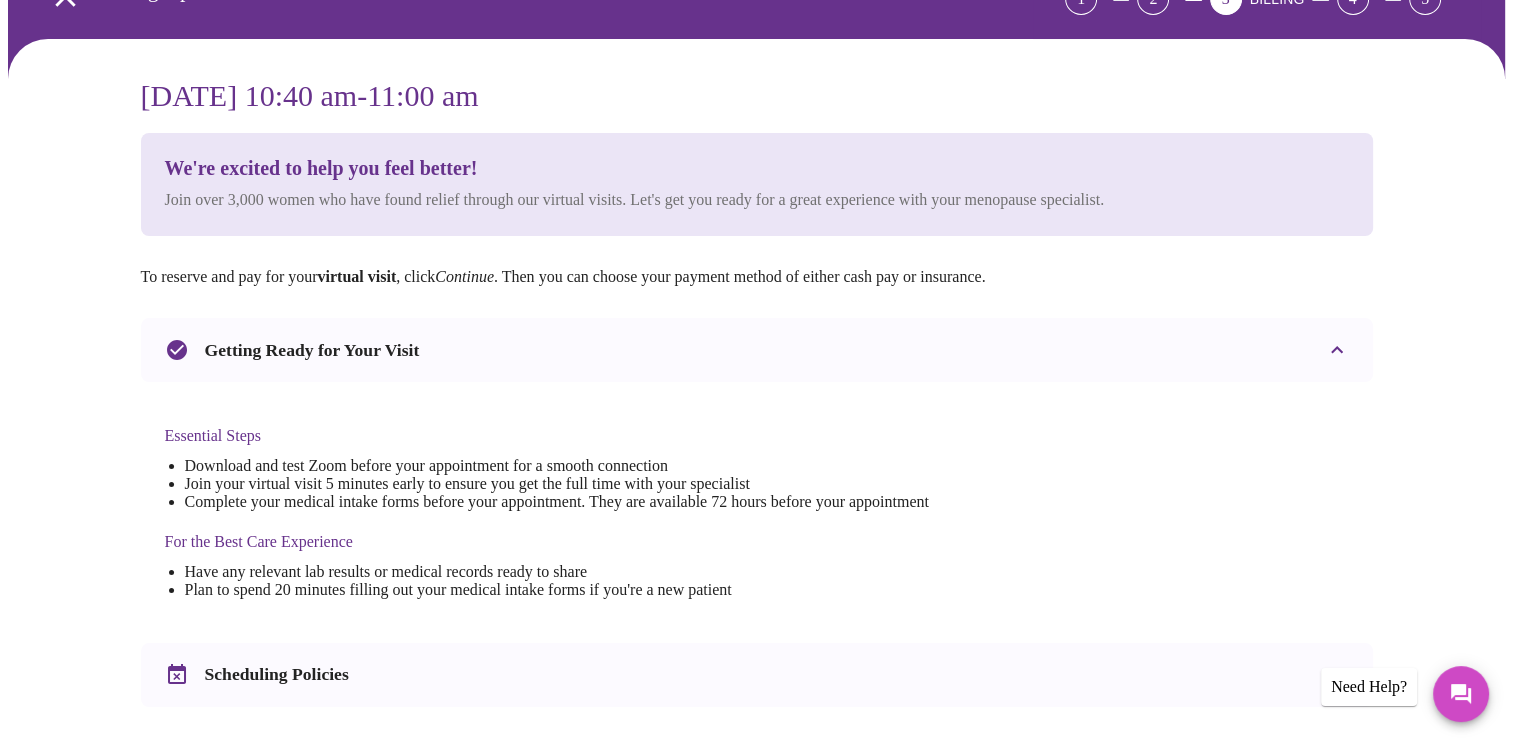 scroll, scrollTop: 0, scrollLeft: 0, axis: both 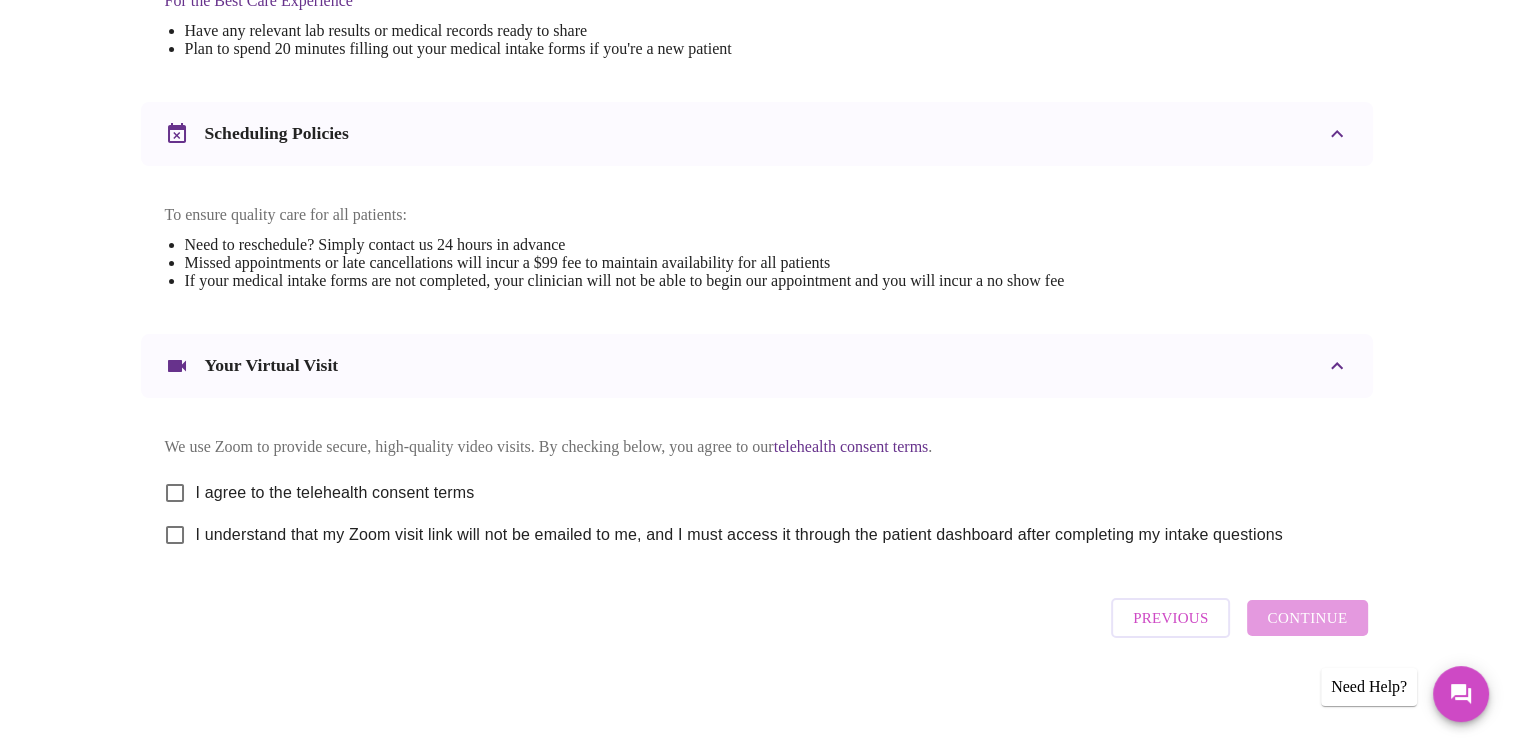 click on "I agree to the telehealth consent terms" at bounding box center (335, 493) 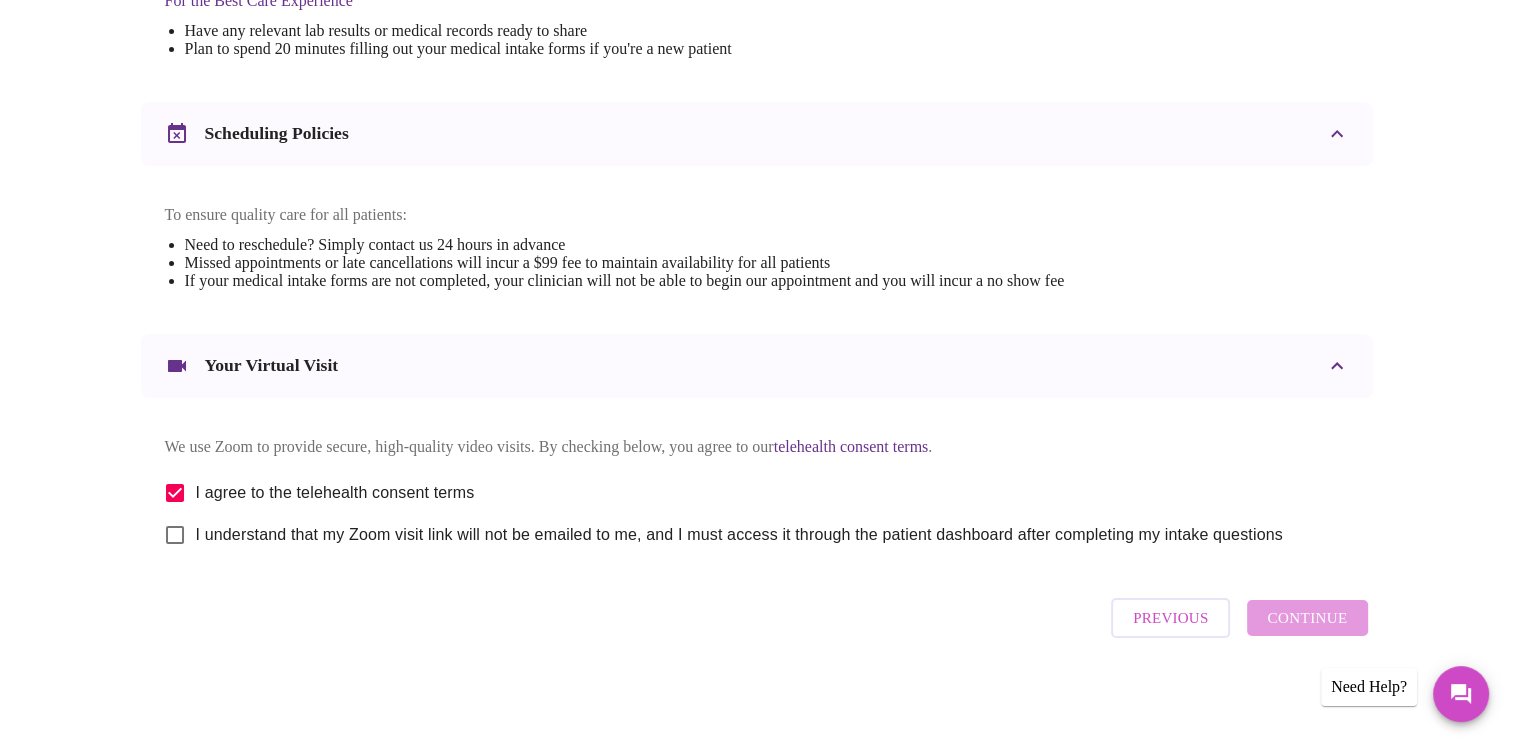 click on "I understand that my Zoom visit link will not be emailed to me, and I must access it through the patient dashboard after completing my intake questions" at bounding box center [739, 535] 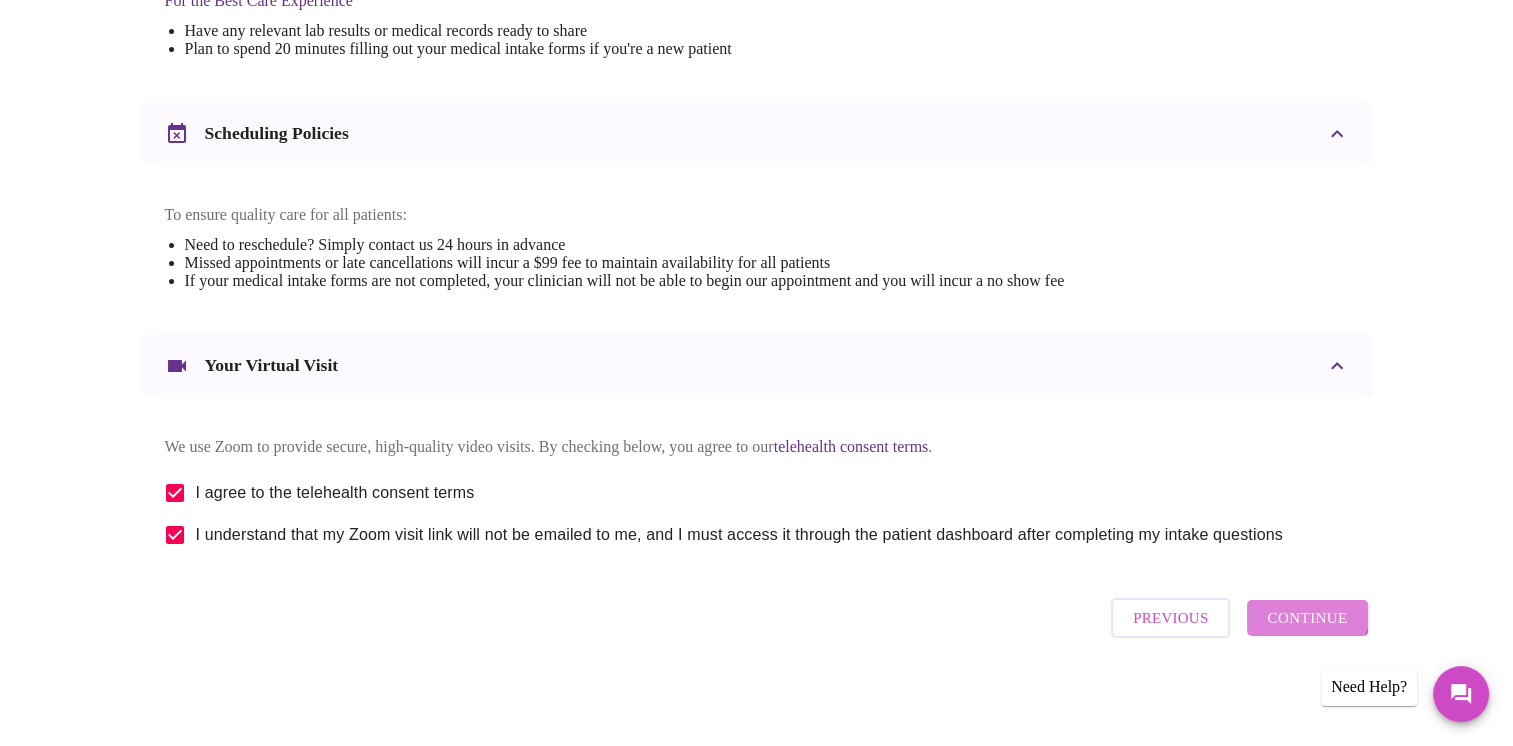 click on "Continue" at bounding box center [1307, 618] 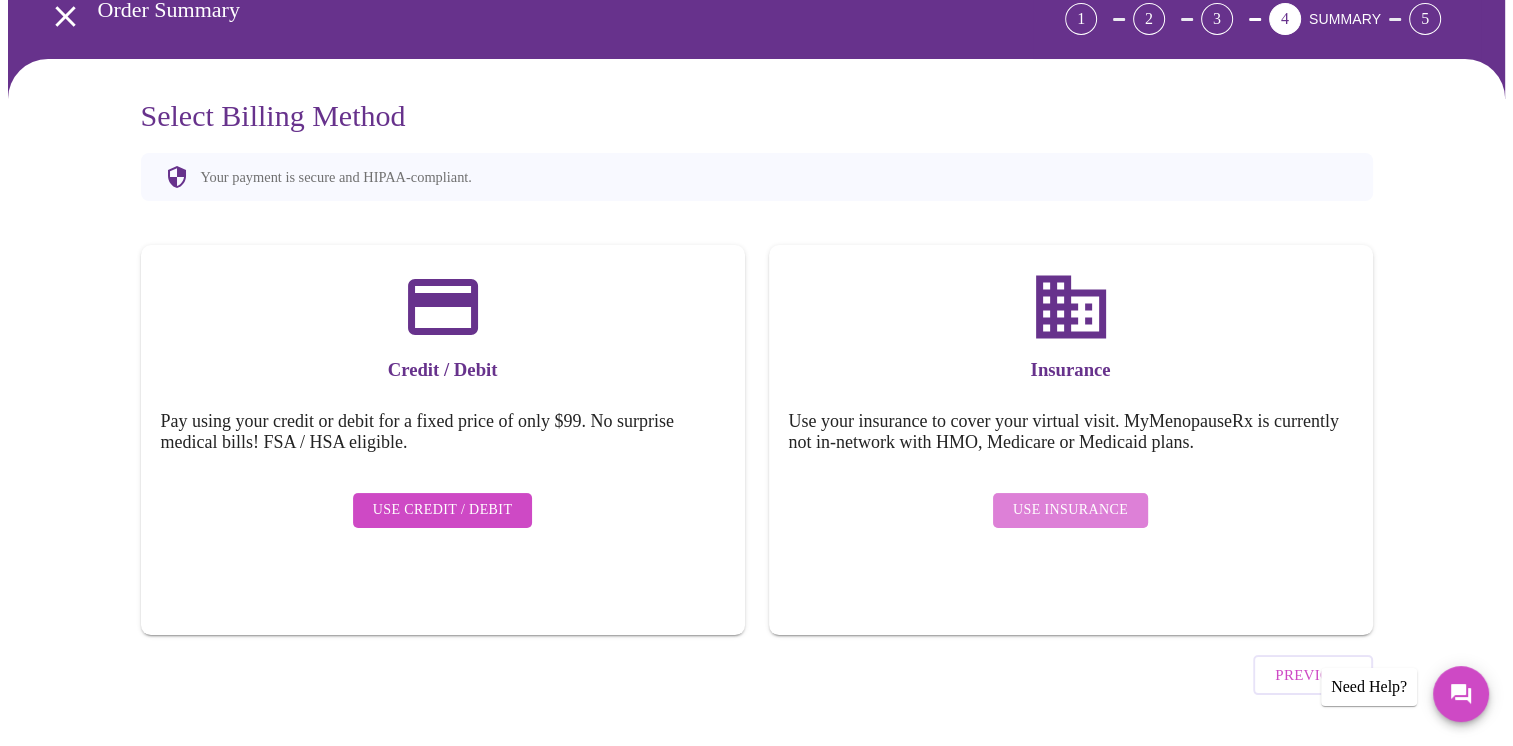 click on "Use Insurance" at bounding box center (1070, 510) 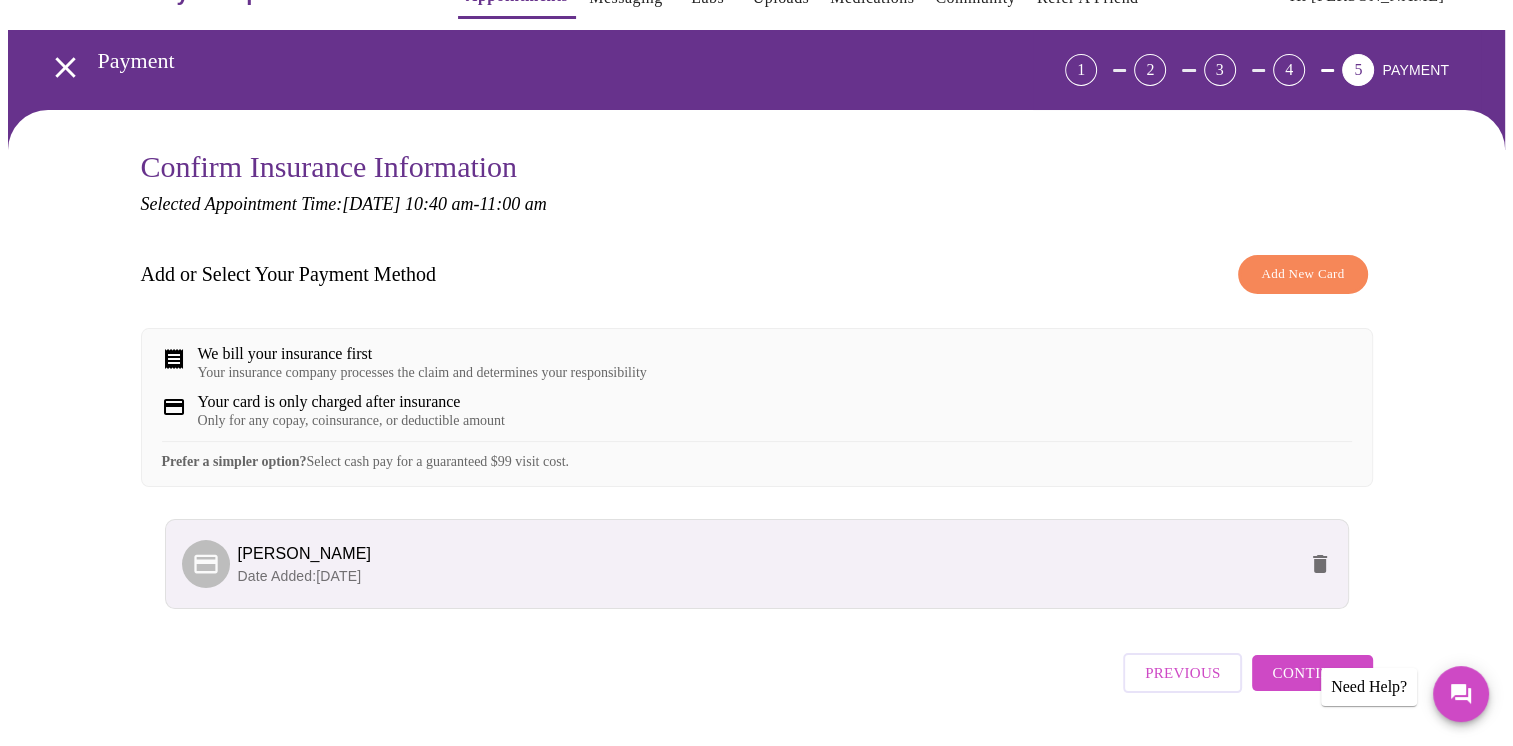 scroll, scrollTop: 57, scrollLeft: 0, axis: vertical 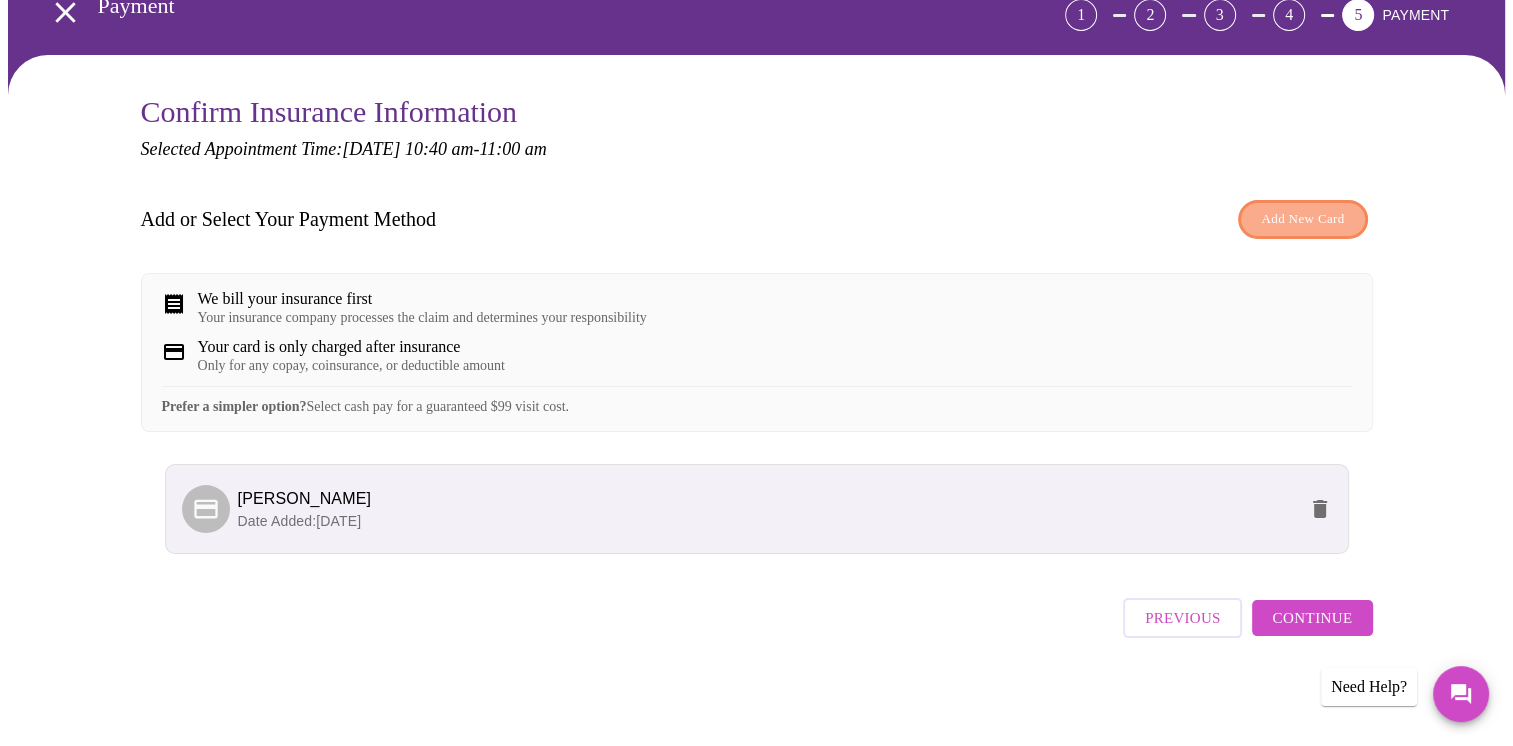 click on "Add New Card" at bounding box center (1302, 219) 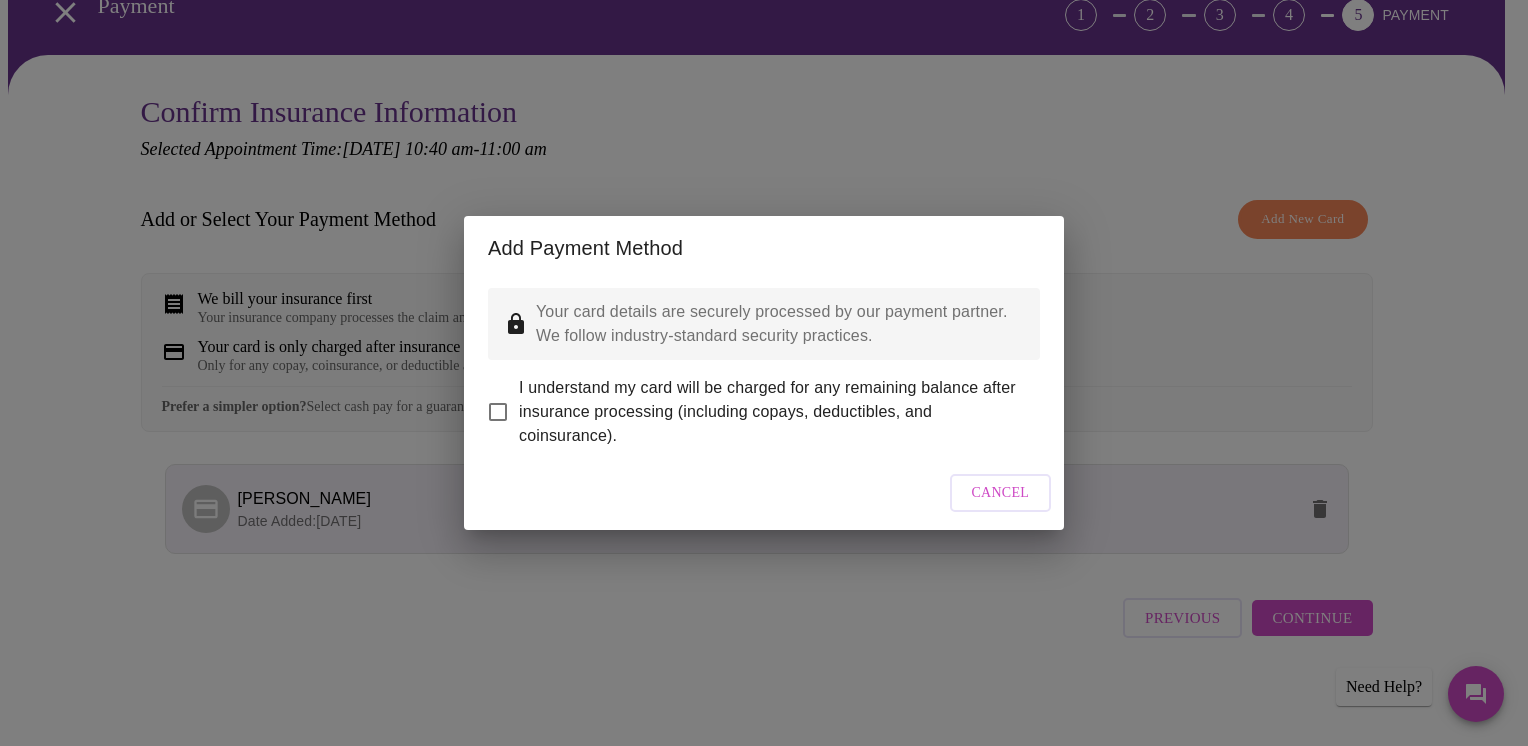 click on "I understand my card will be charged for any remaining balance after insurance processing (including copays, deductibles, and coinsurance)." at bounding box center (498, 412) 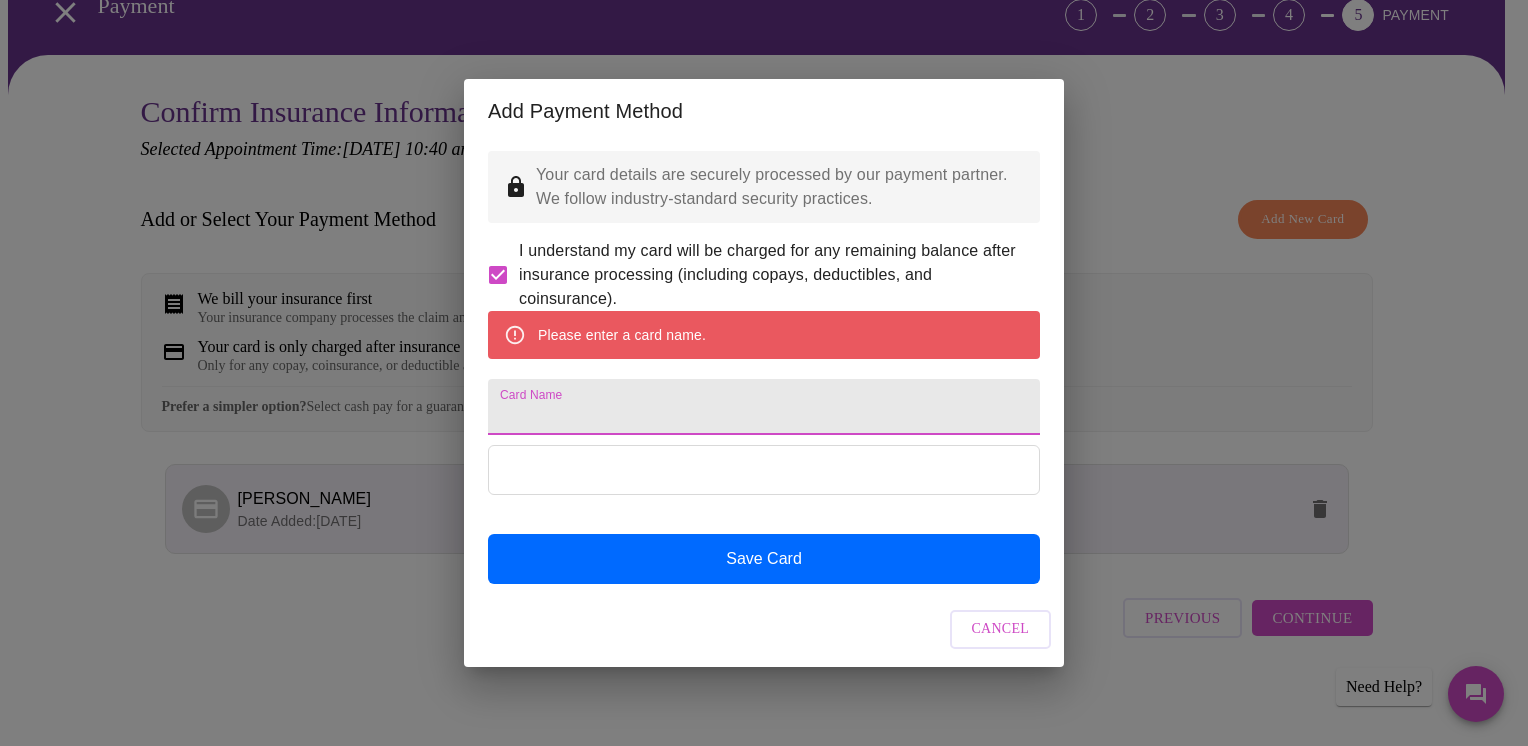 click on "Card Name" at bounding box center [764, 407] 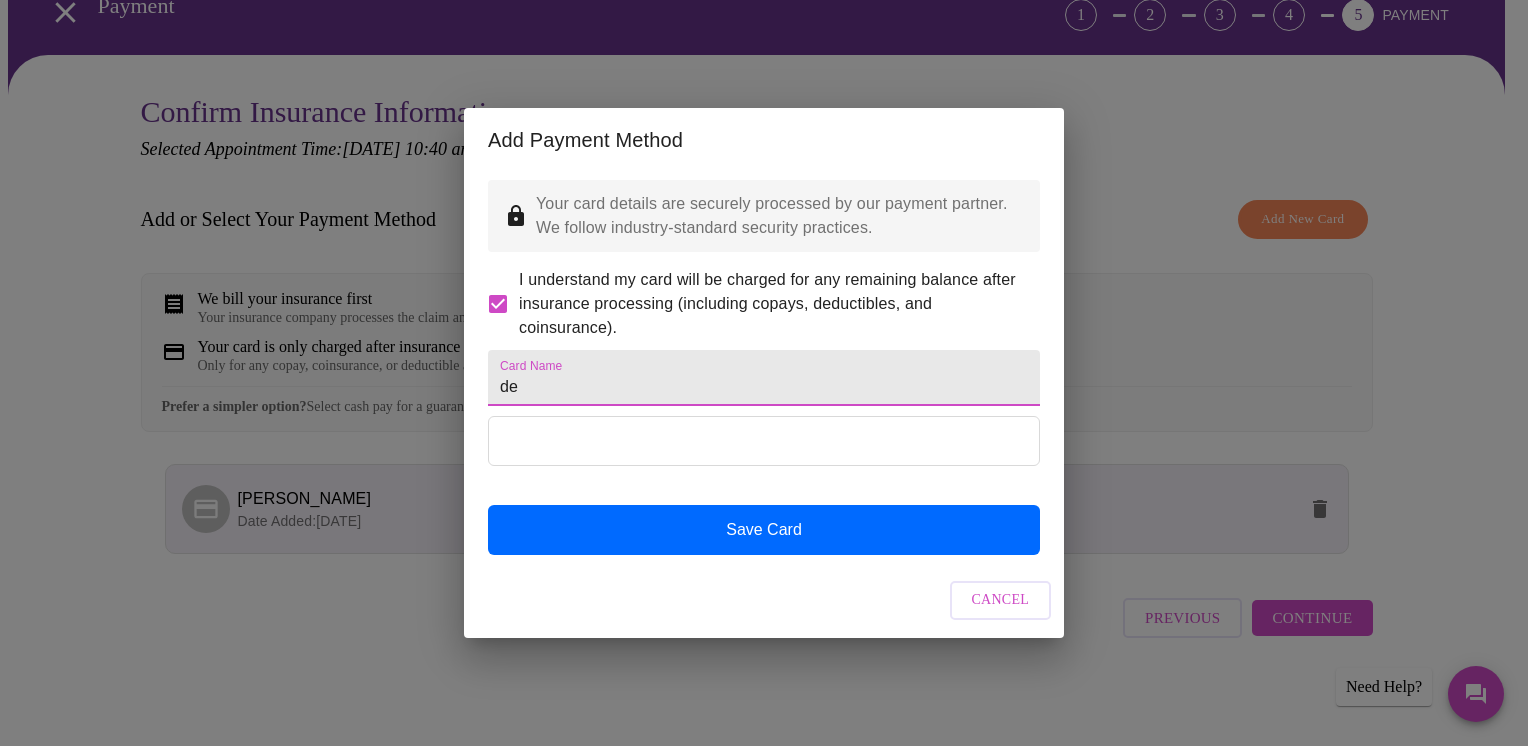 type on "d" 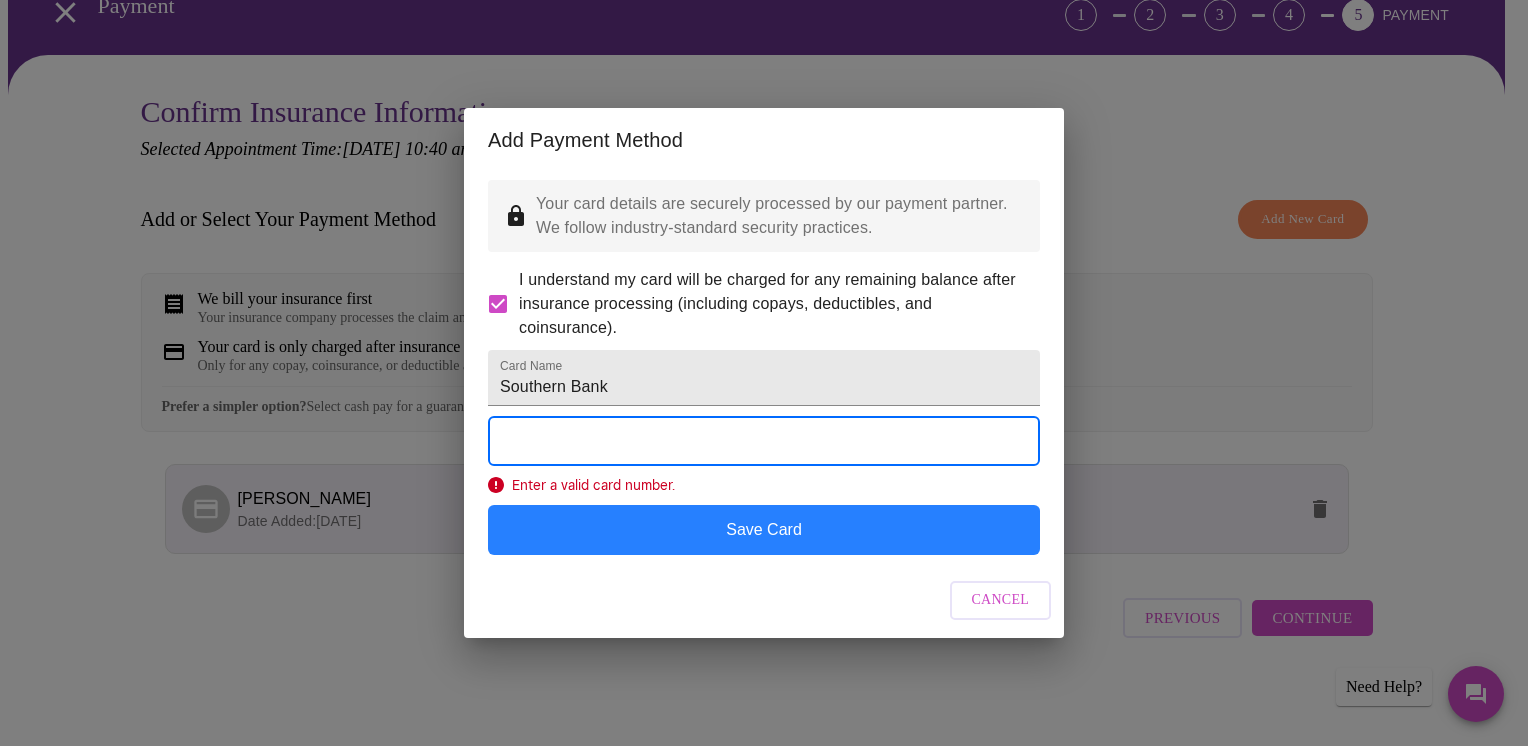 click on "Save Card" at bounding box center (764, 530) 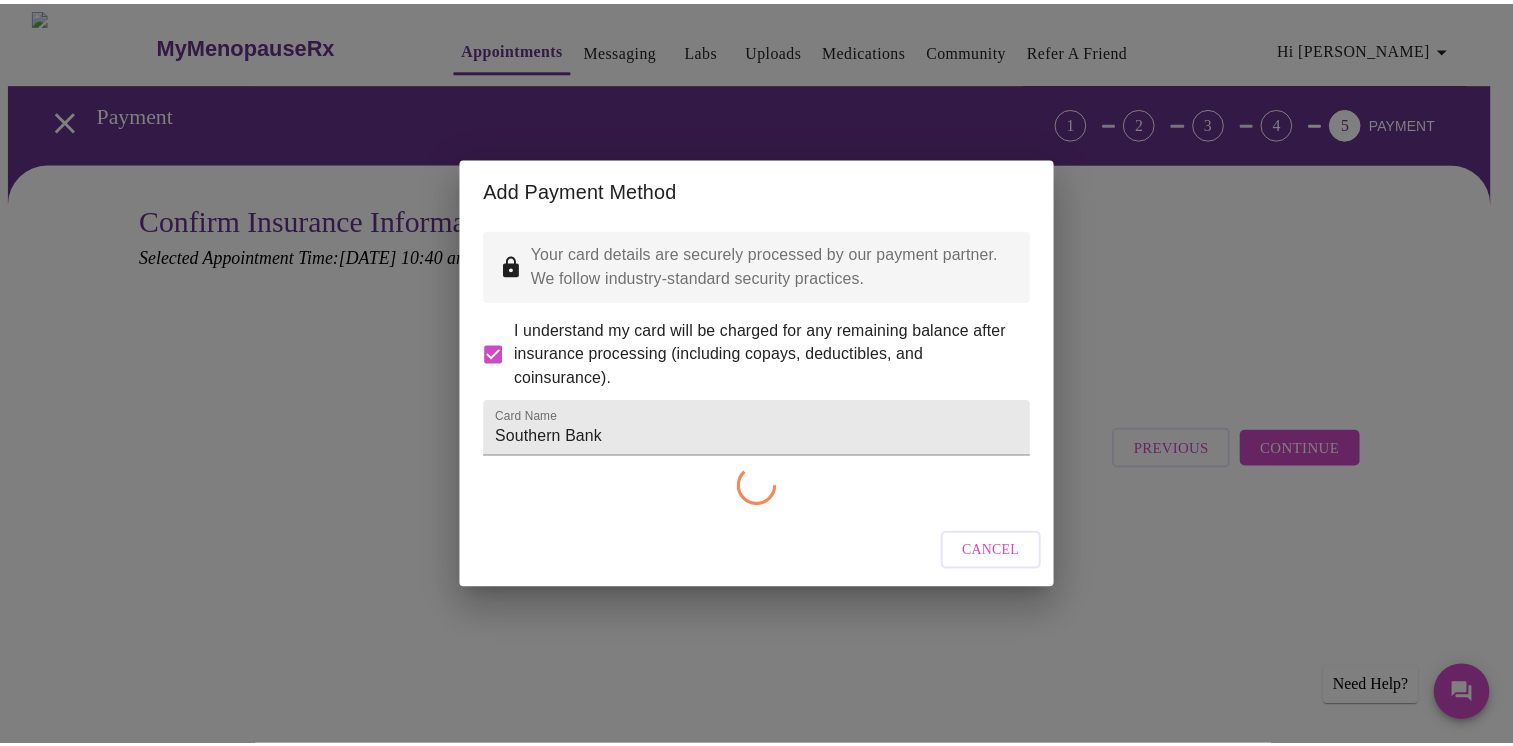 scroll, scrollTop: 0, scrollLeft: 0, axis: both 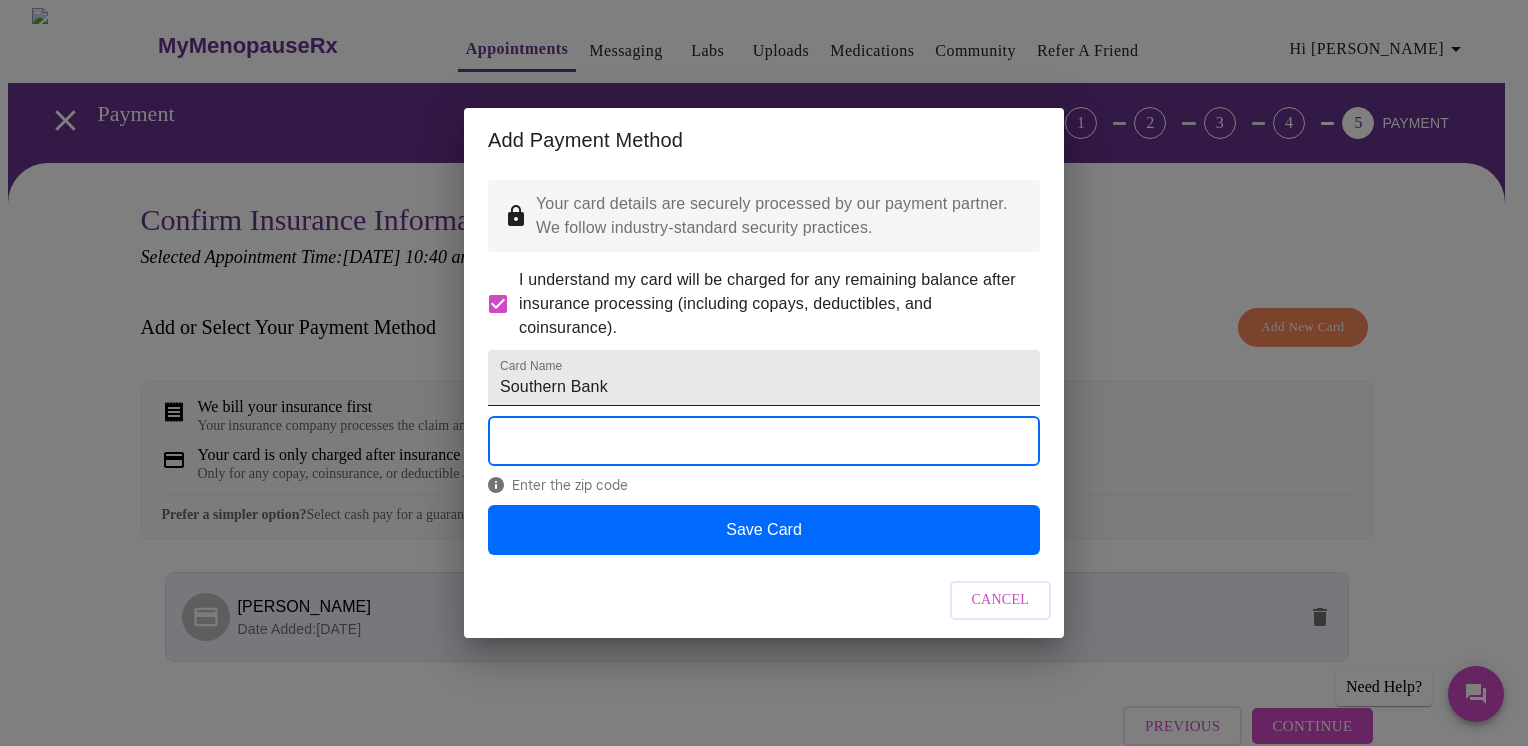 click on "Southern Bank" at bounding box center (764, 378) 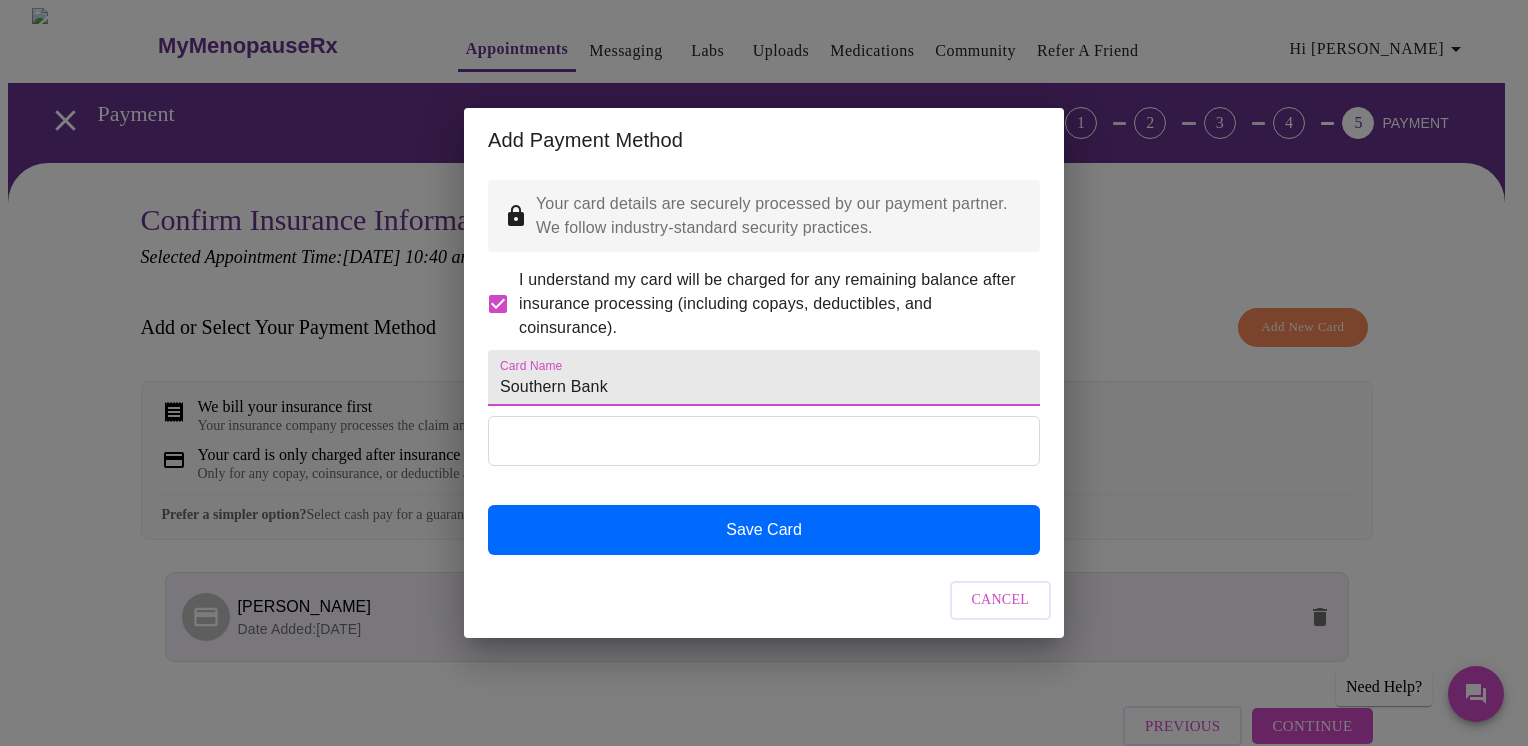 click on "Southern Bank" at bounding box center [764, 378] 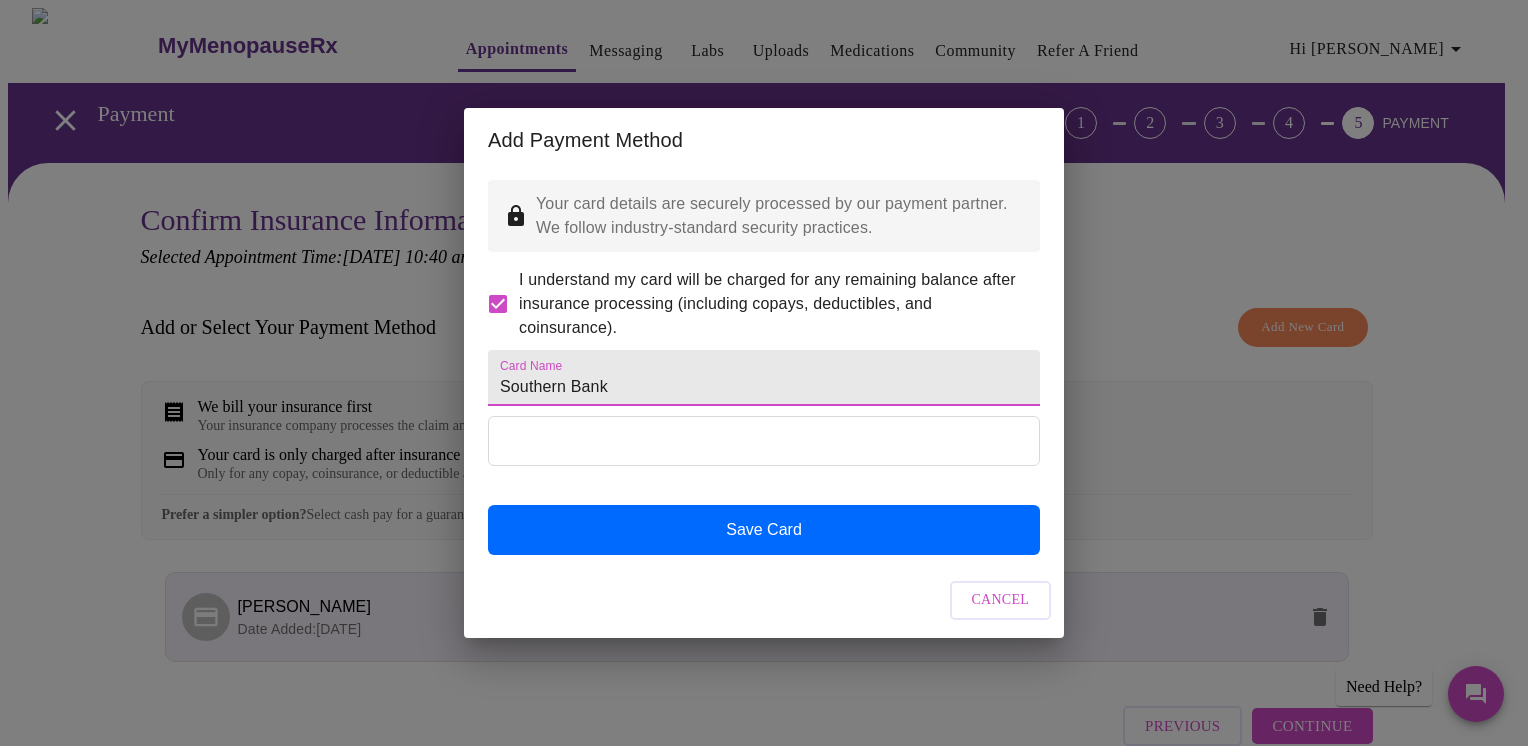 click on "Southern Bank" at bounding box center [764, 378] 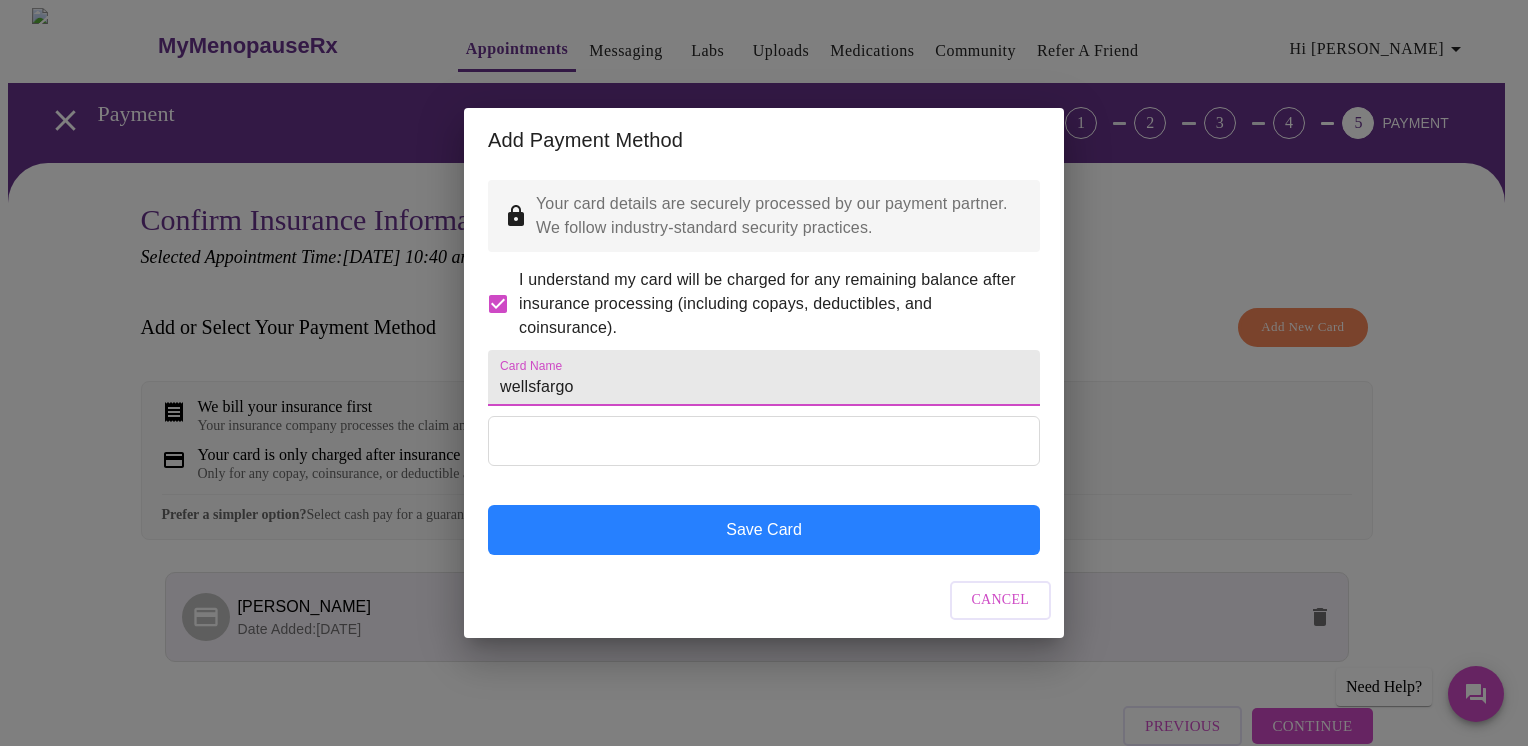 type on "wellsfargo" 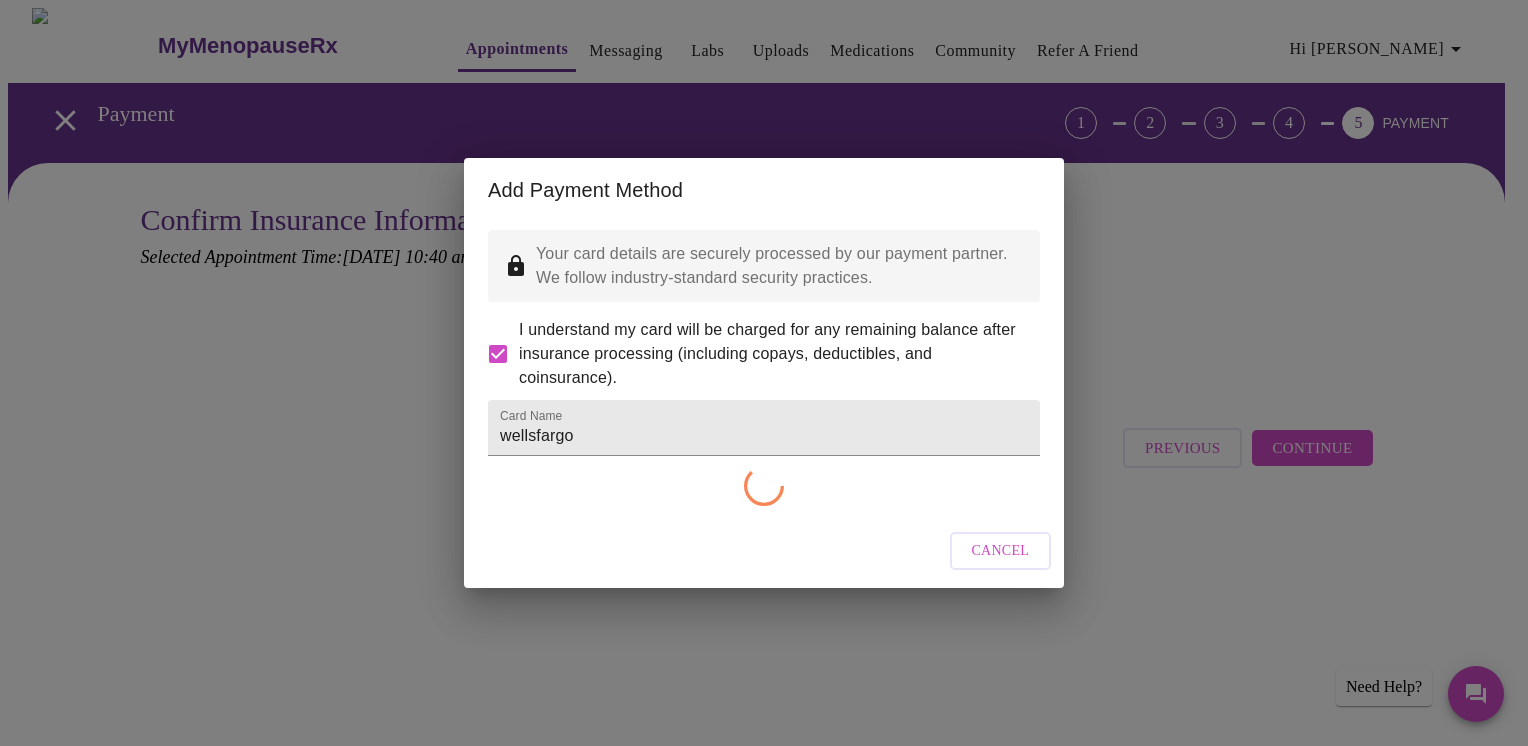 checkbox on "false" 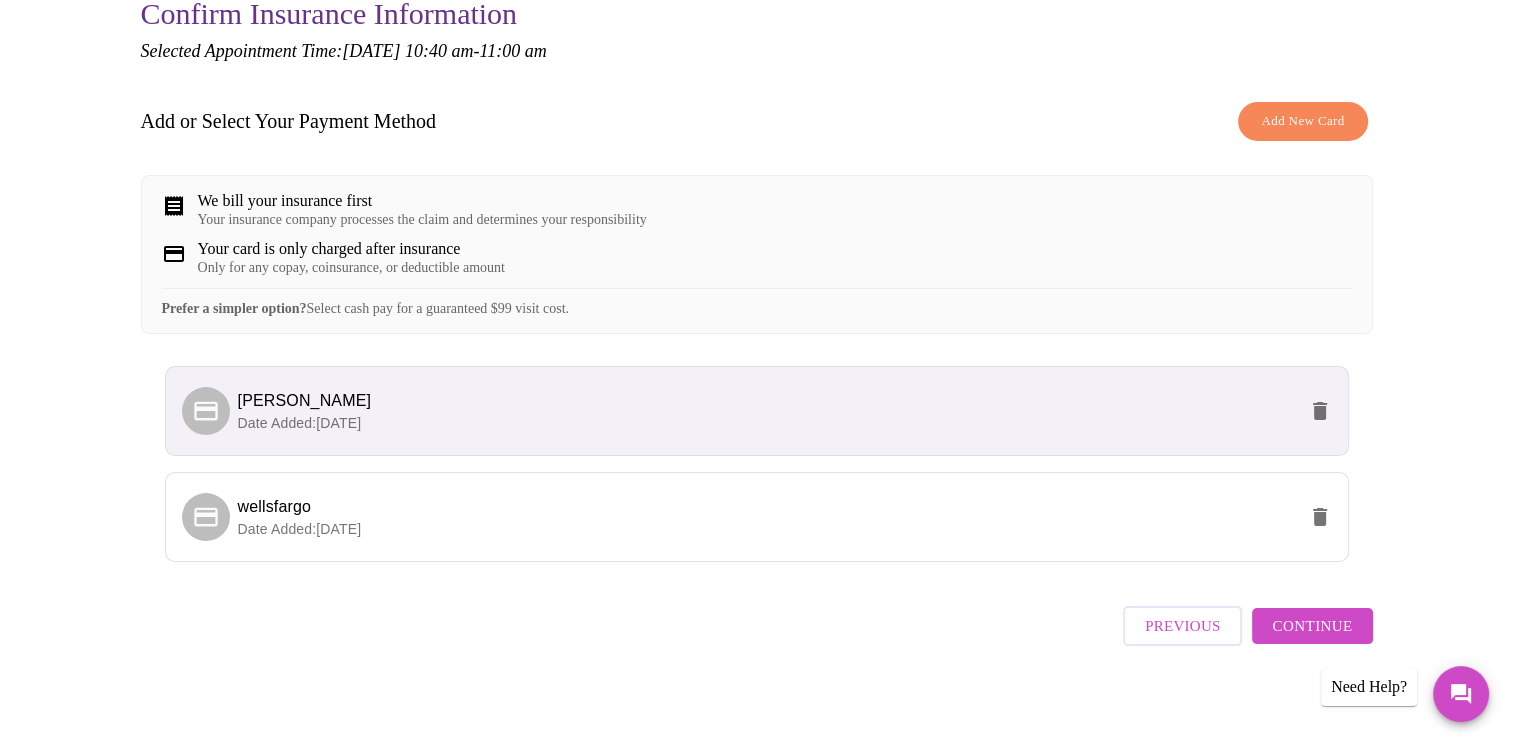 scroll, scrollTop: 227, scrollLeft: 0, axis: vertical 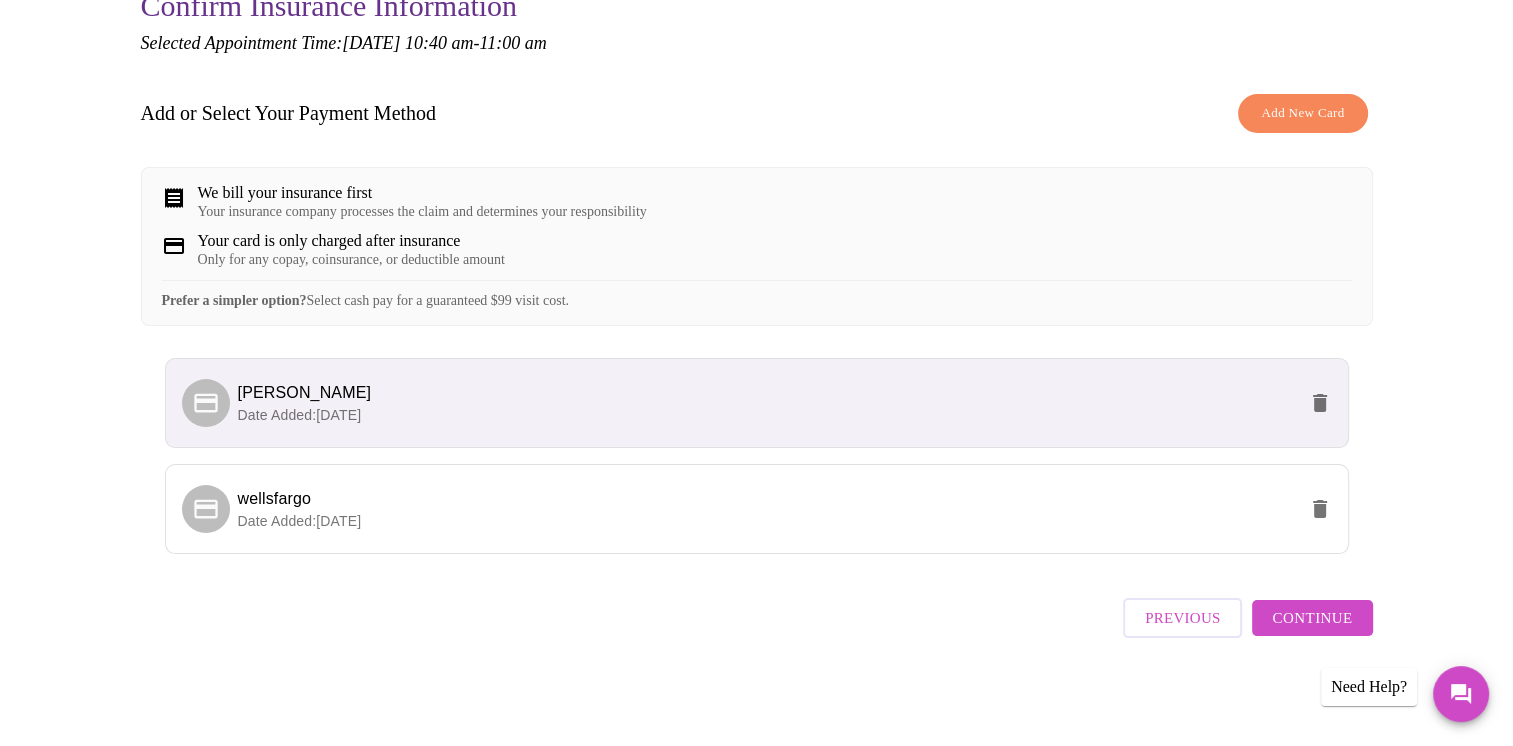 click on "Continue" at bounding box center (1312, 618) 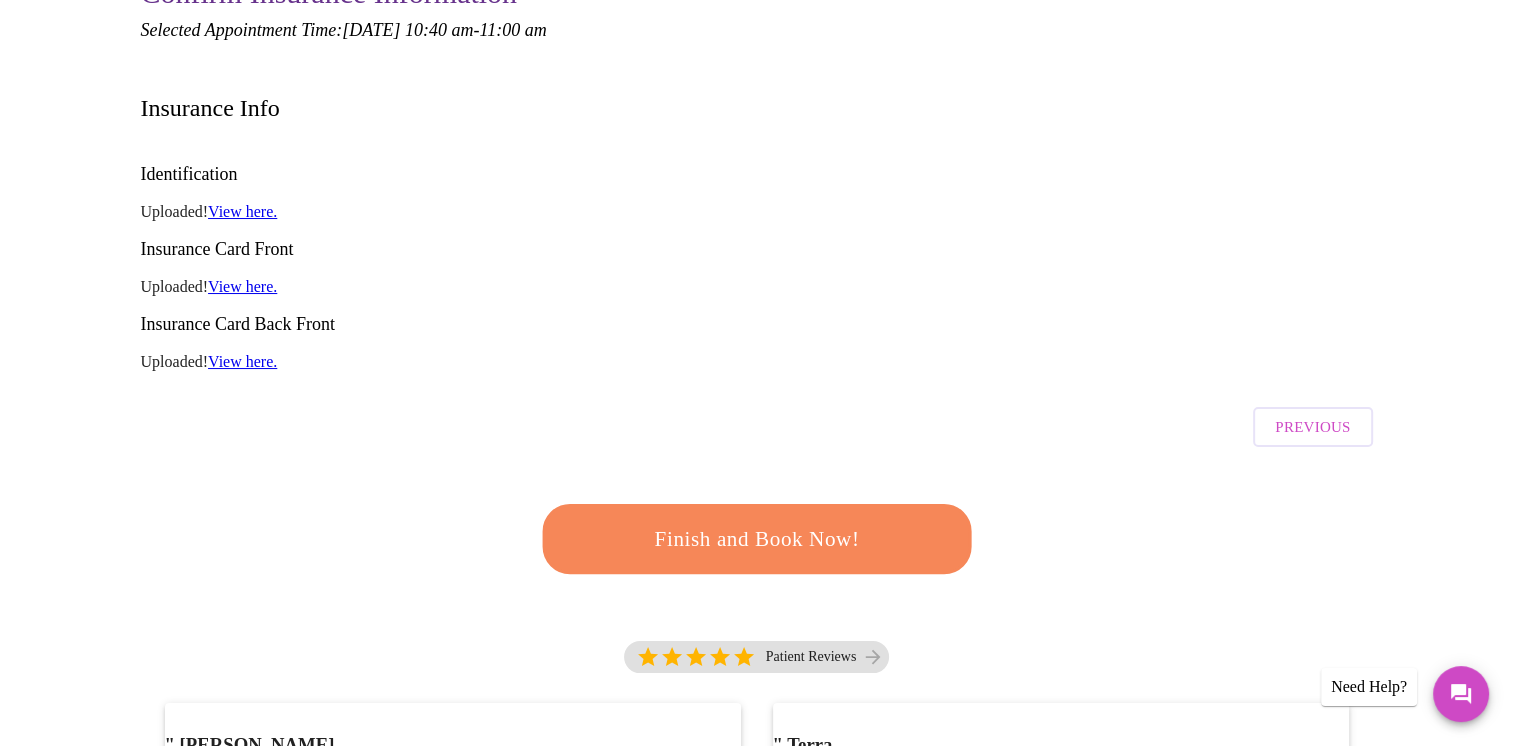 click on "Finish and Book Now!" at bounding box center [757, 539] 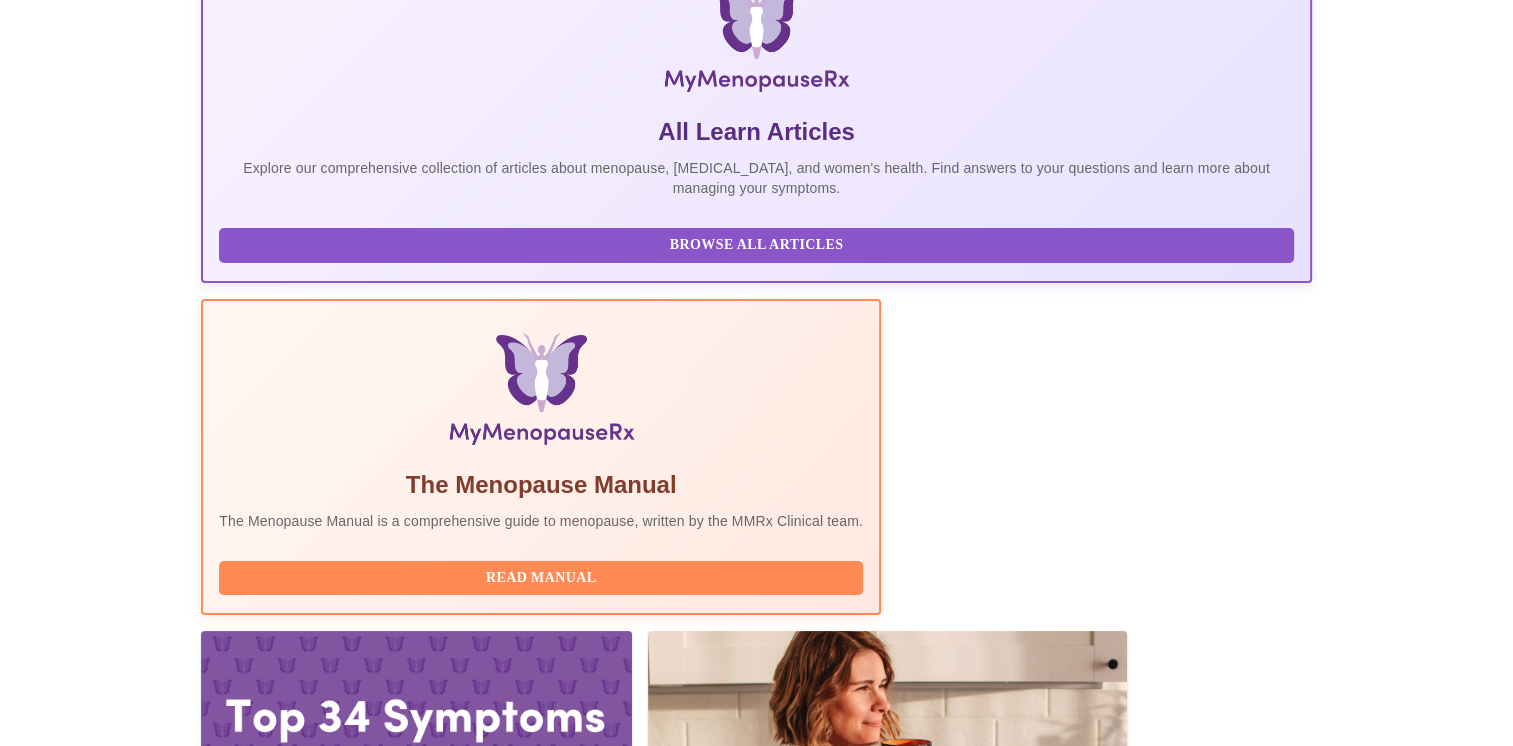 scroll, scrollTop: 0, scrollLeft: 0, axis: both 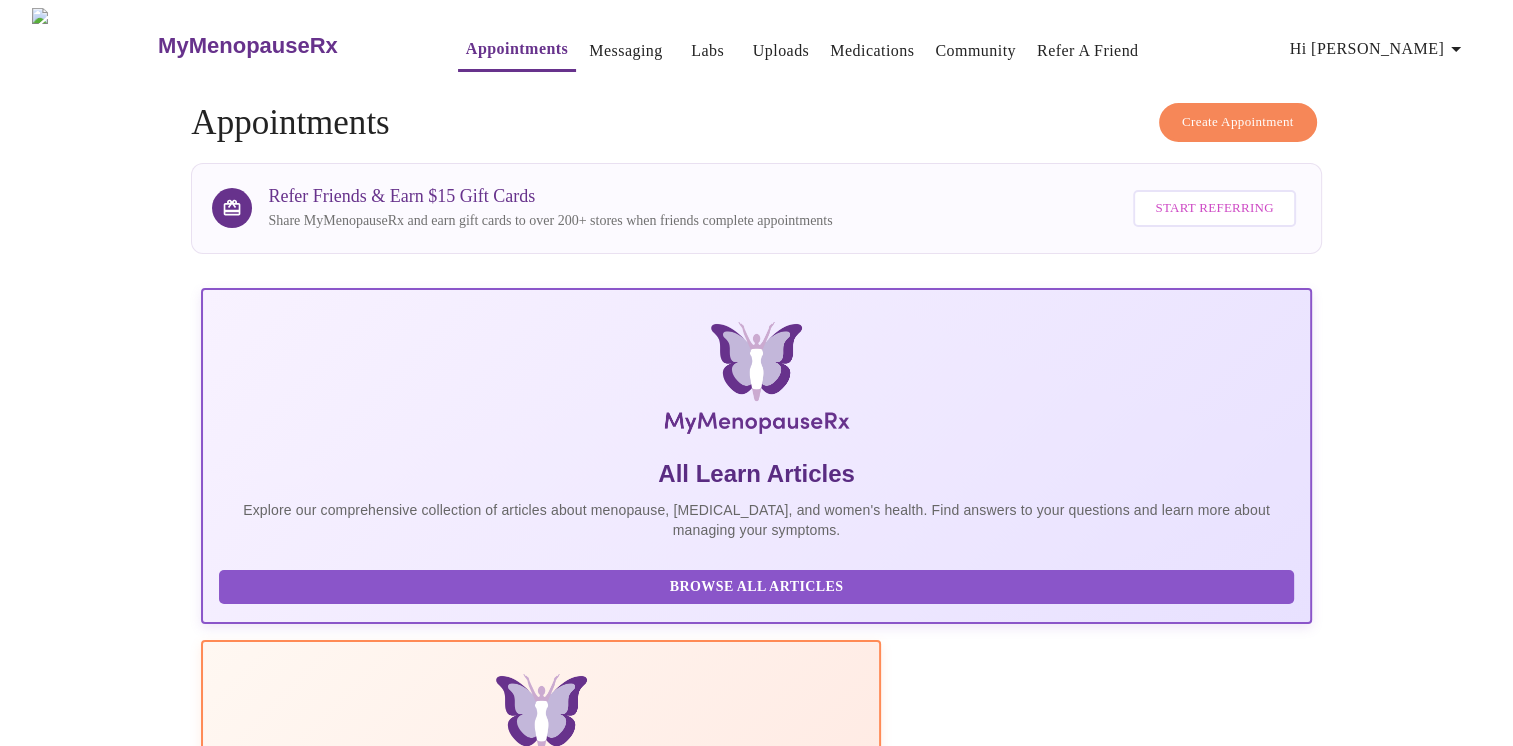 click on "Messaging" at bounding box center (625, 51) 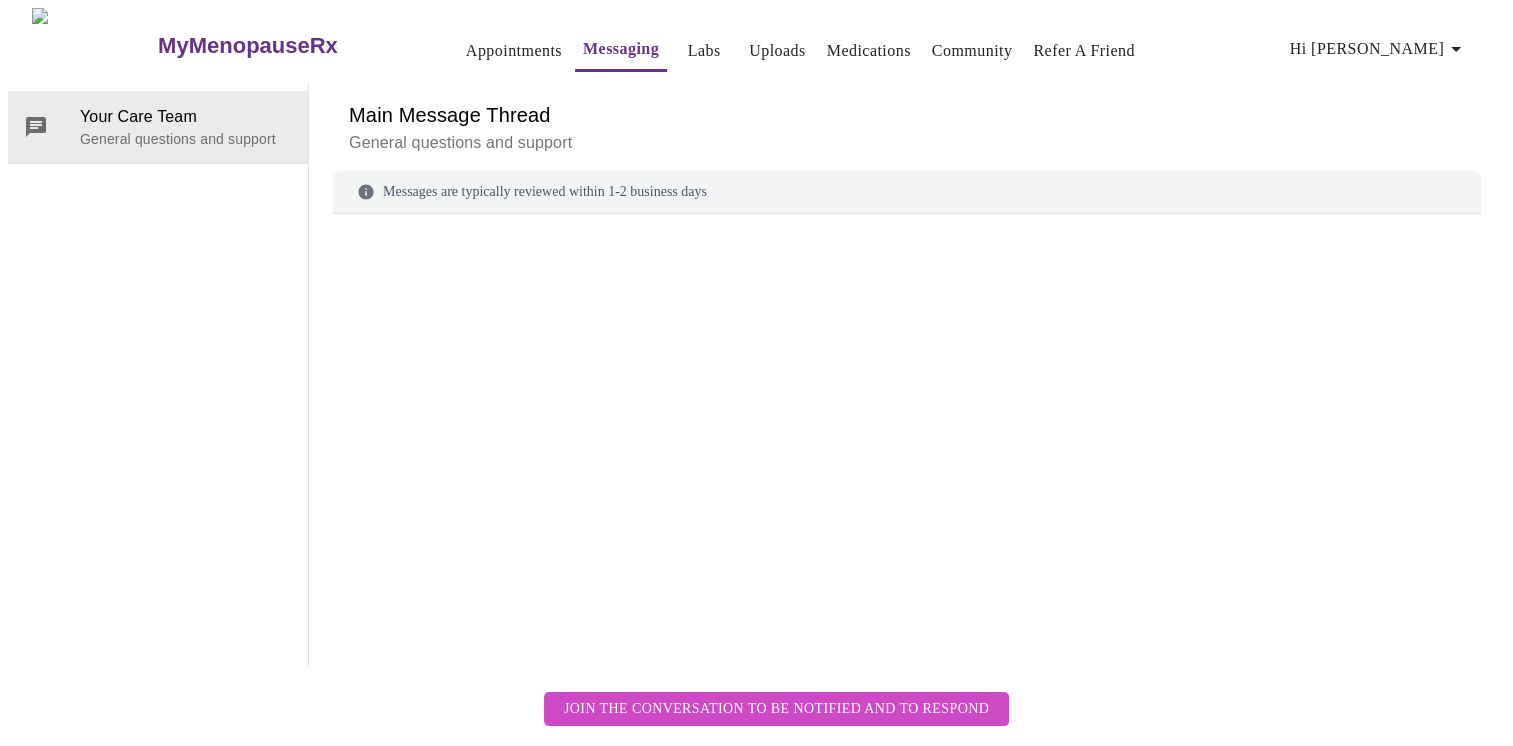 scroll, scrollTop: 75, scrollLeft: 0, axis: vertical 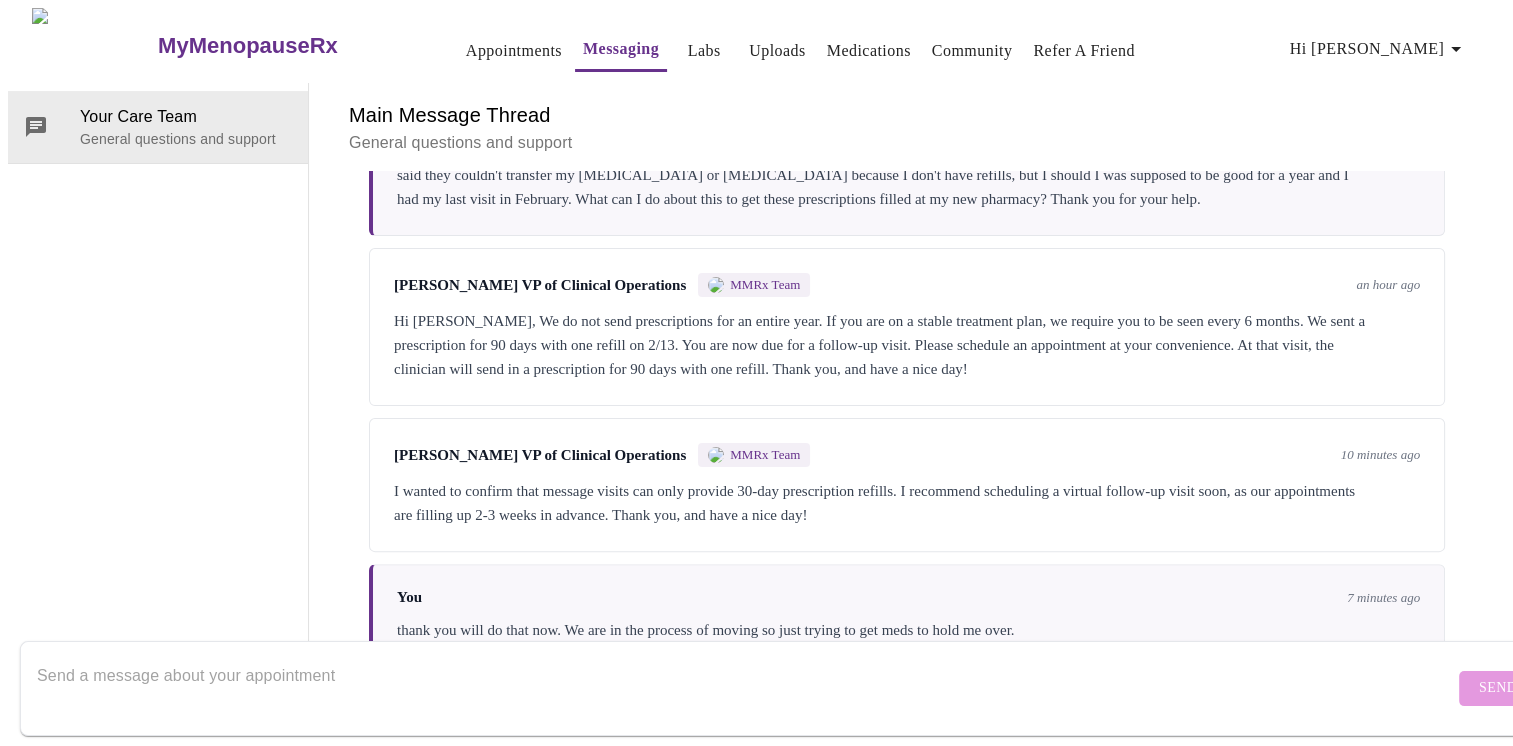 click on "Appointments" at bounding box center [514, 51] 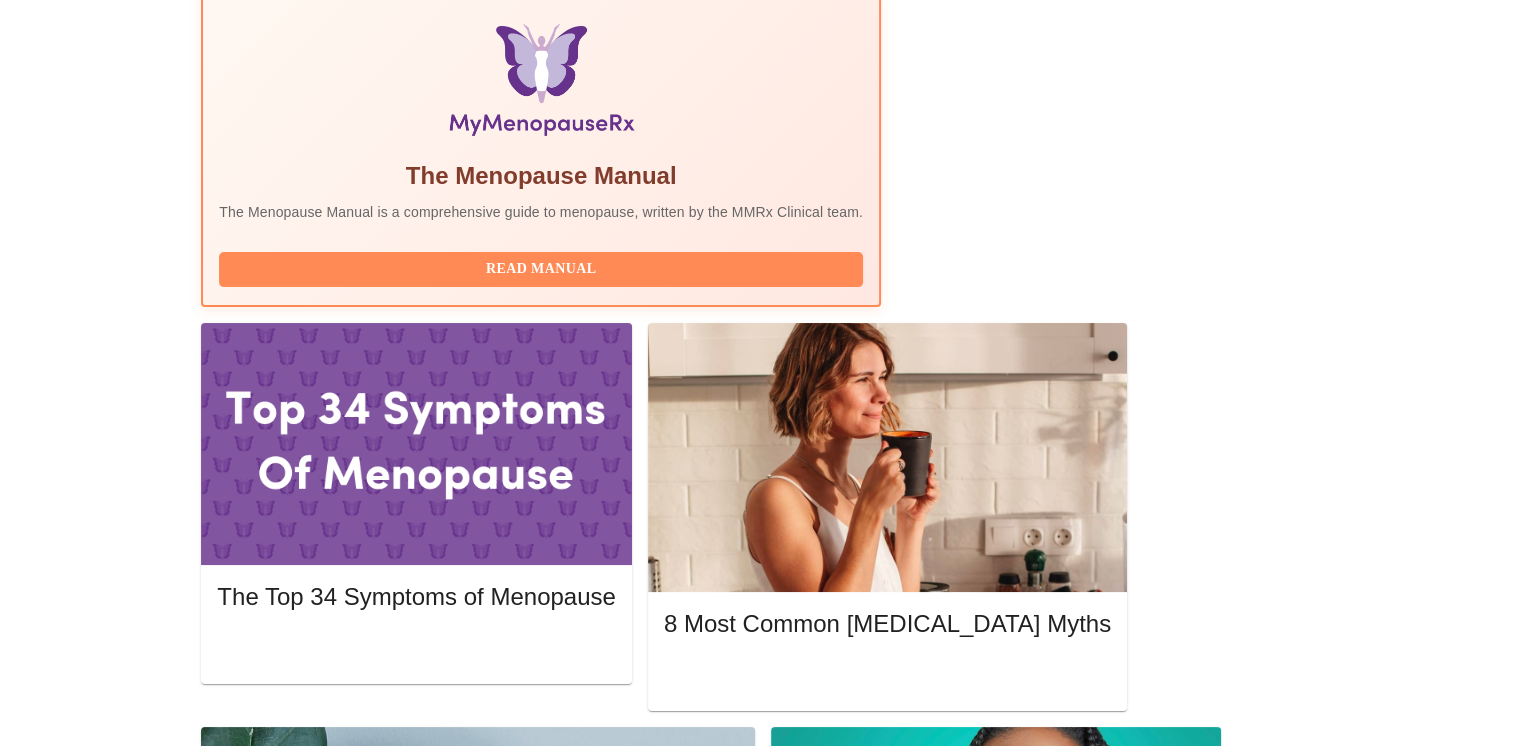scroll, scrollTop: 652, scrollLeft: 0, axis: vertical 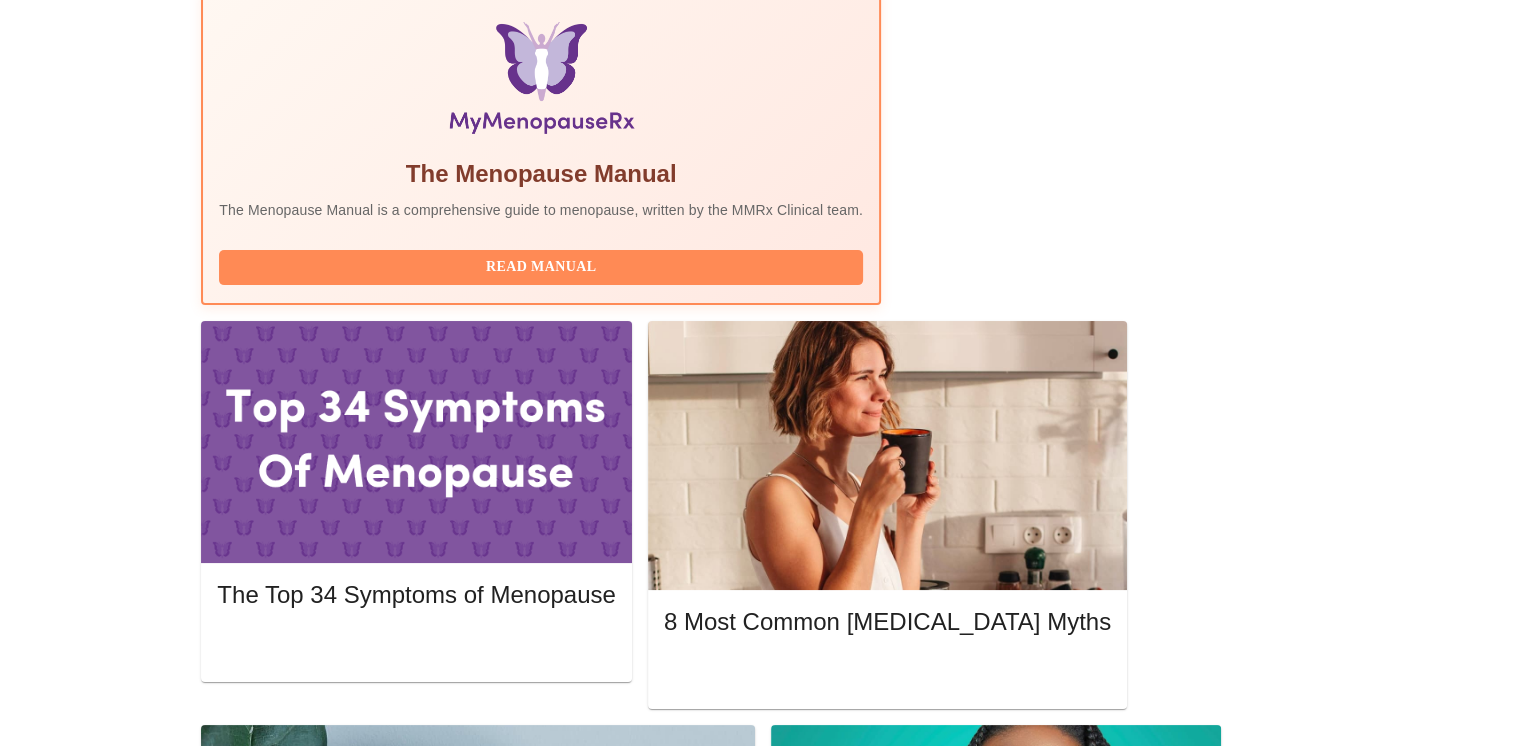 click 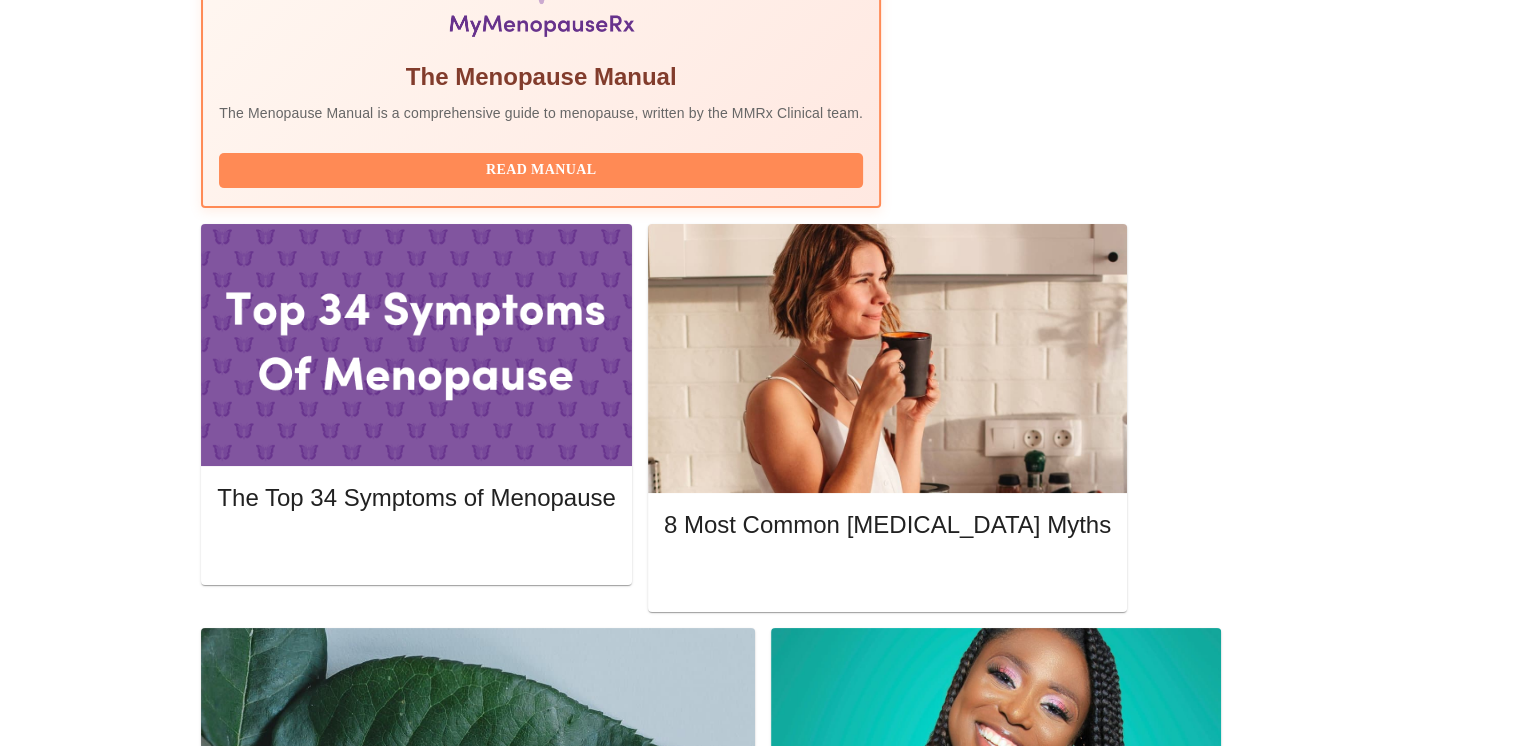 scroll, scrollTop: 737, scrollLeft: 0, axis: vertical 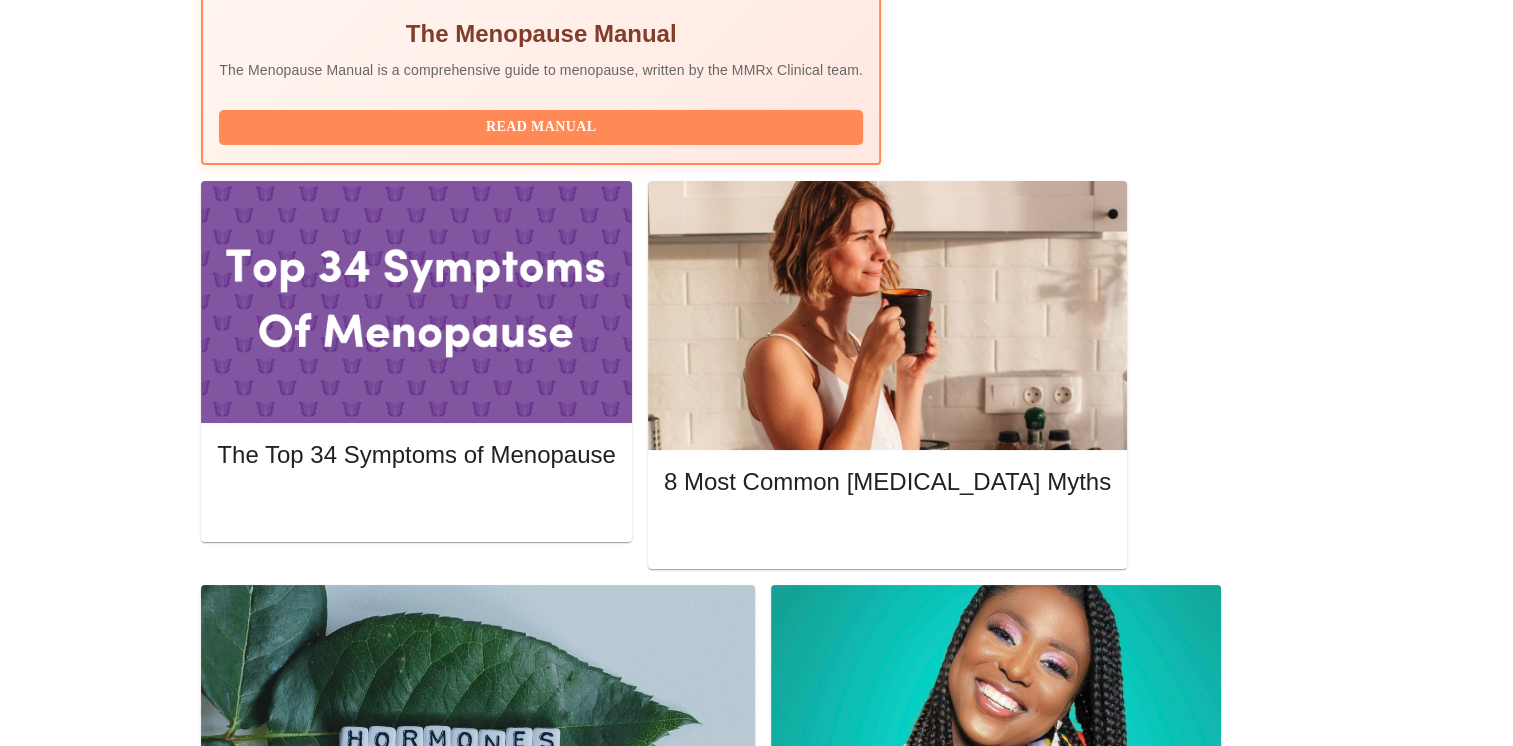 click at bounding box center (1281, 1909) 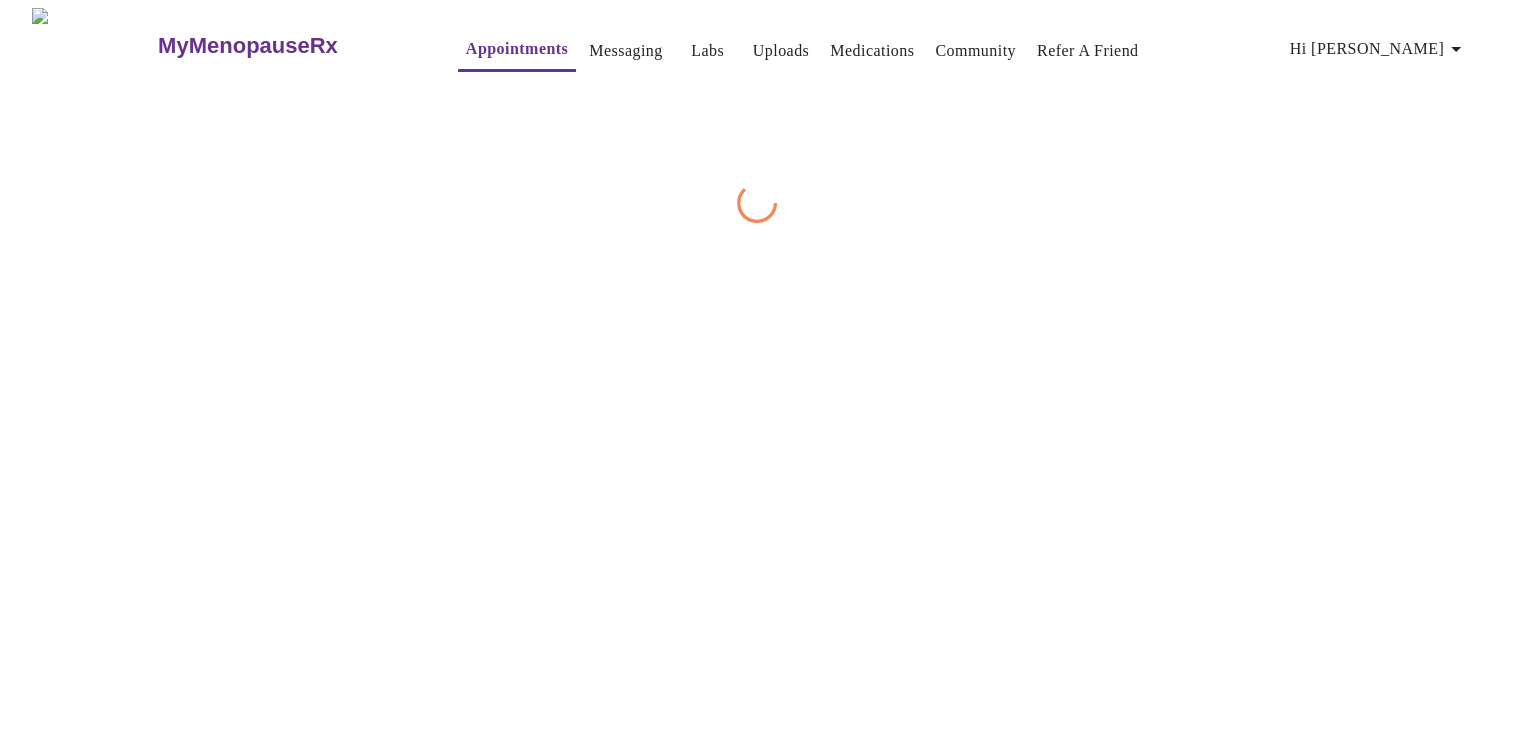 scroll, scrollTop: 0, scrollLeft: 0, axis: both 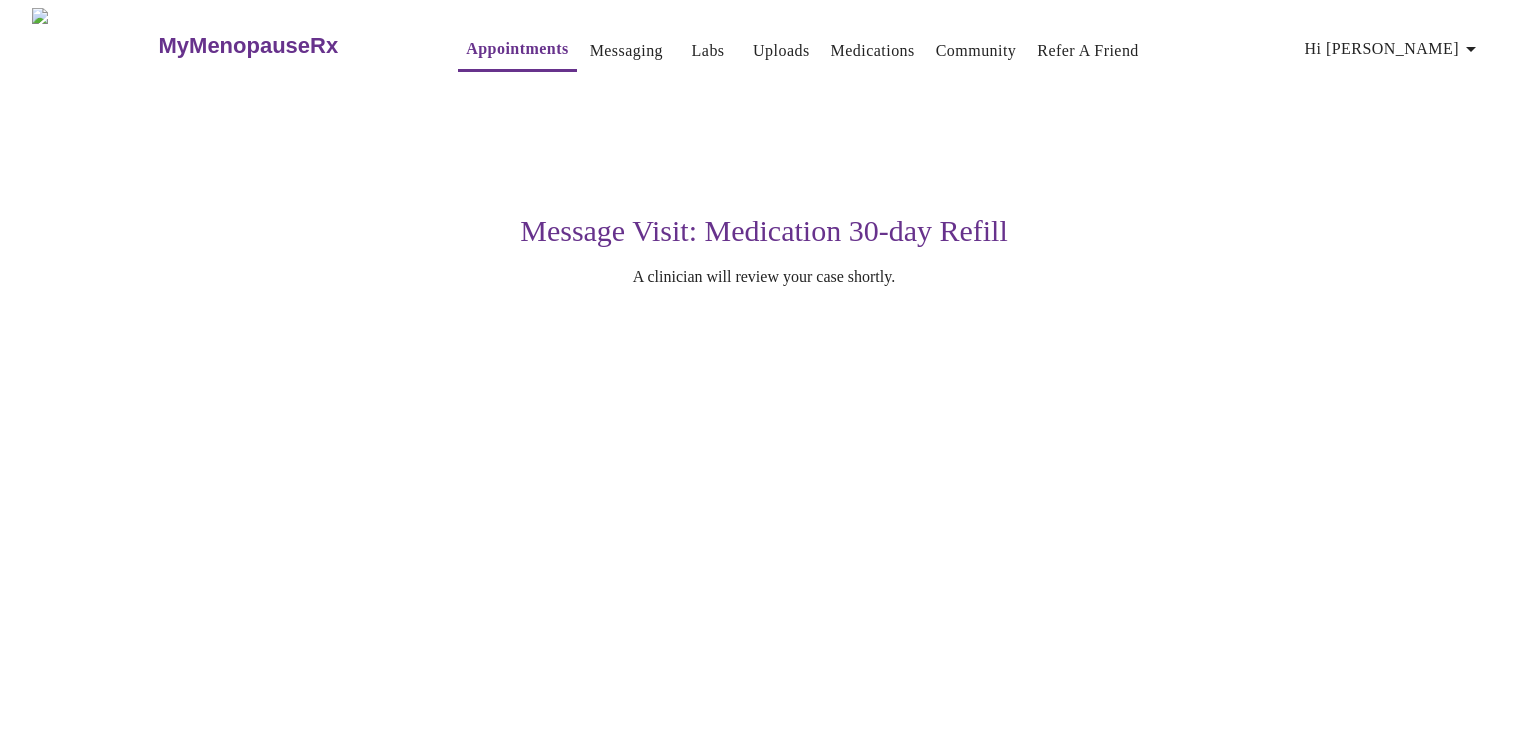 click on "Appointments" at bounding box center [517, 49] 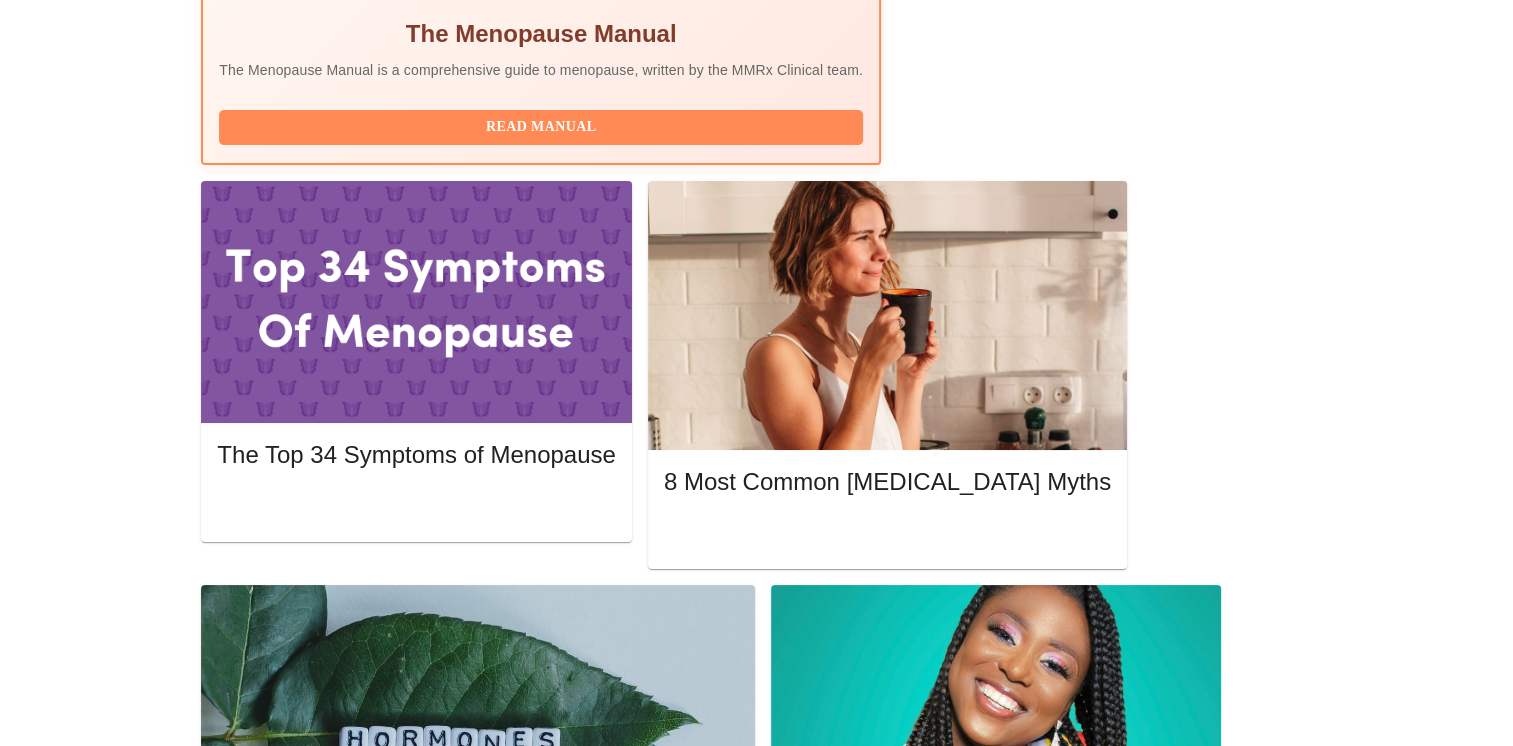 scroll, scrollTop: 423, scrollLeft: 0, axis: vertical 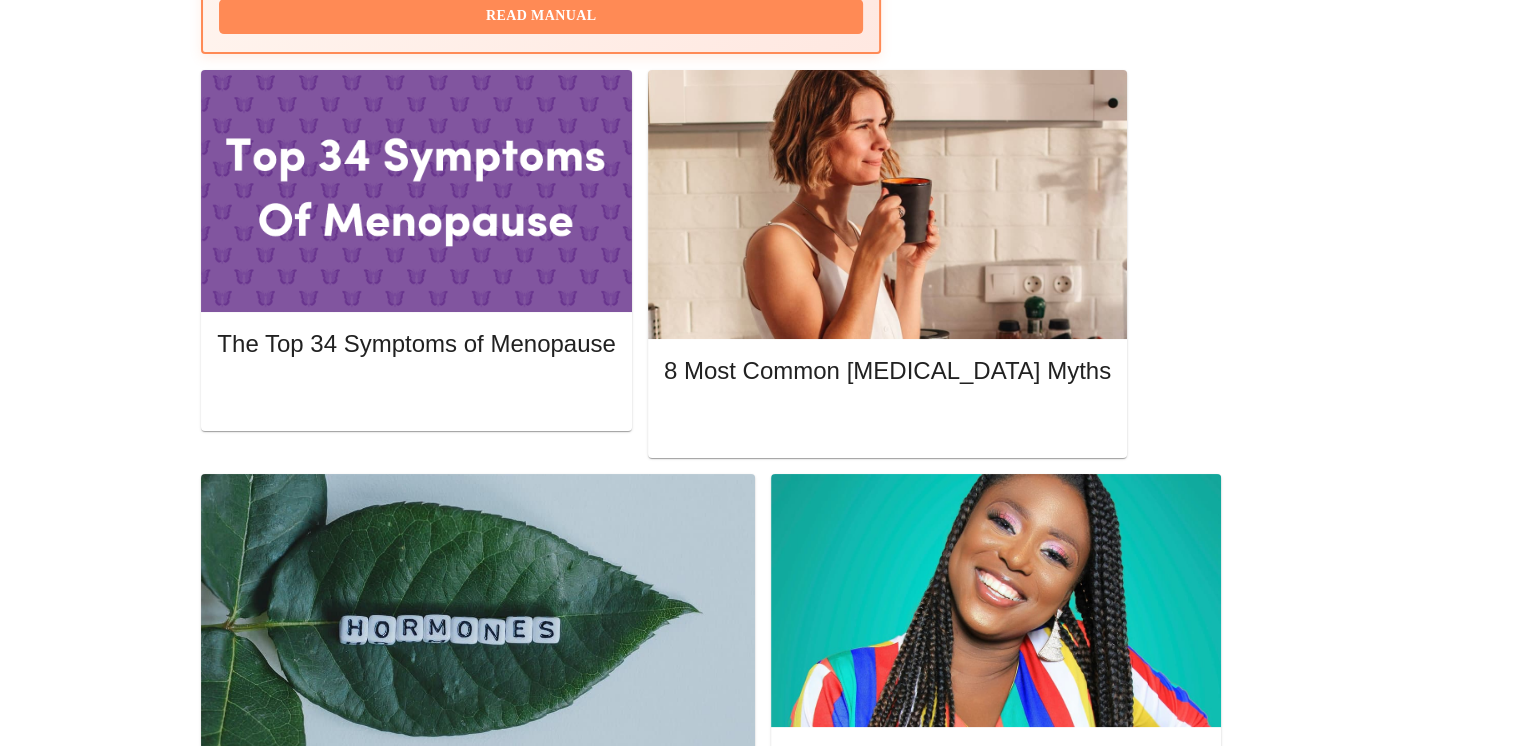 click at bounding box center [1281, 1783] 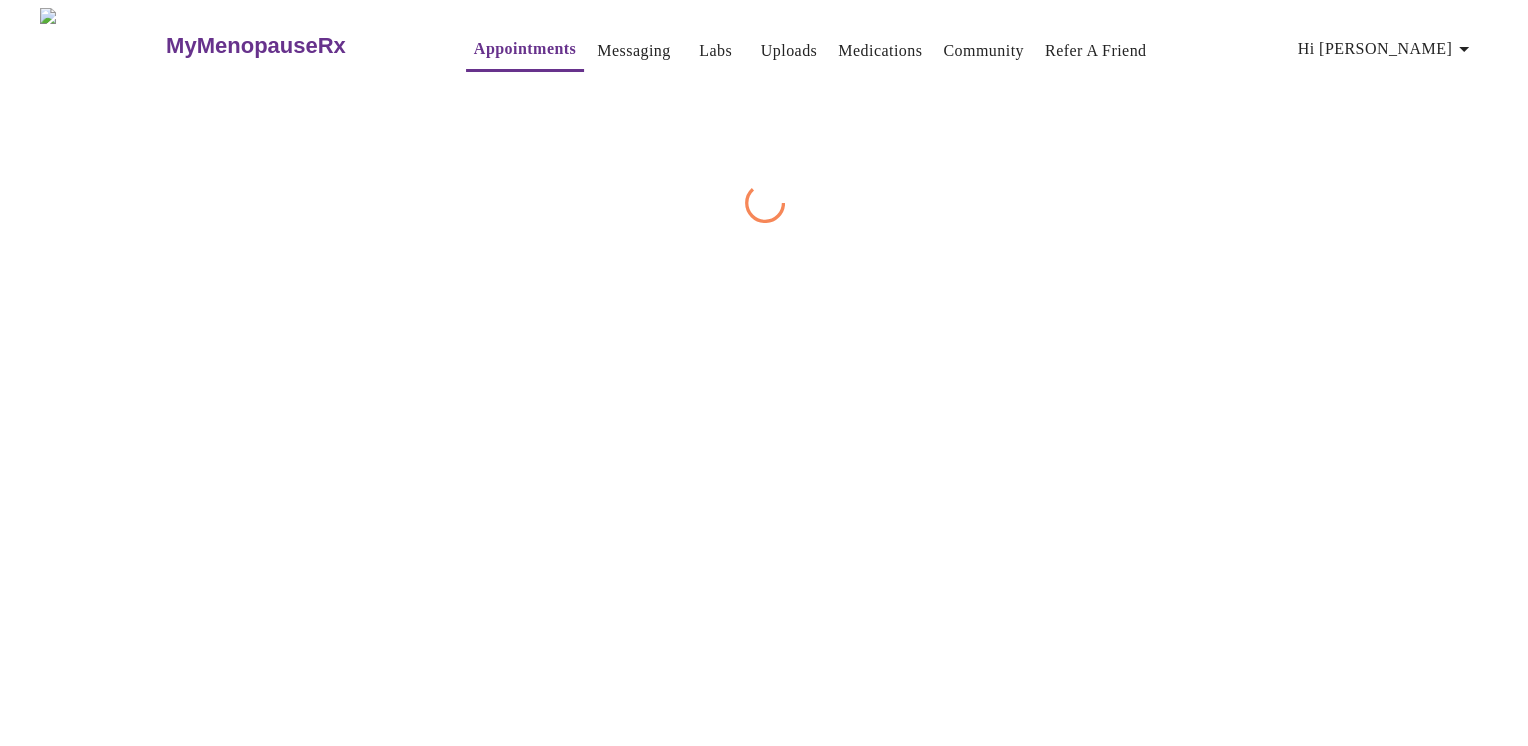 scroll, scrollTop: 0, scrollLeft: 0, axis: both 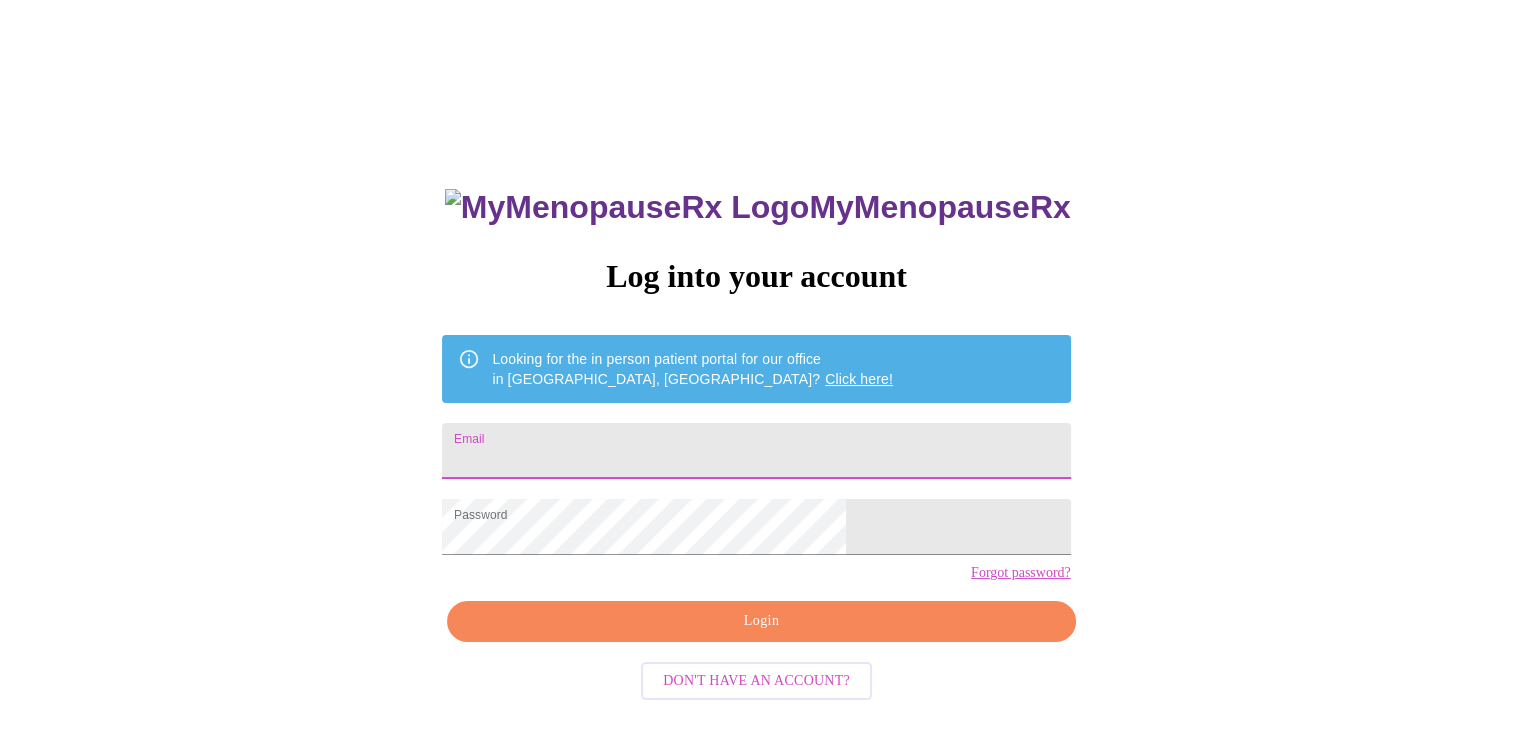 click on "Email" at bounding box center [756, 451] 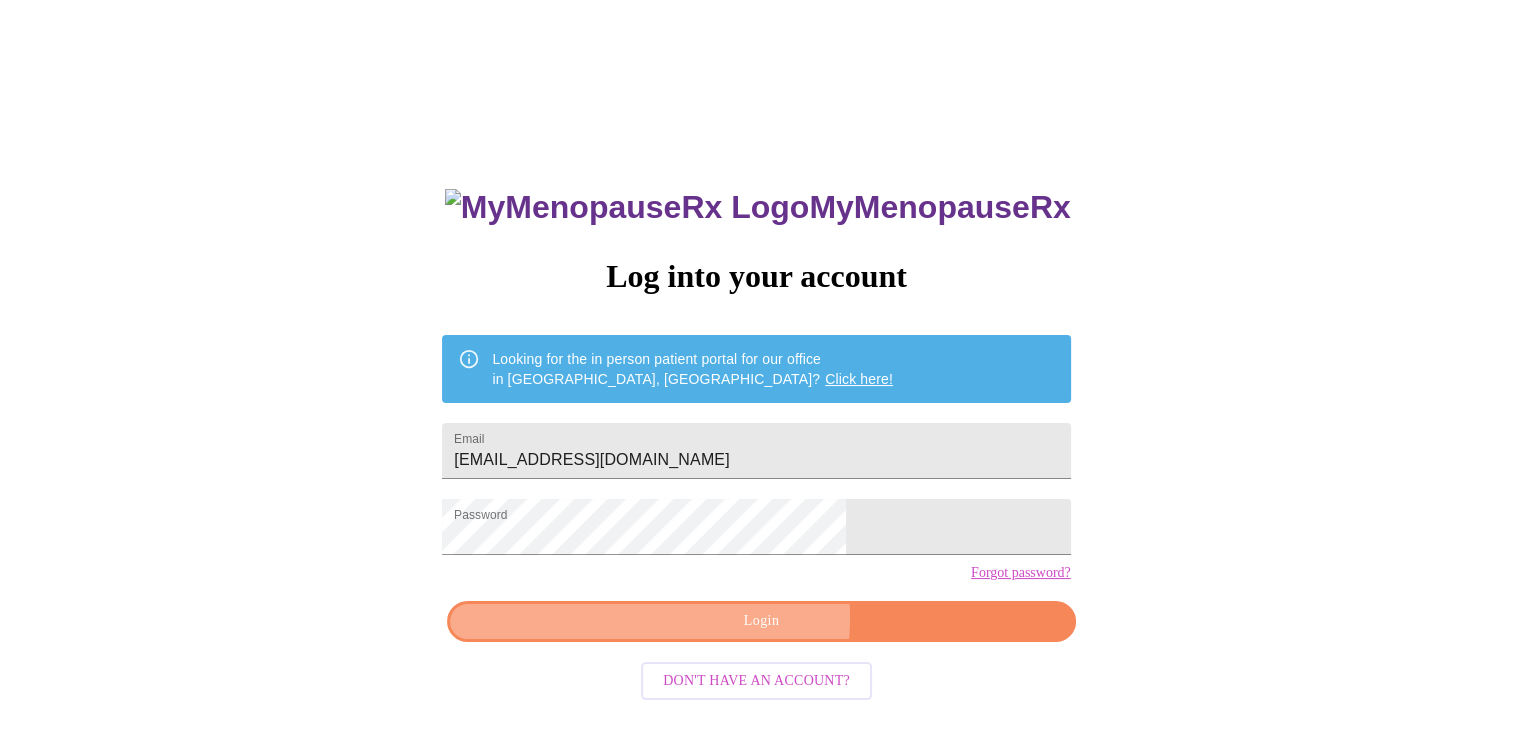 click on "Login" at bounding box center (761, 621) 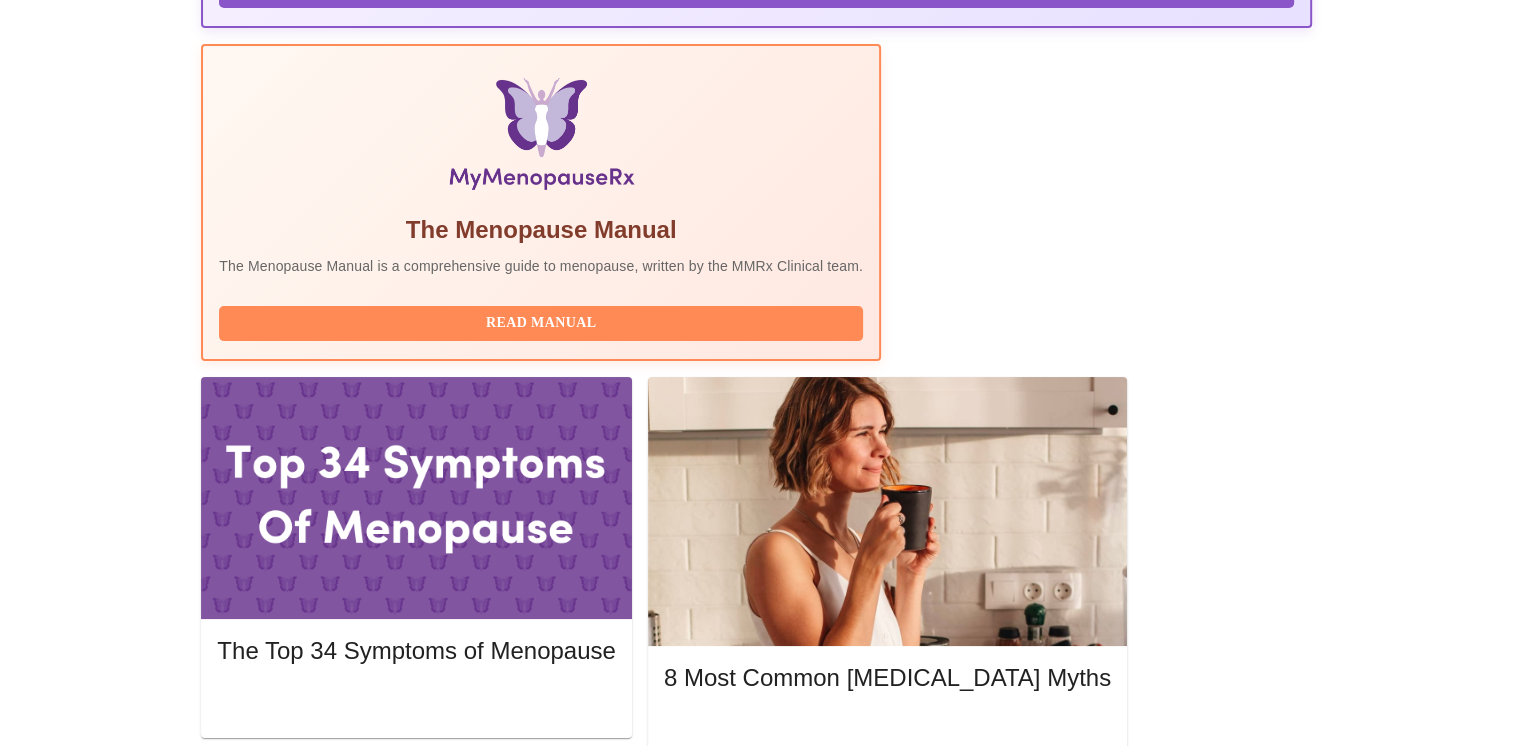 scroll, scrollTop: 0, scrollLeft: 0, axis: both 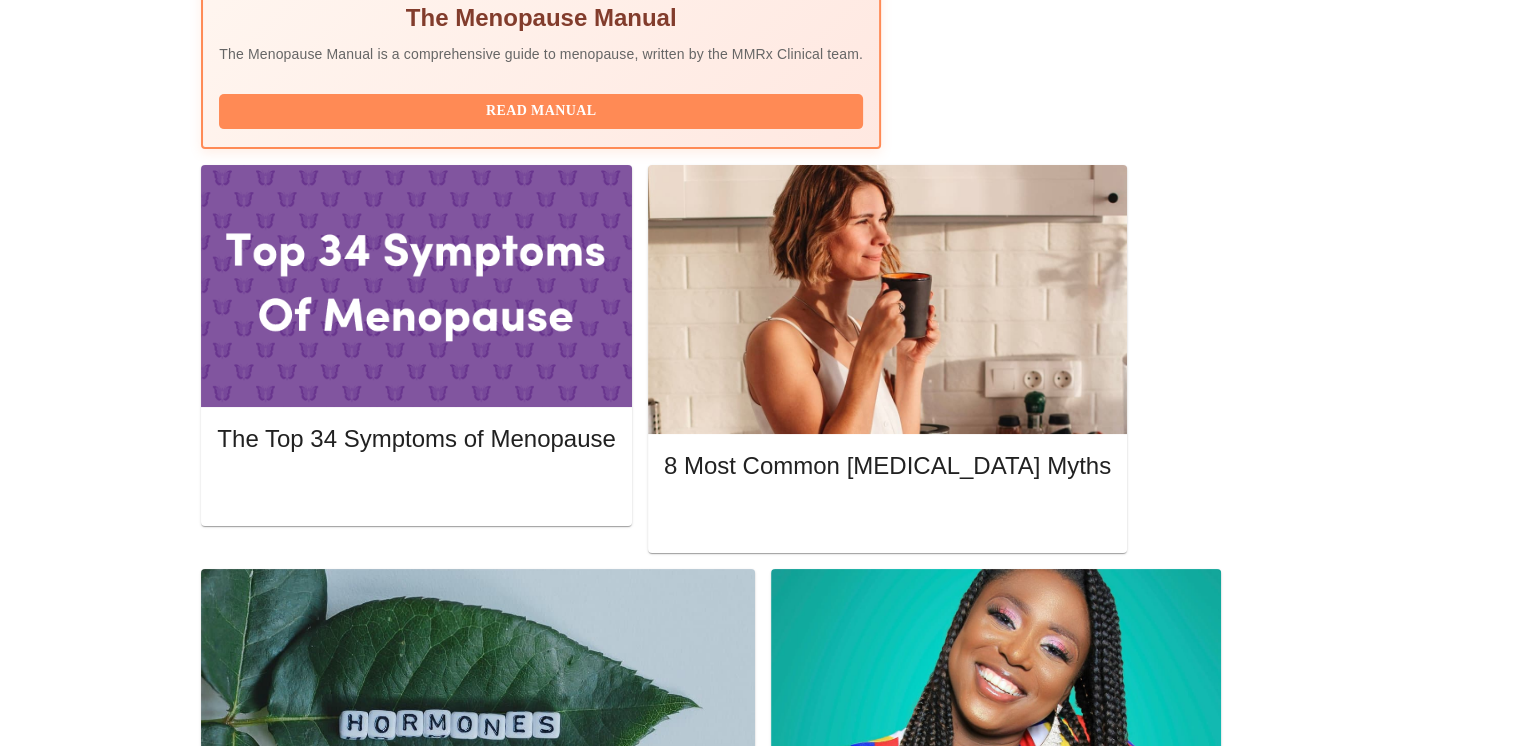 click 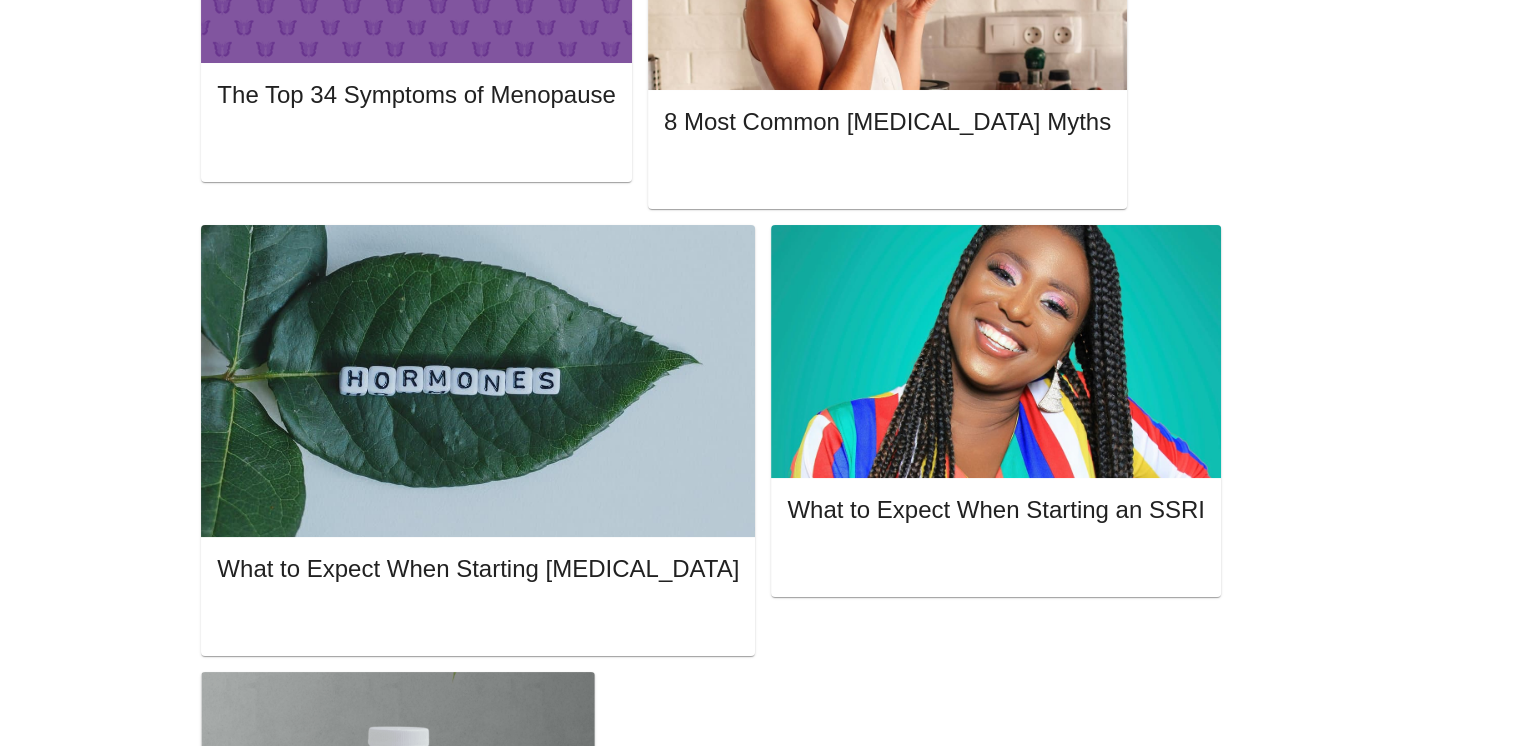 scroll, scrollTop: 1073, scrollLeft: 0, axis: vertical 